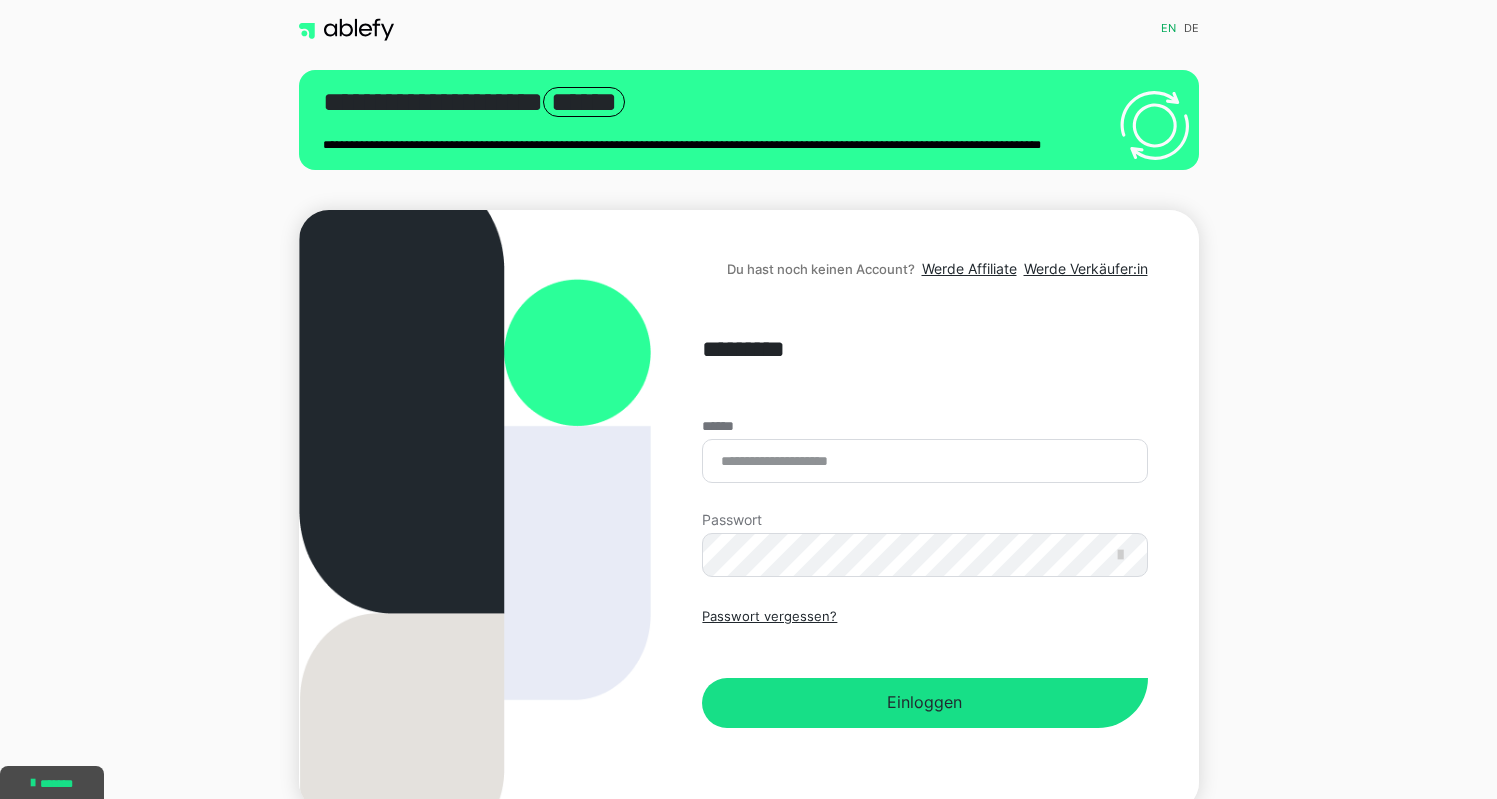 scroll, scrollTop: 0, scrollLeft: 0, axis: both 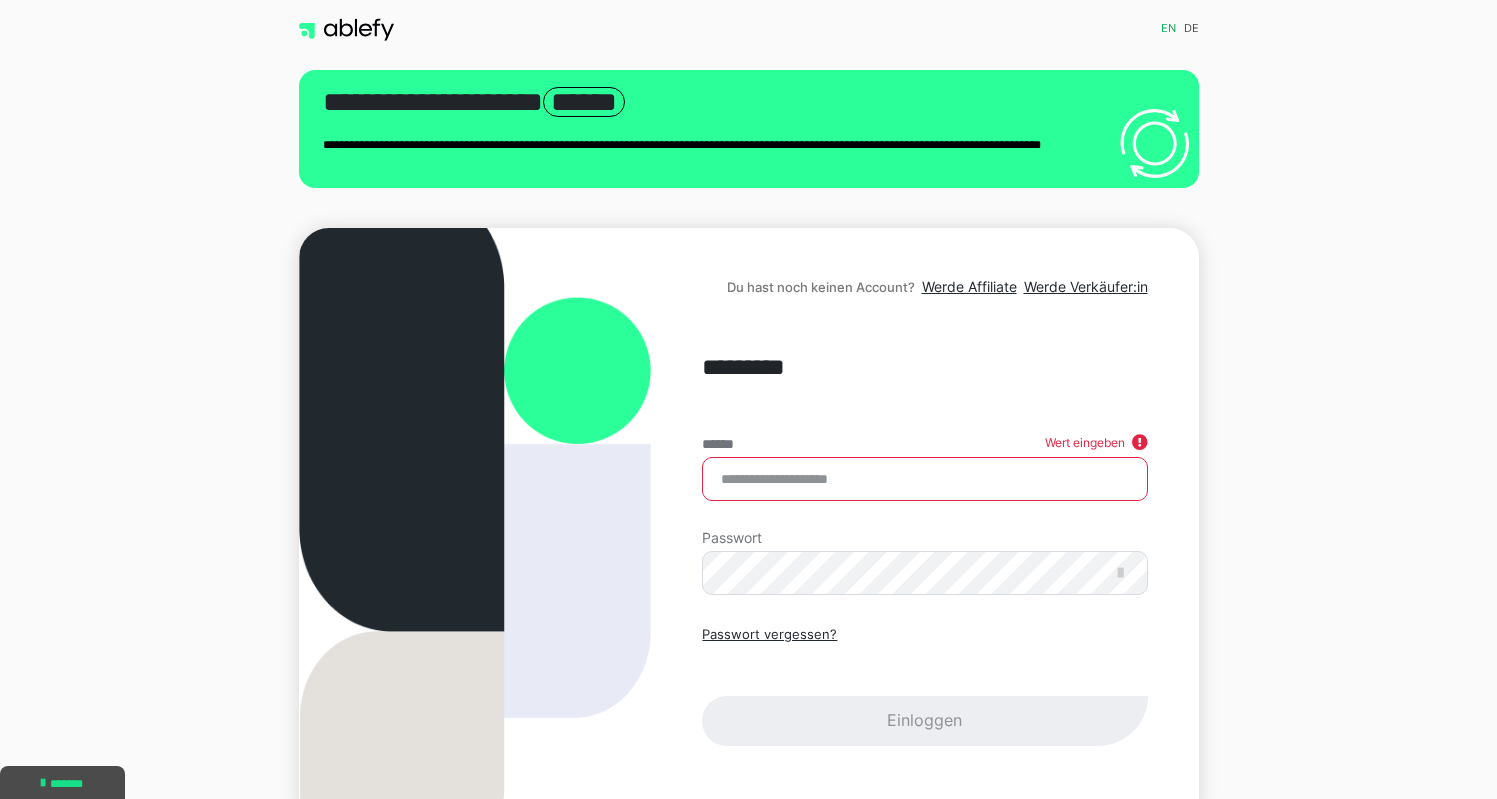 click on "******" at bounding box center [924, 479] 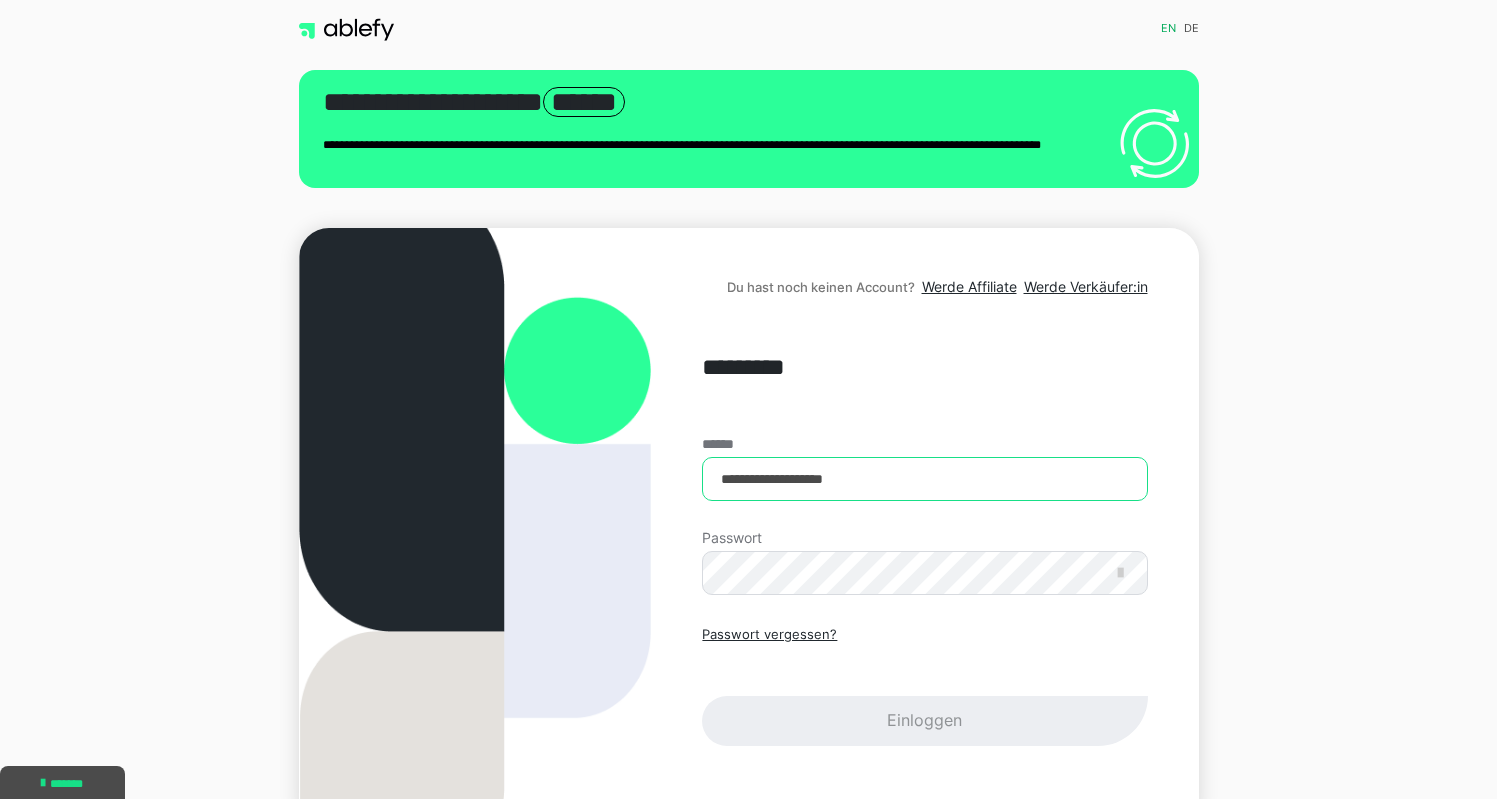 type on "**********" 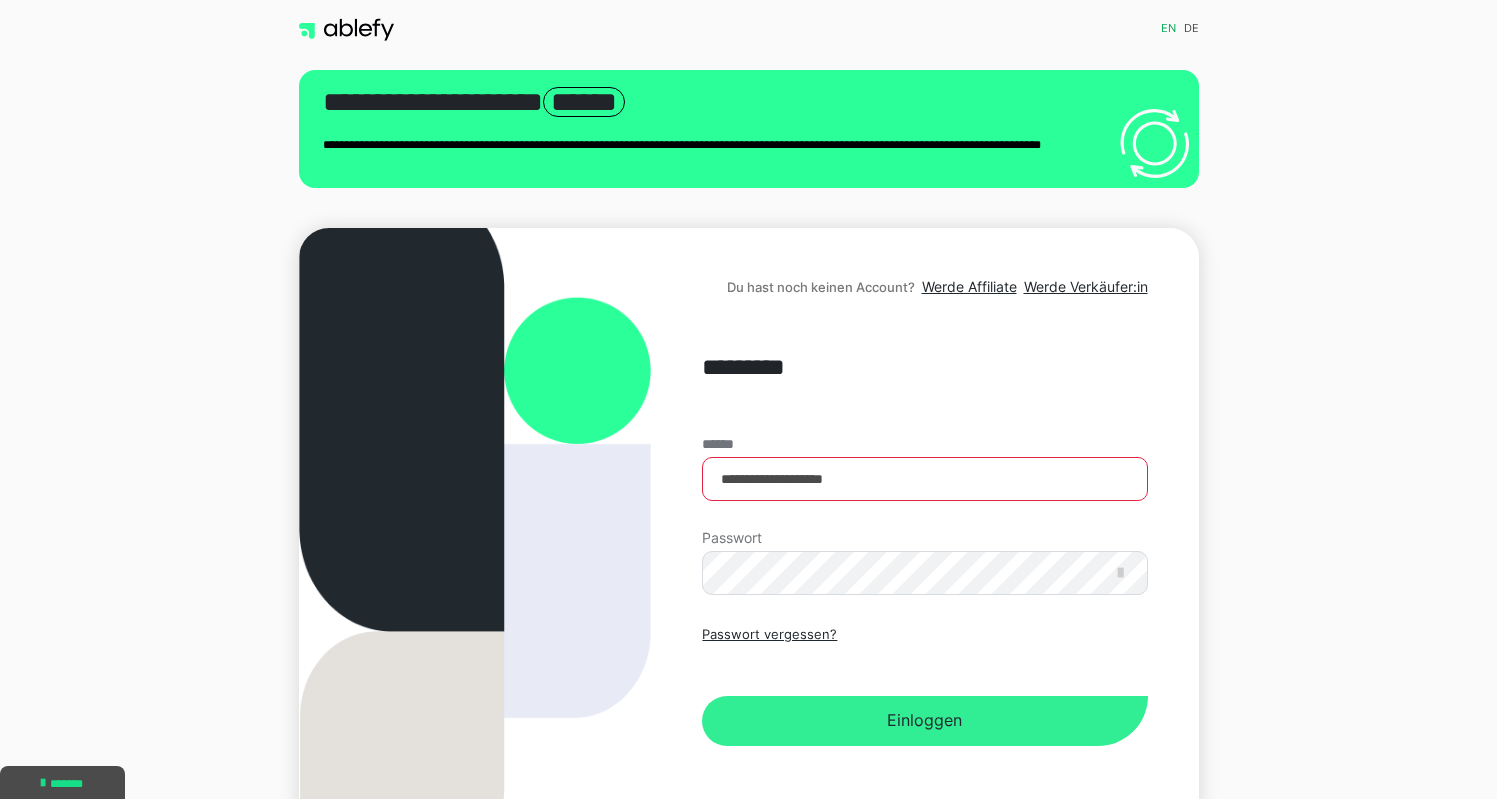 click on "Einloggen" at bounding box center (924, 721) 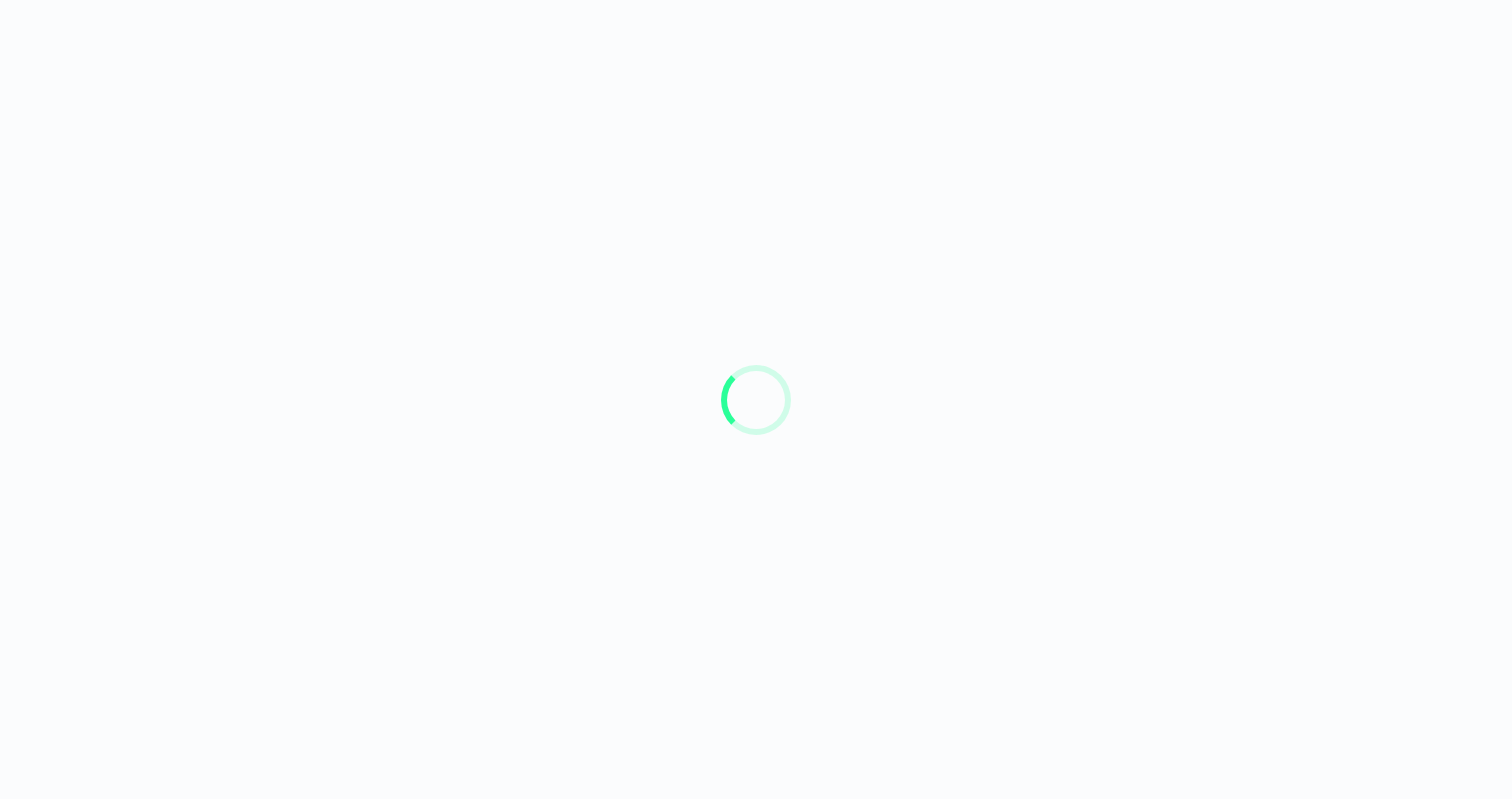 scroll, scrollTop: 0, scrollLeft: 0, axis: both 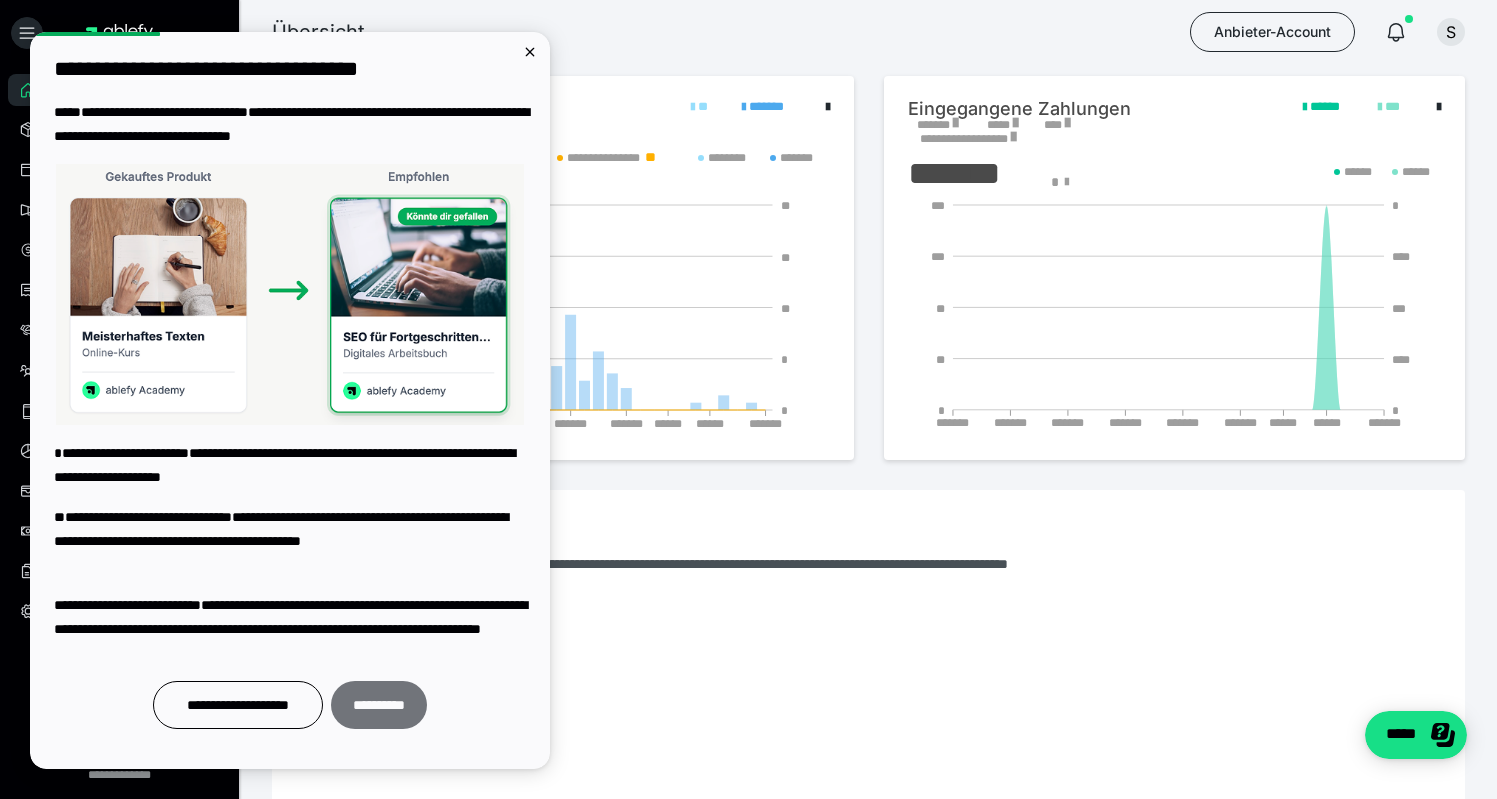 click on "**********" at bounding box center [379, 705] 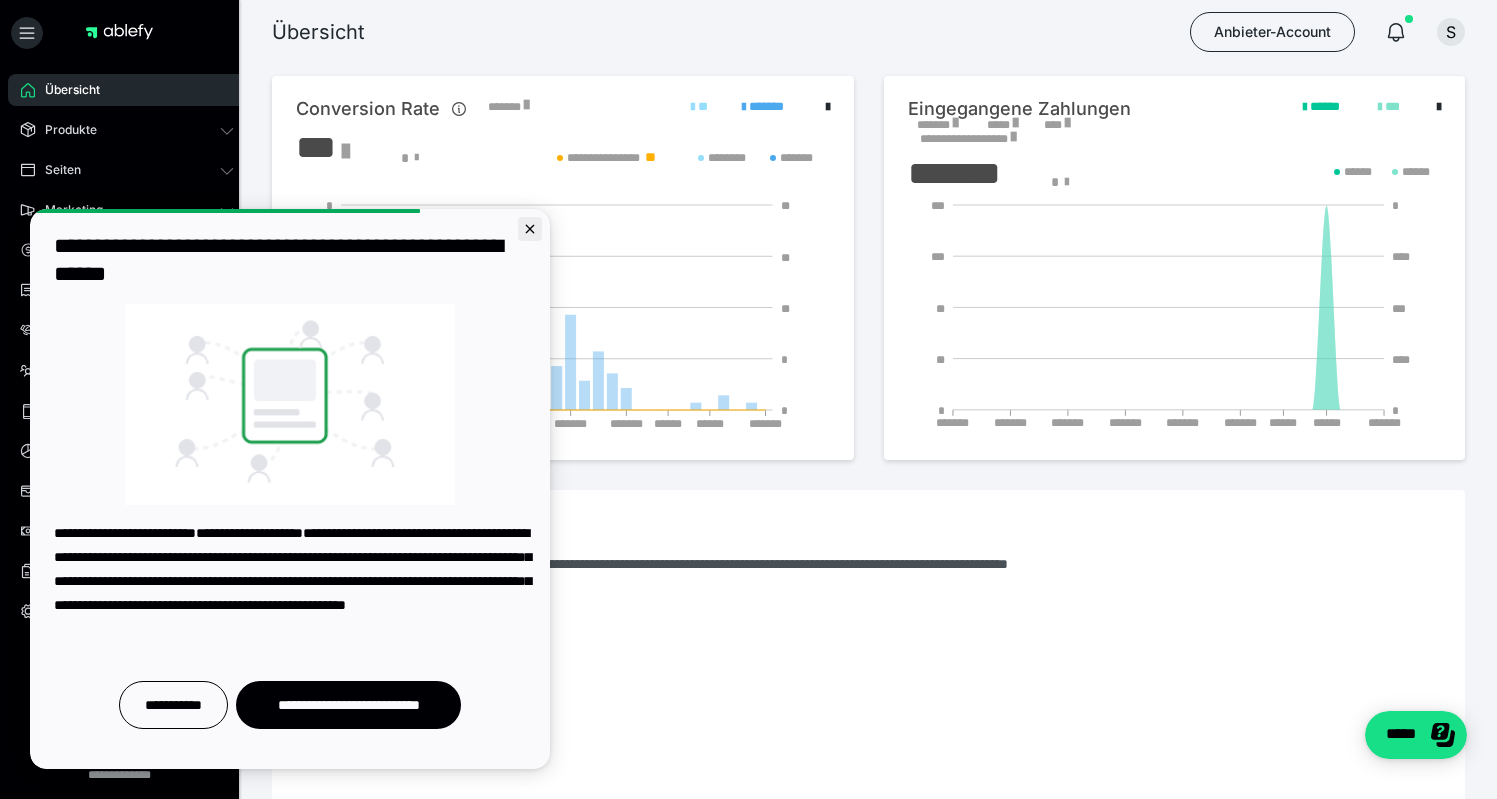 click 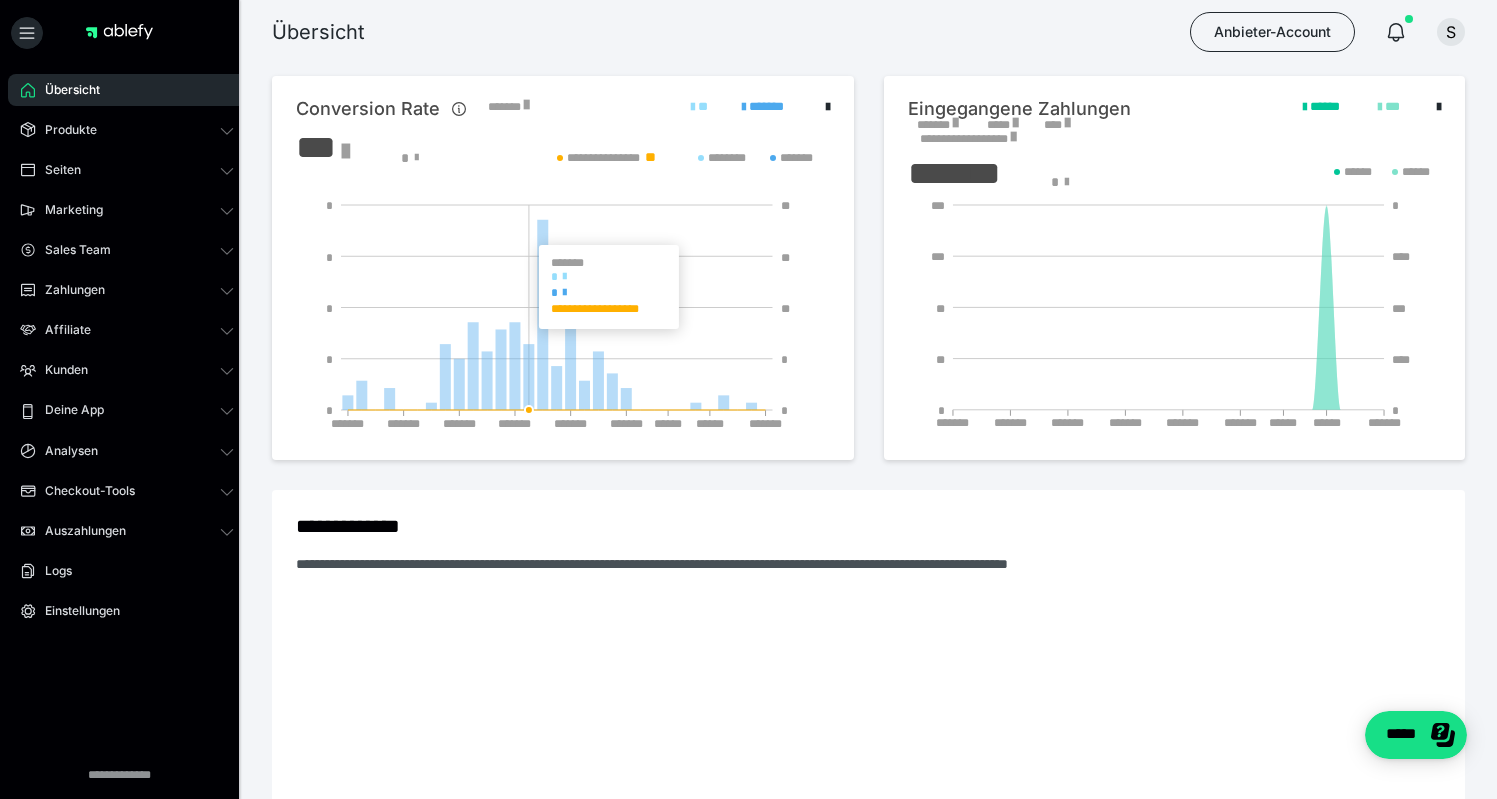 scroll, scrollTop: 0, scrollLeft: 0, axis: both 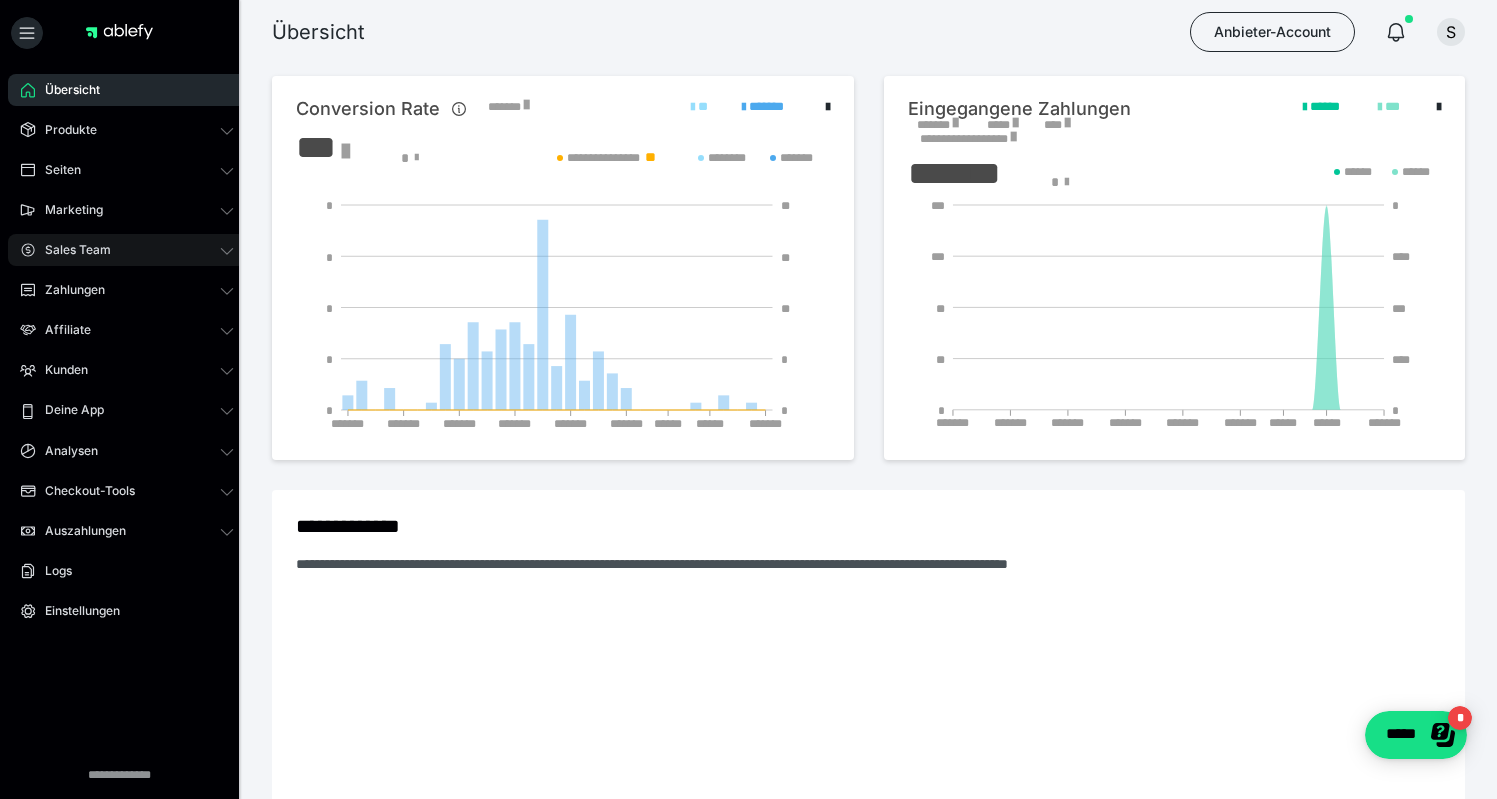 click on "Sales Team" at bounding box center [71, 250] 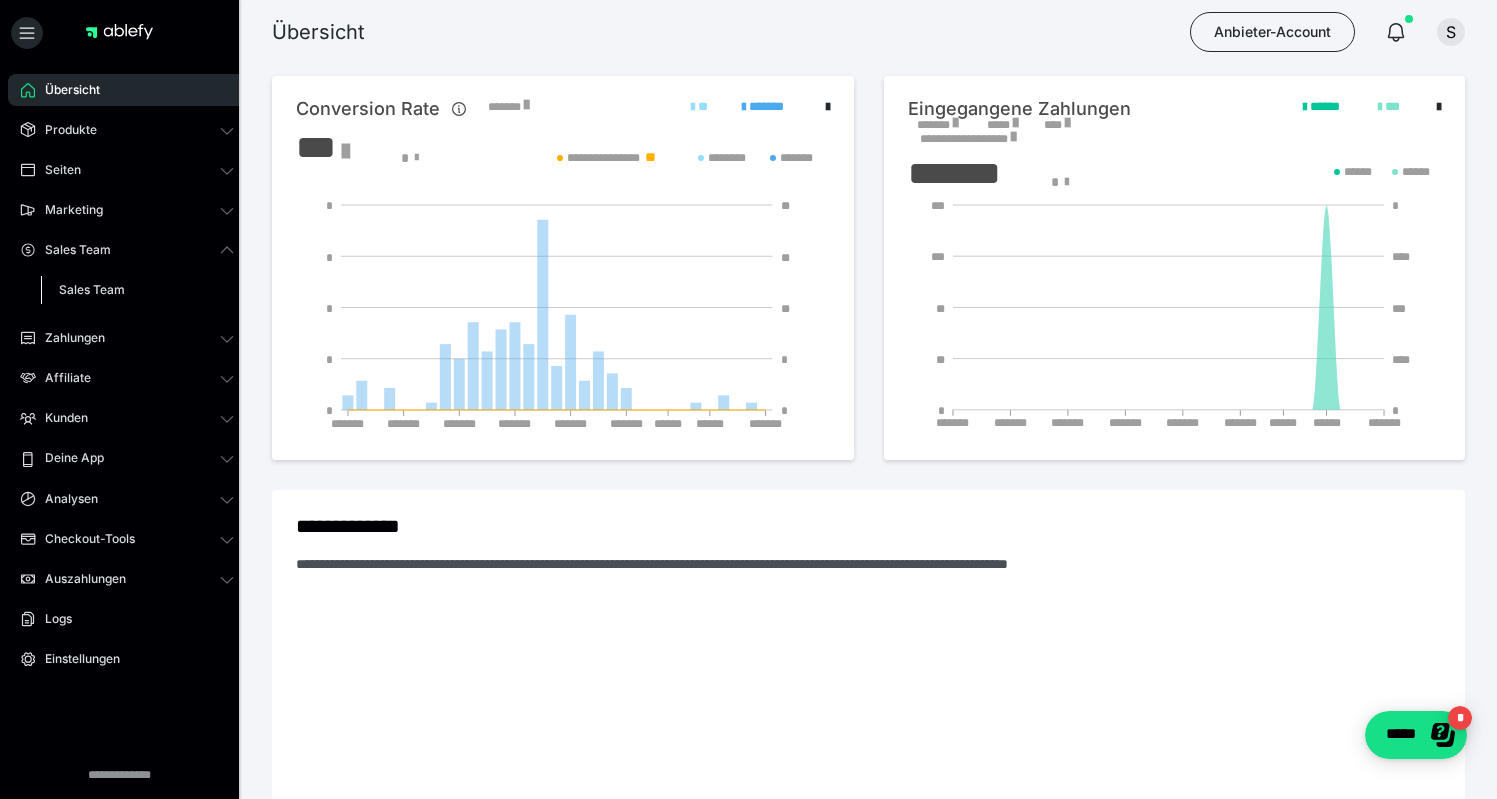 click on "Sales Team" at bounding box center (92, 289) 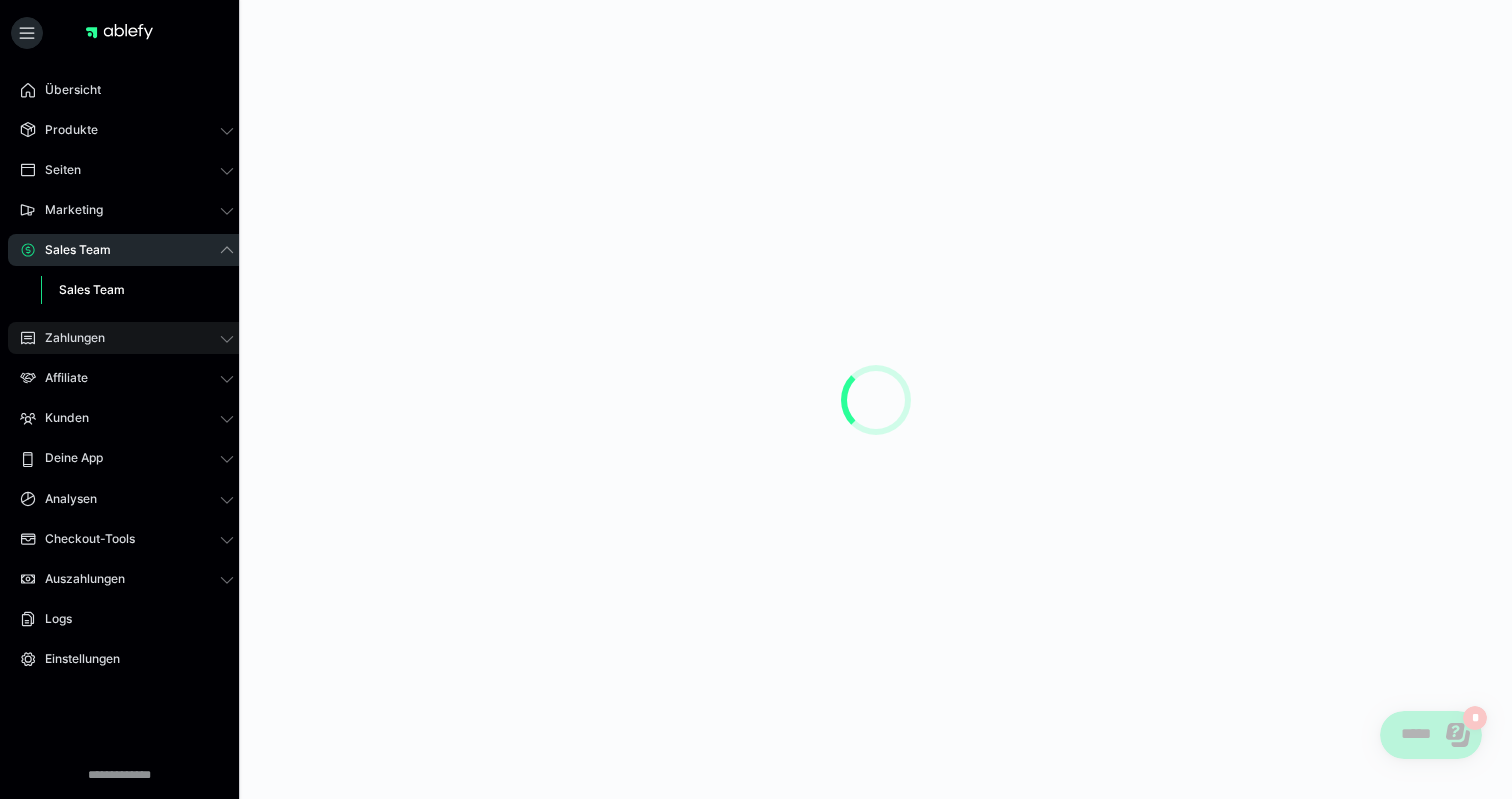 click on "Zahlungen" at bounding box center (68, 338) 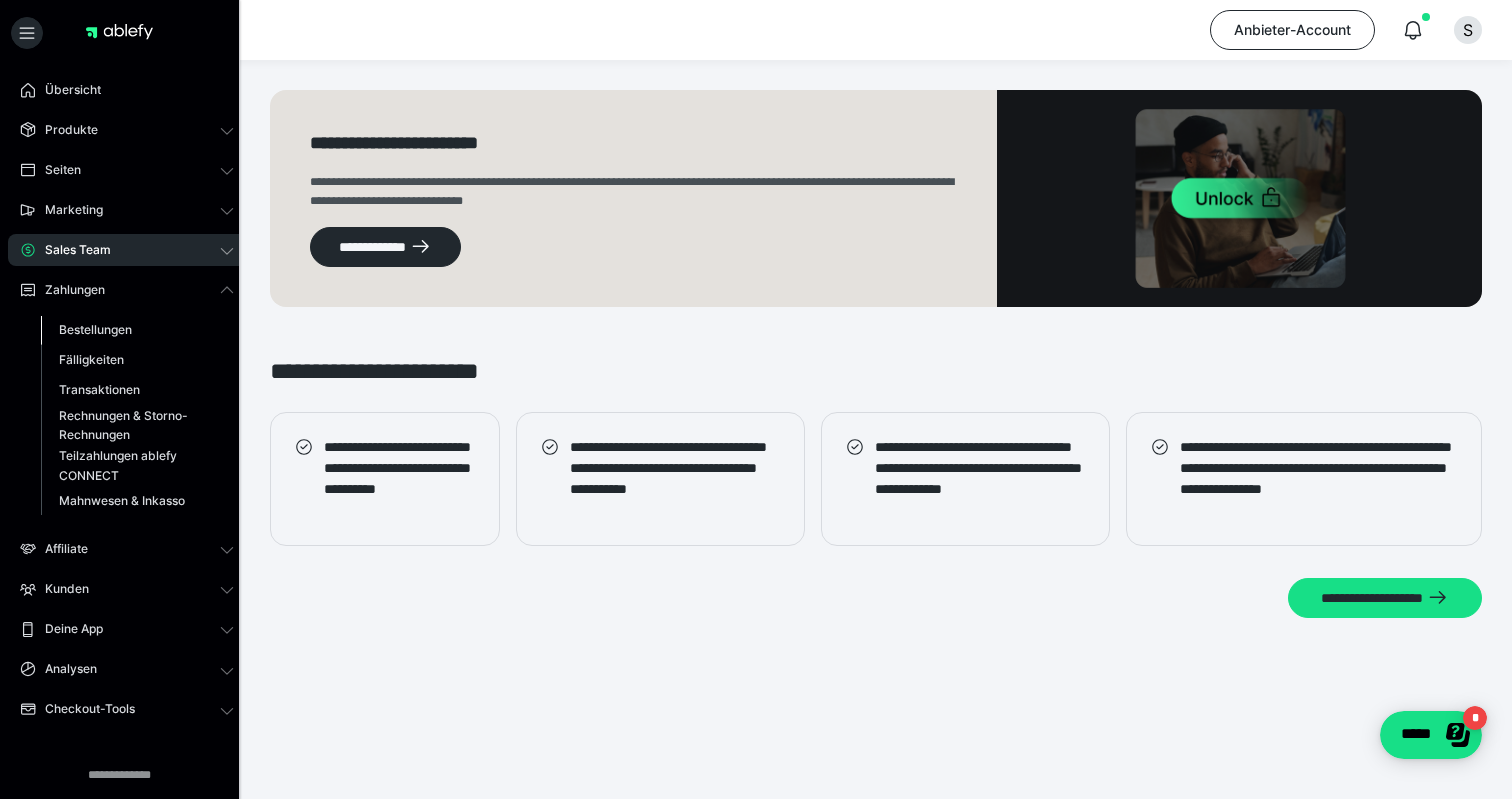 click on "Bestellungen" at bounding box center [95, 329] 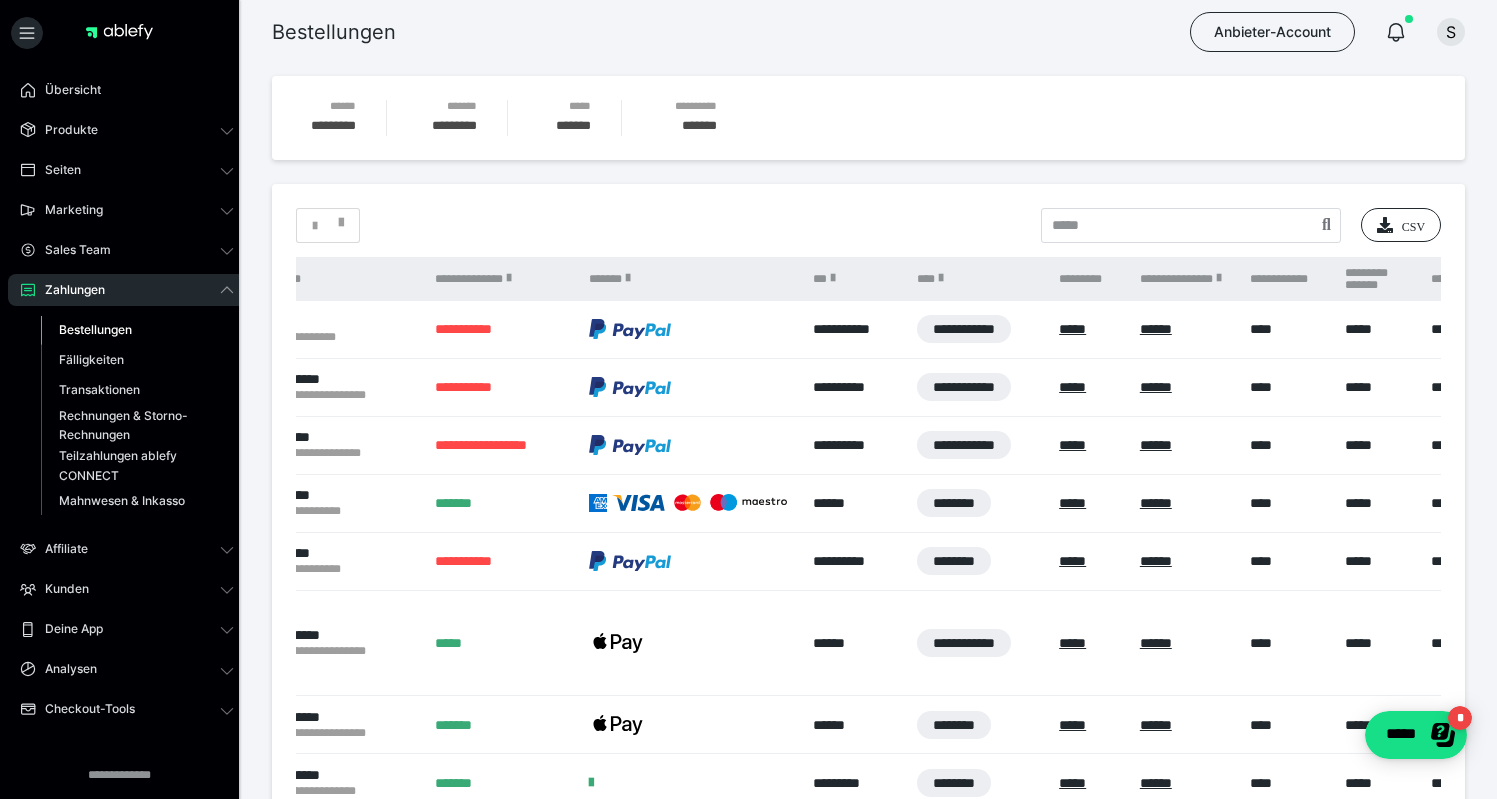 scroll, scrollTop: 0, scrollLeft: 322, axis: horizontal 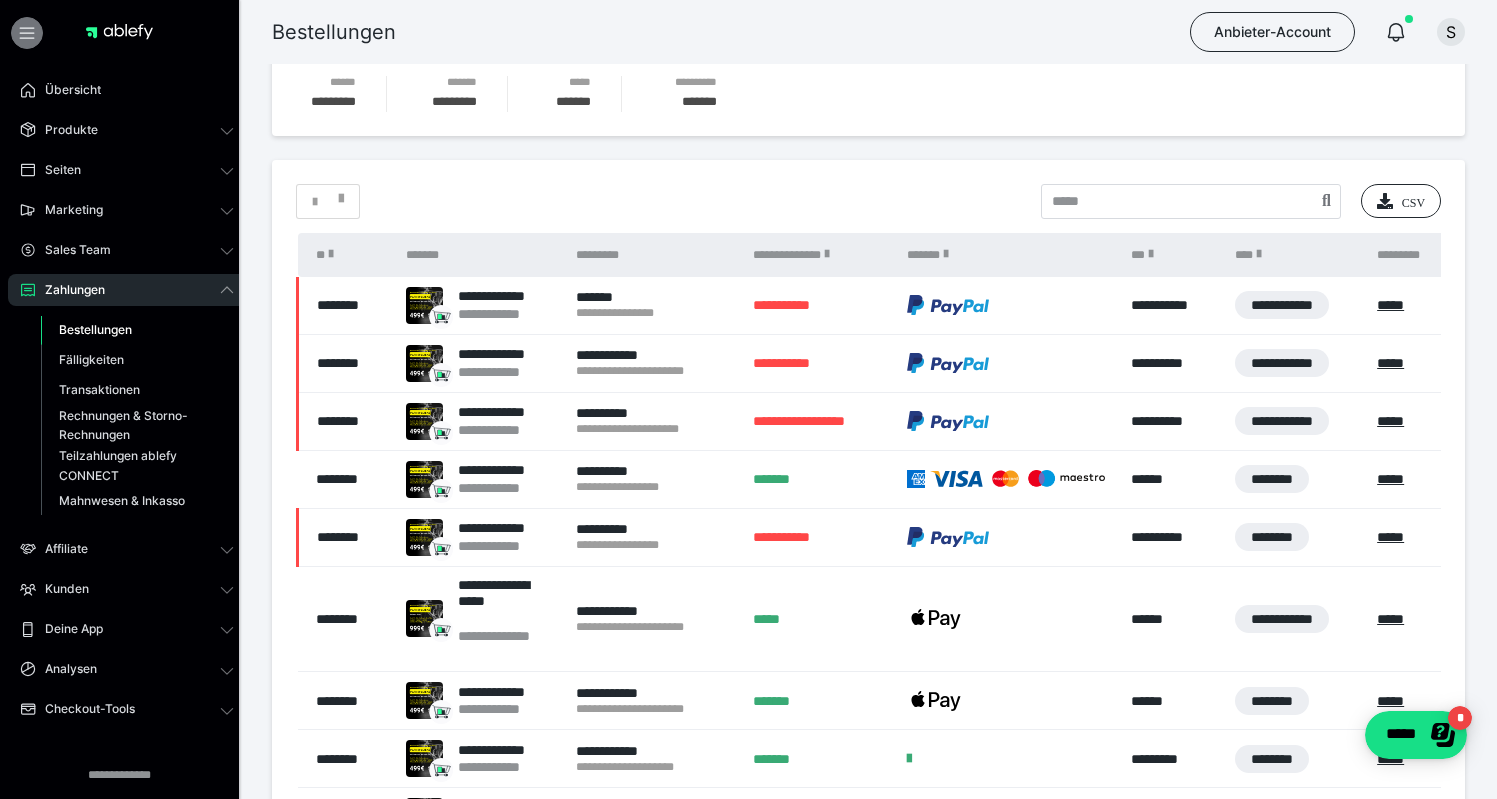 click 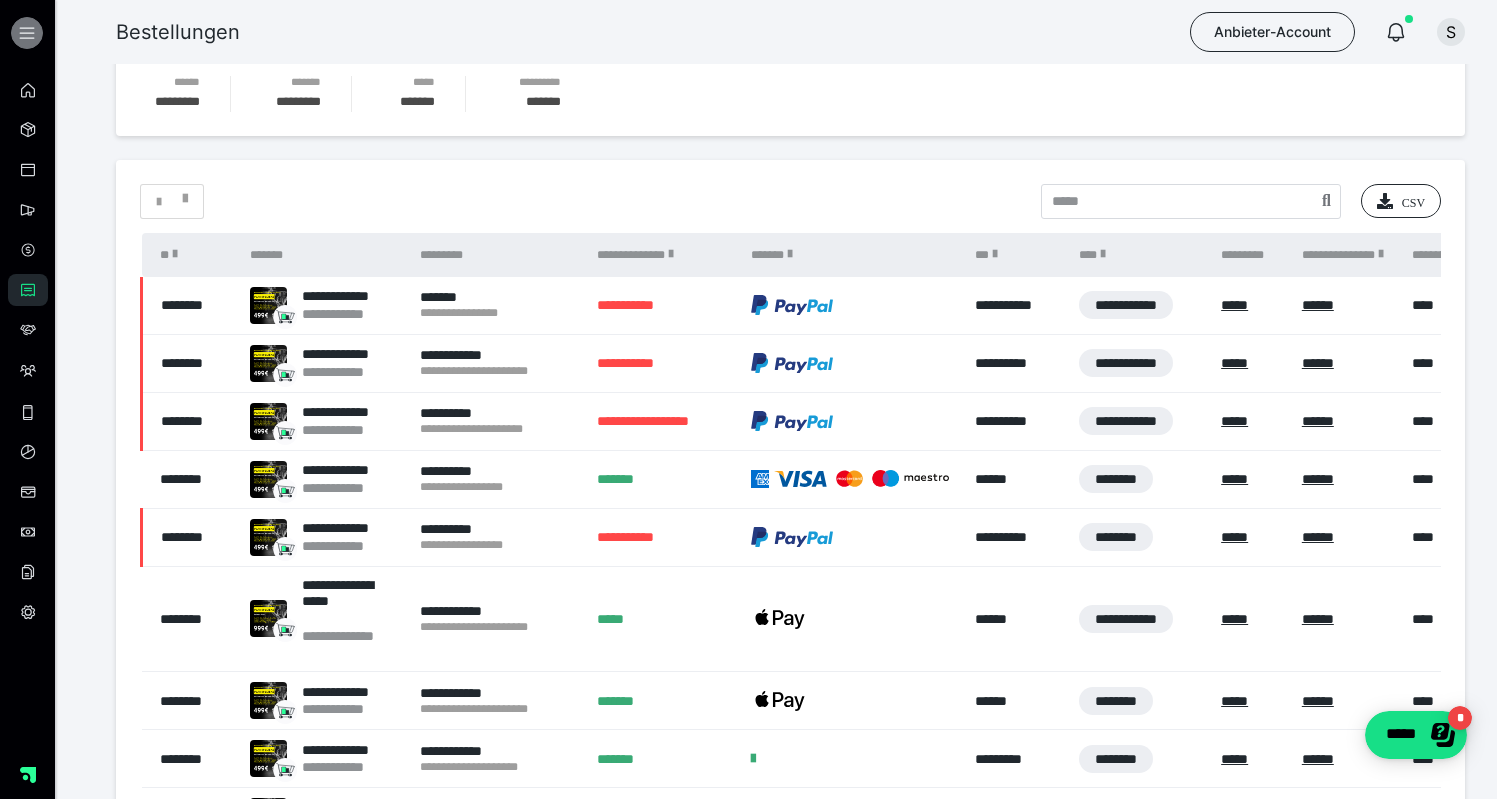 click 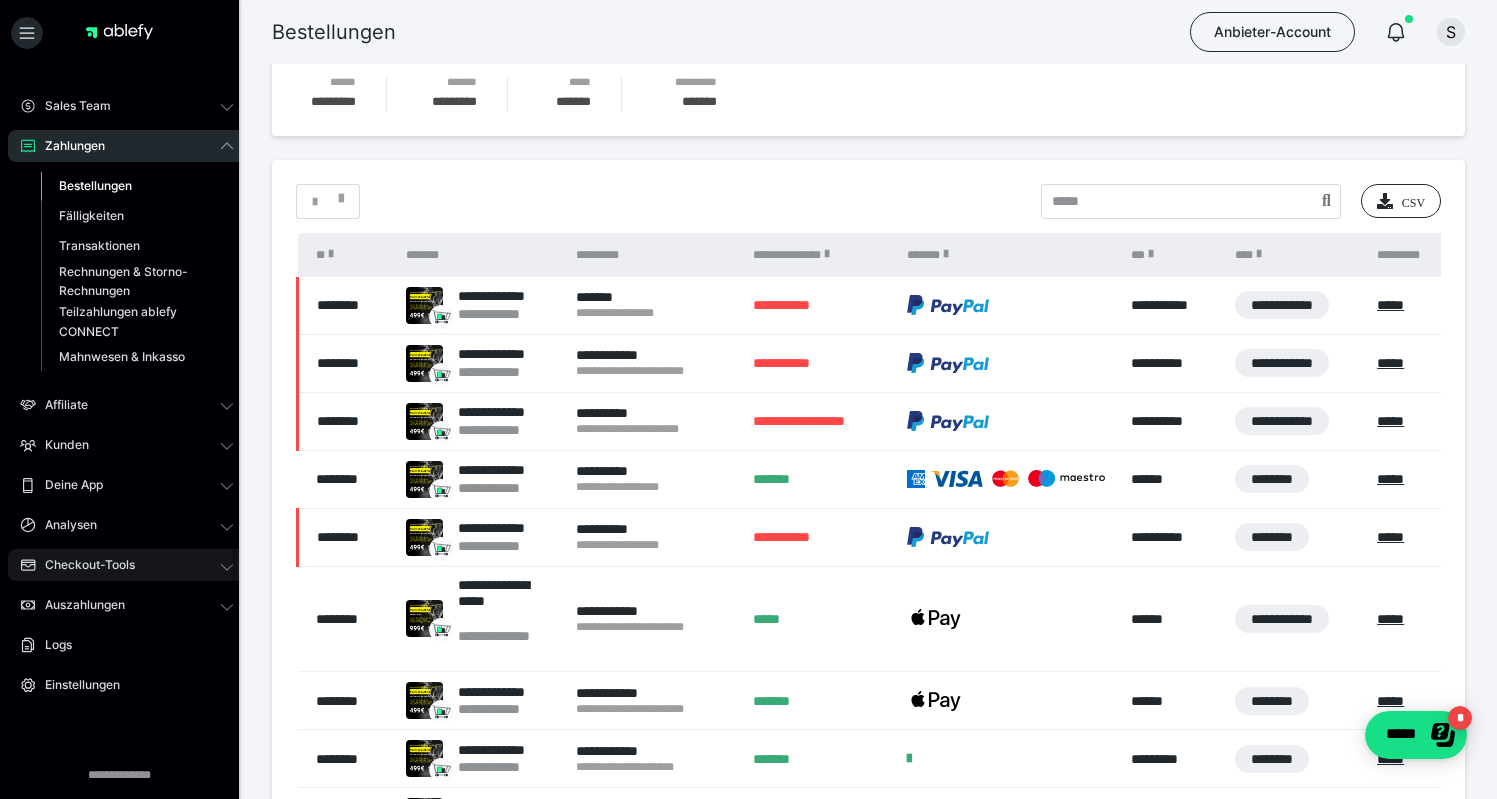 click on "Checkout-Tools" at bounding box center (83, 565) 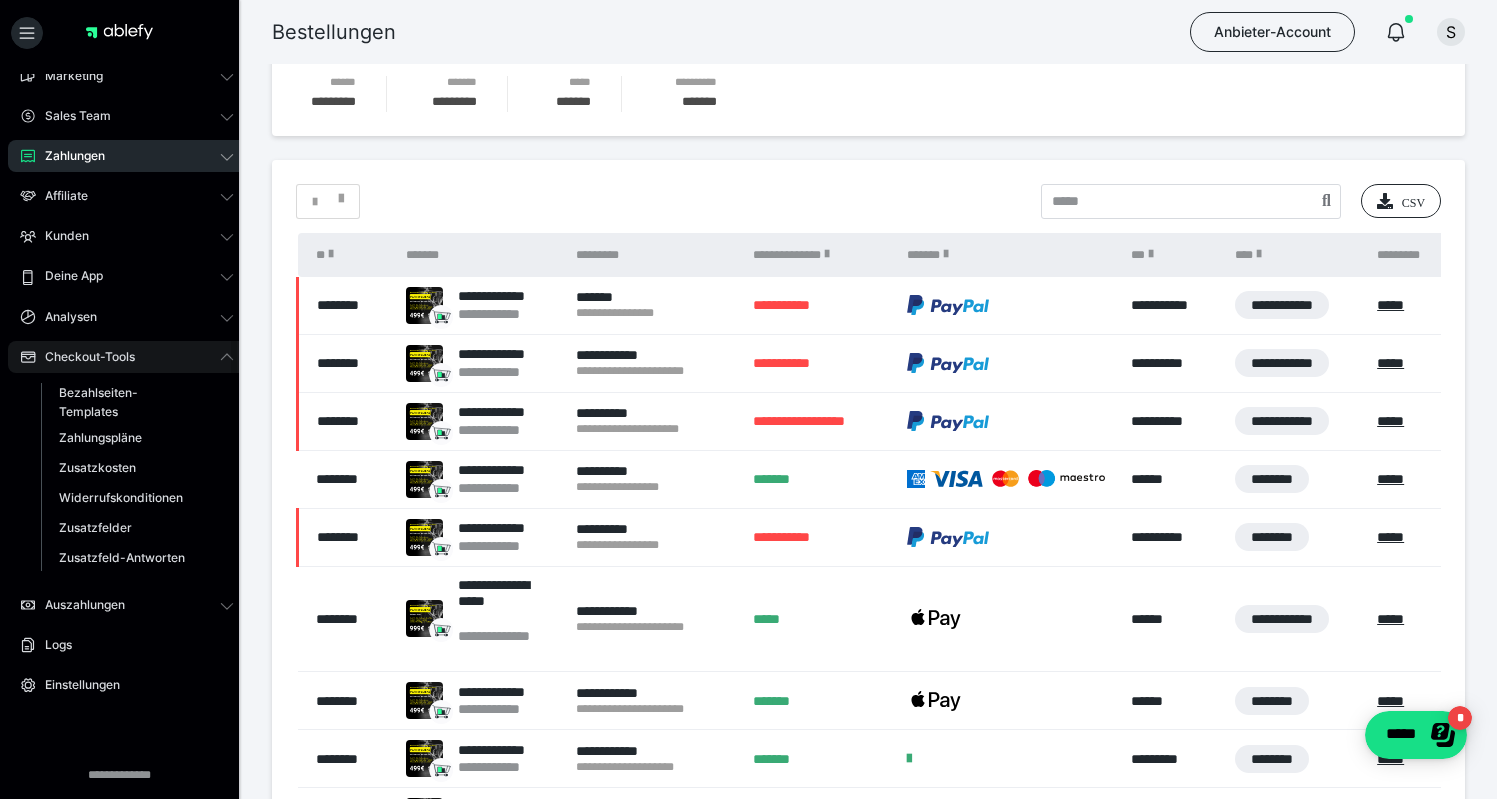 scroll, scrollTop: 149, scrollLeft: 0, axis: vertical 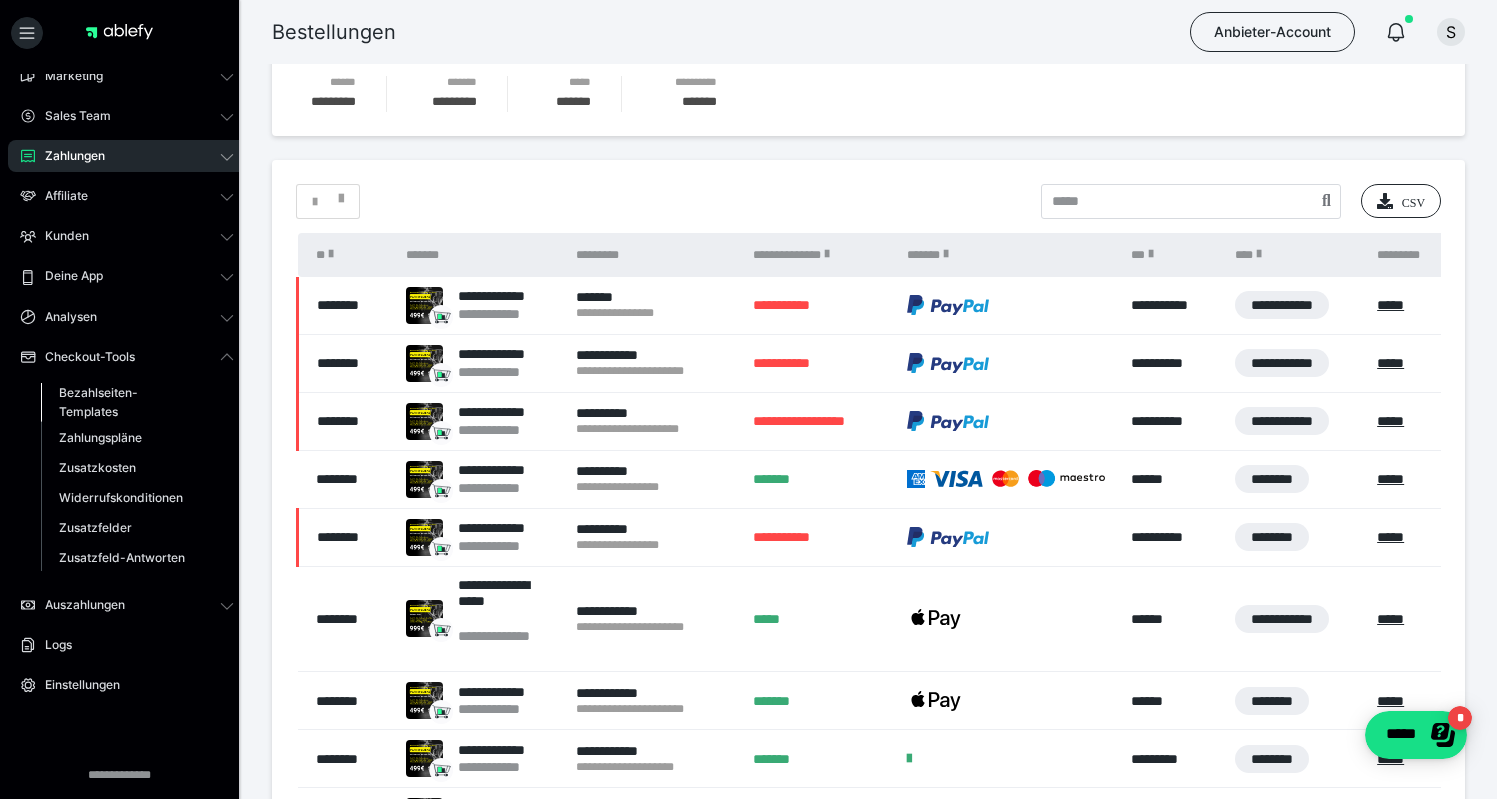 click on "Bezahlseiten-Templates" at bounding box center (126, 402) 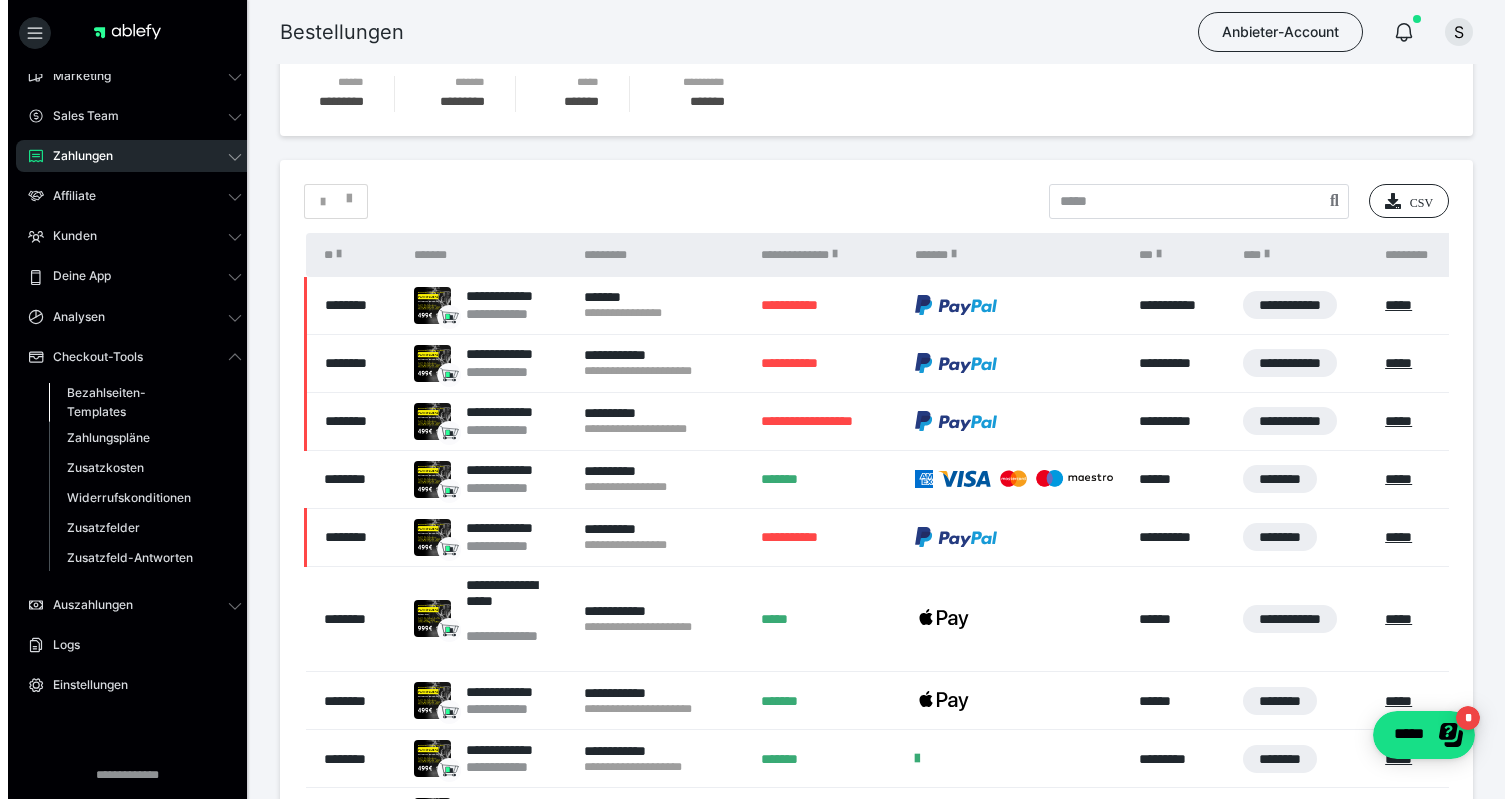 scroll, scrollTop: 0, scrollLeft: 0, axis: both 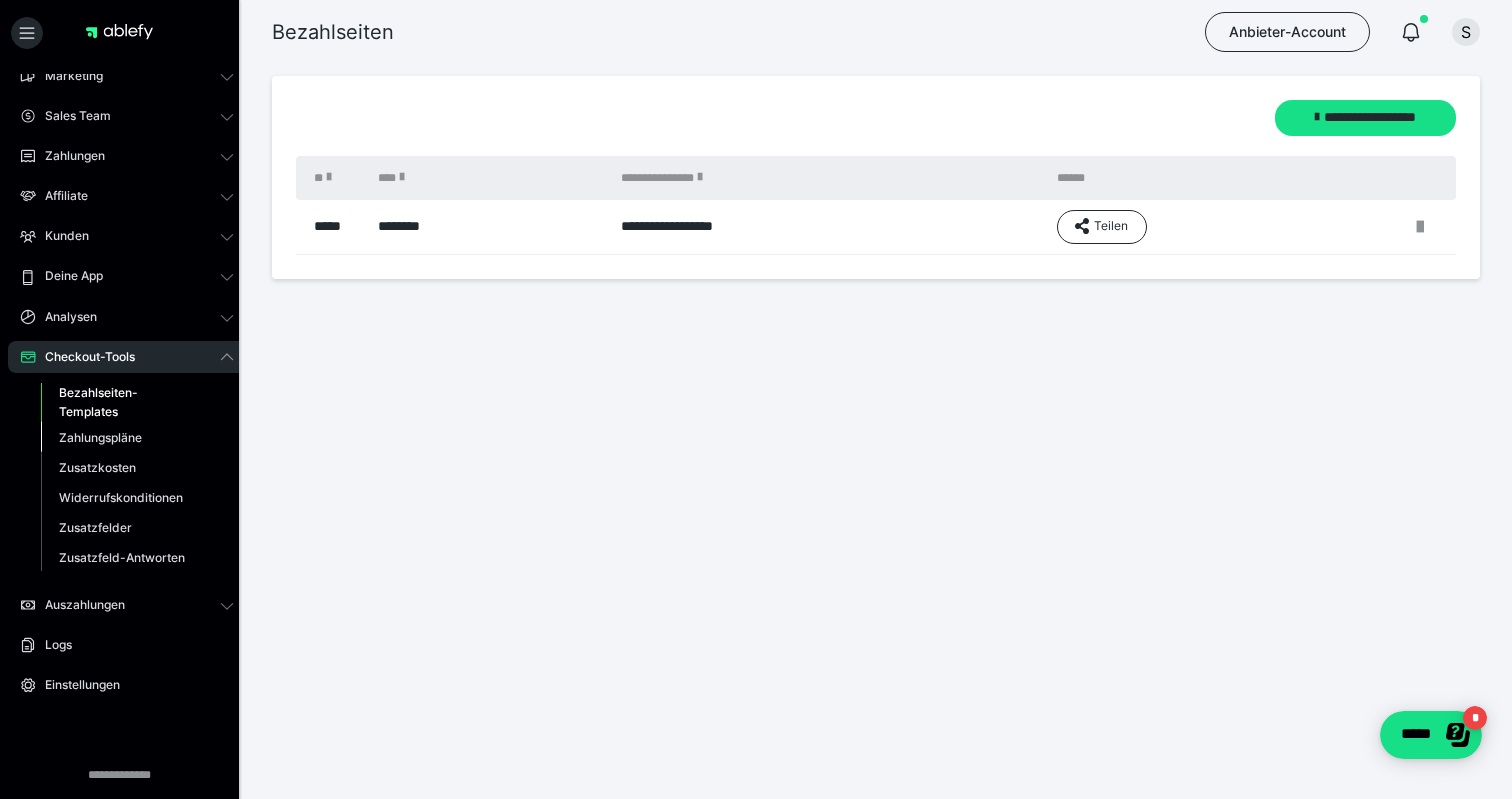 click on "Zahlungspläne" at bounding box center (100, 437) 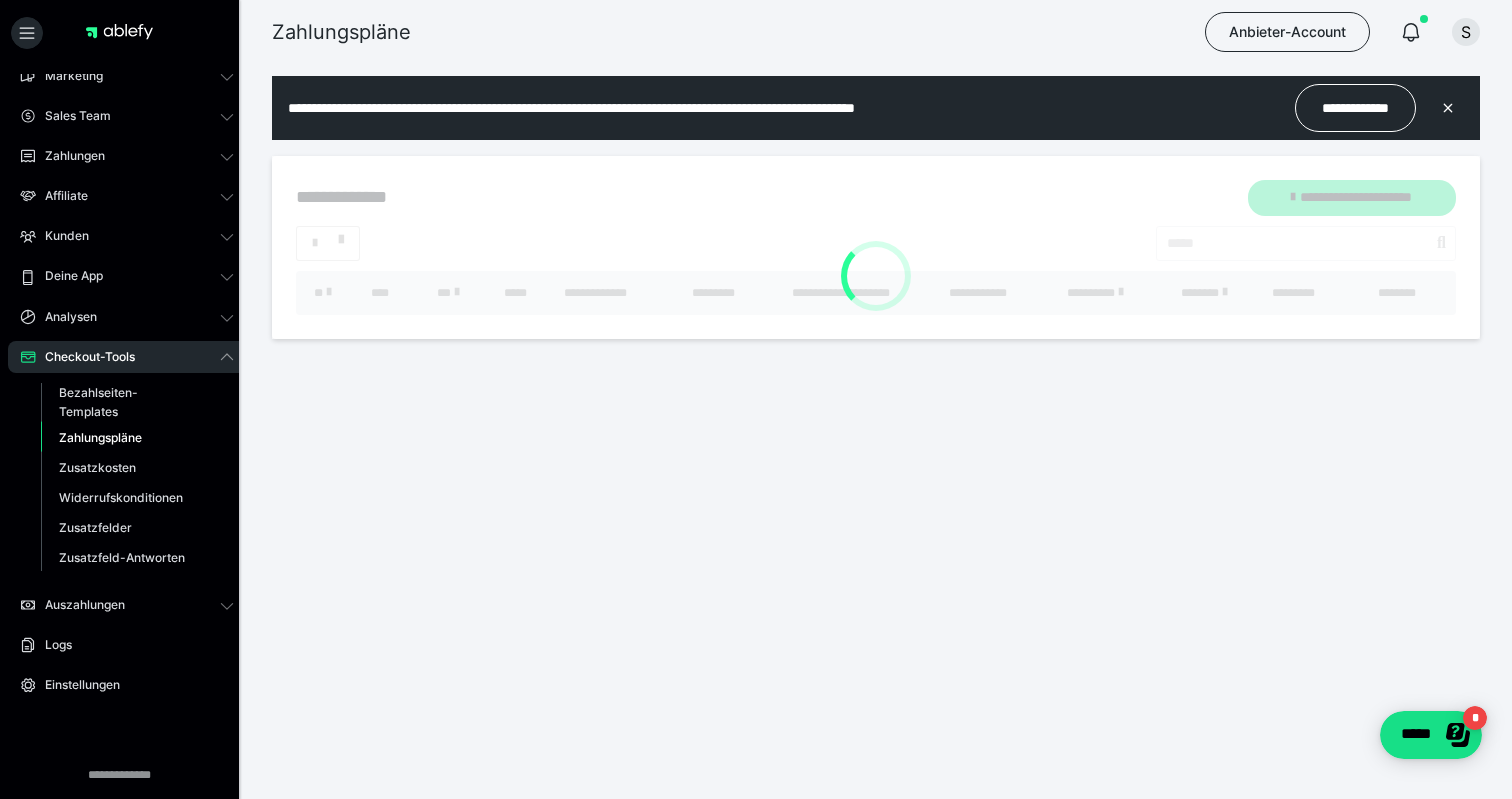 scroll, scrollTop: 0, scrollLeft: 0, axis: both 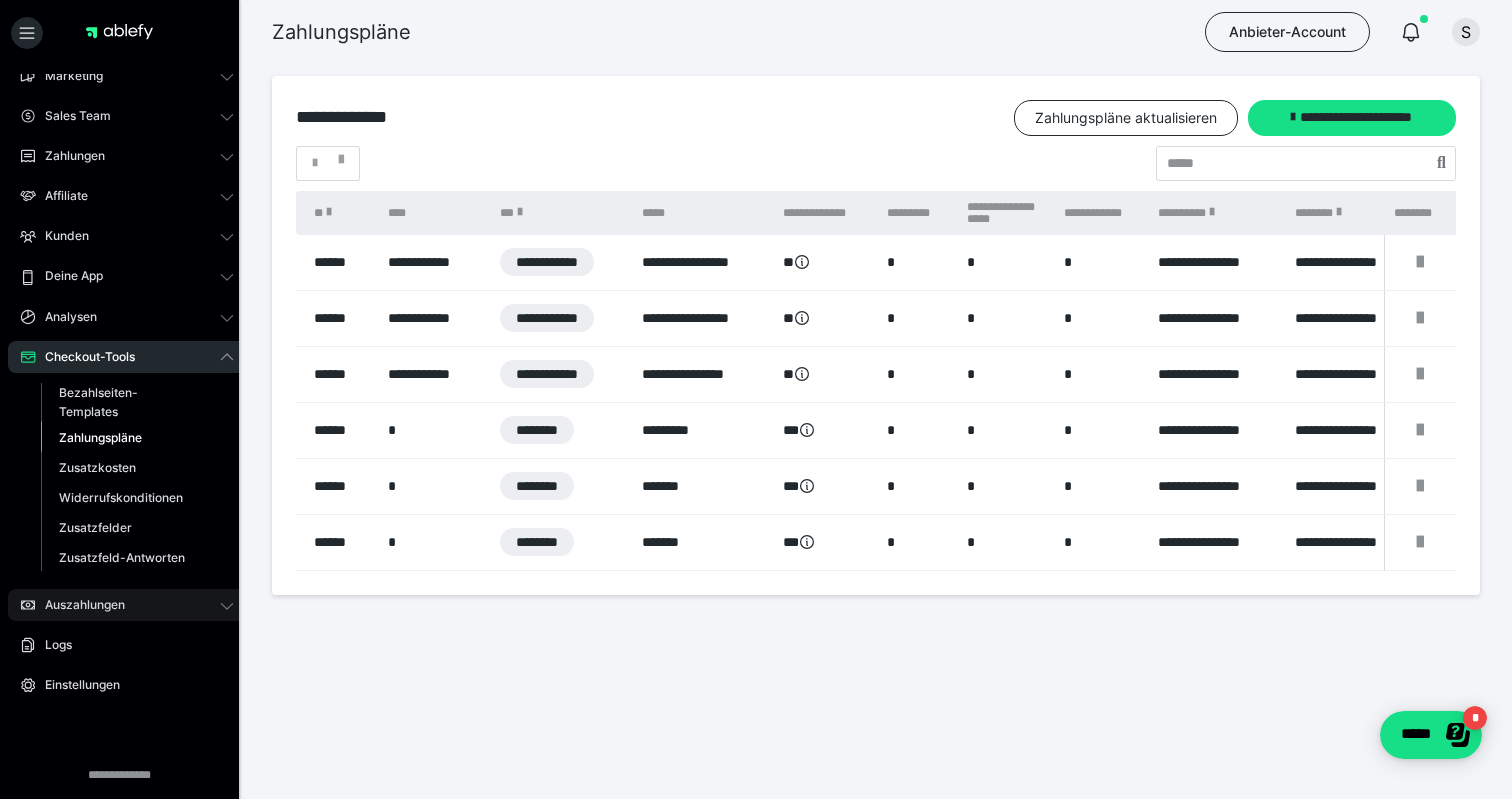 click on "Auszahlungen" at bounding box center [78, 605] 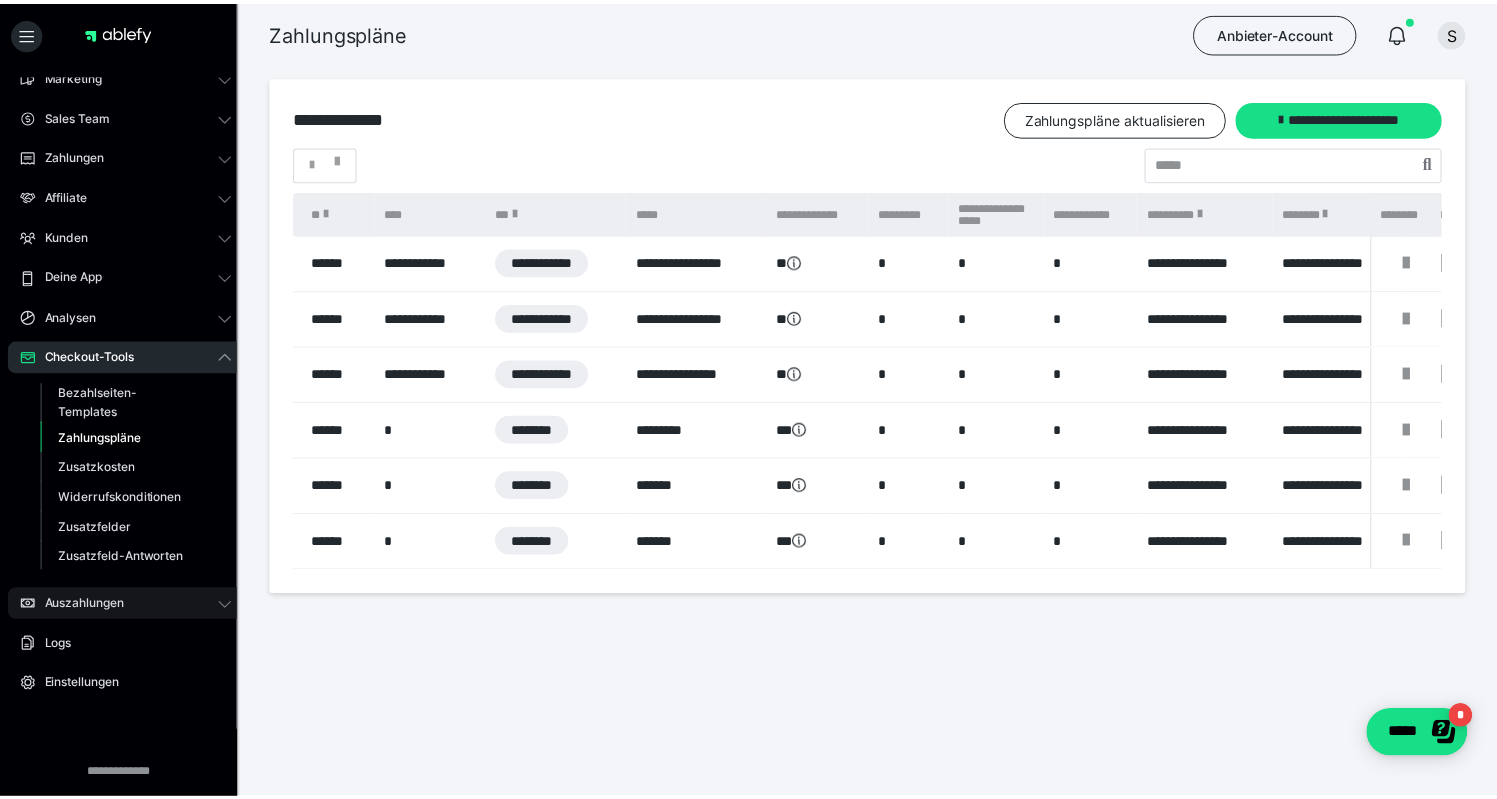 scroll, scrollTop: 0, scrollLeft: 0, axis: both 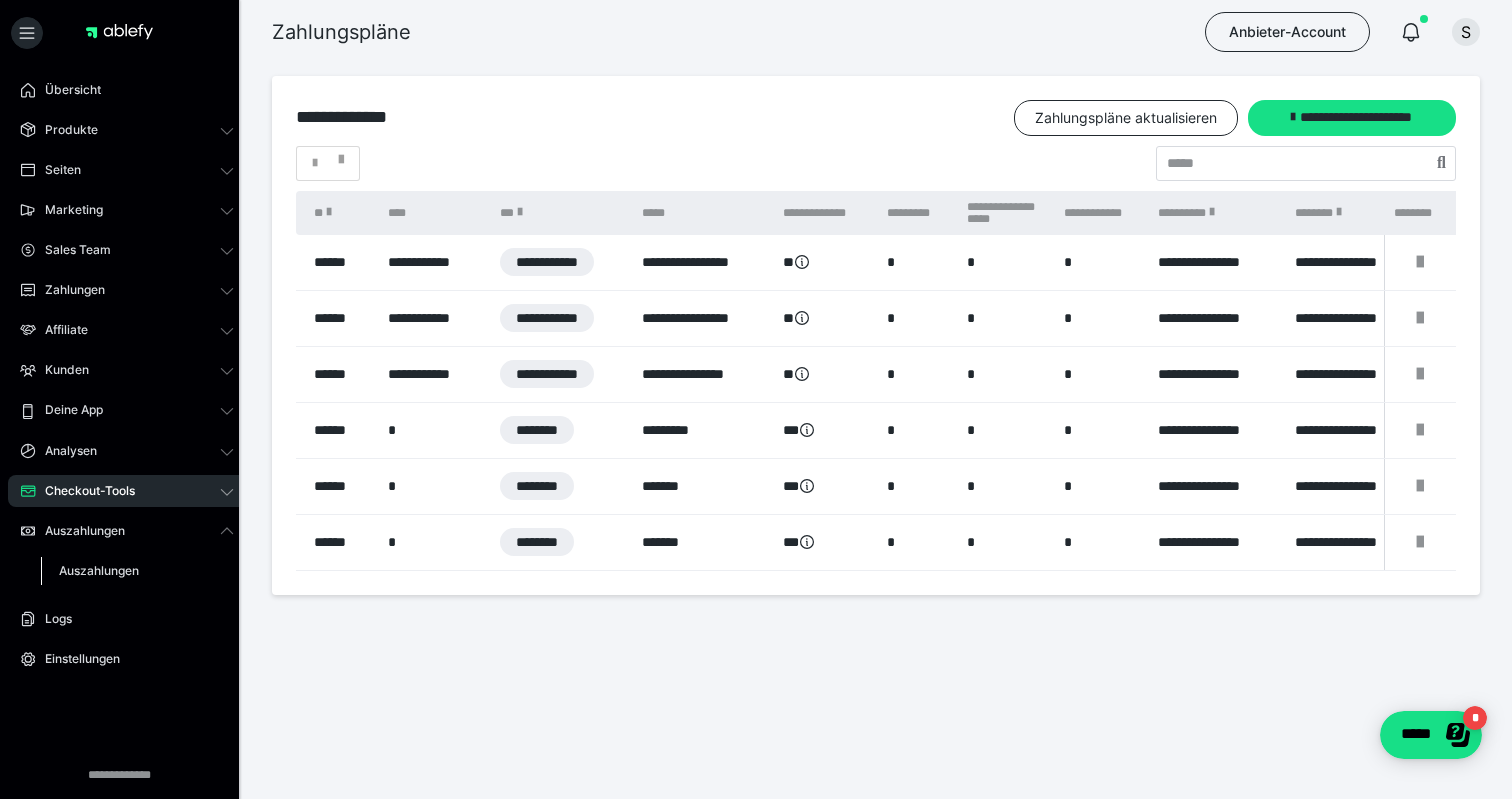 click on "Auszahlungen" at bounding box center (137, 571) 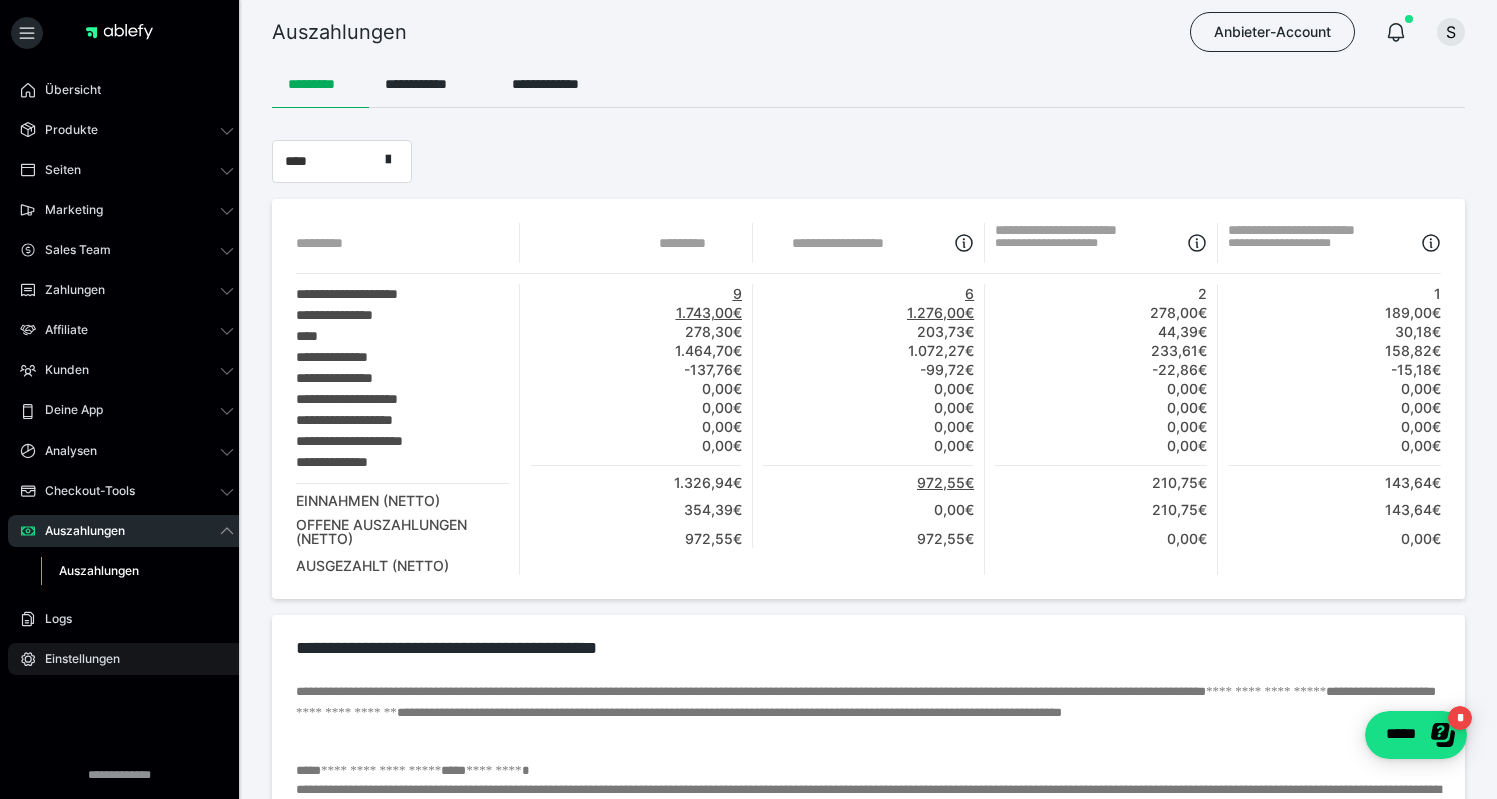 click on "Einstellungen" at bounding box center (127, 659) 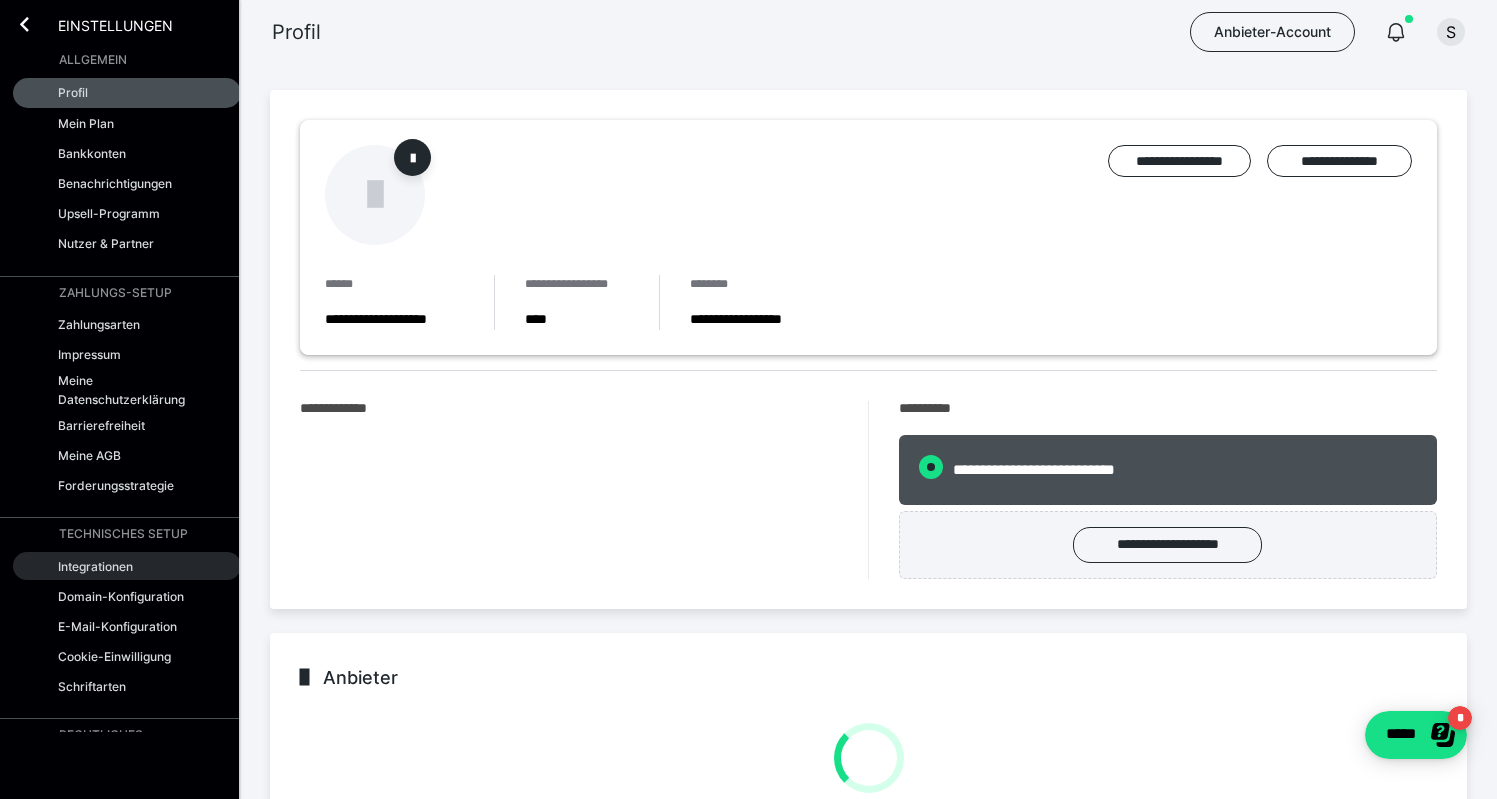 radio on "****" 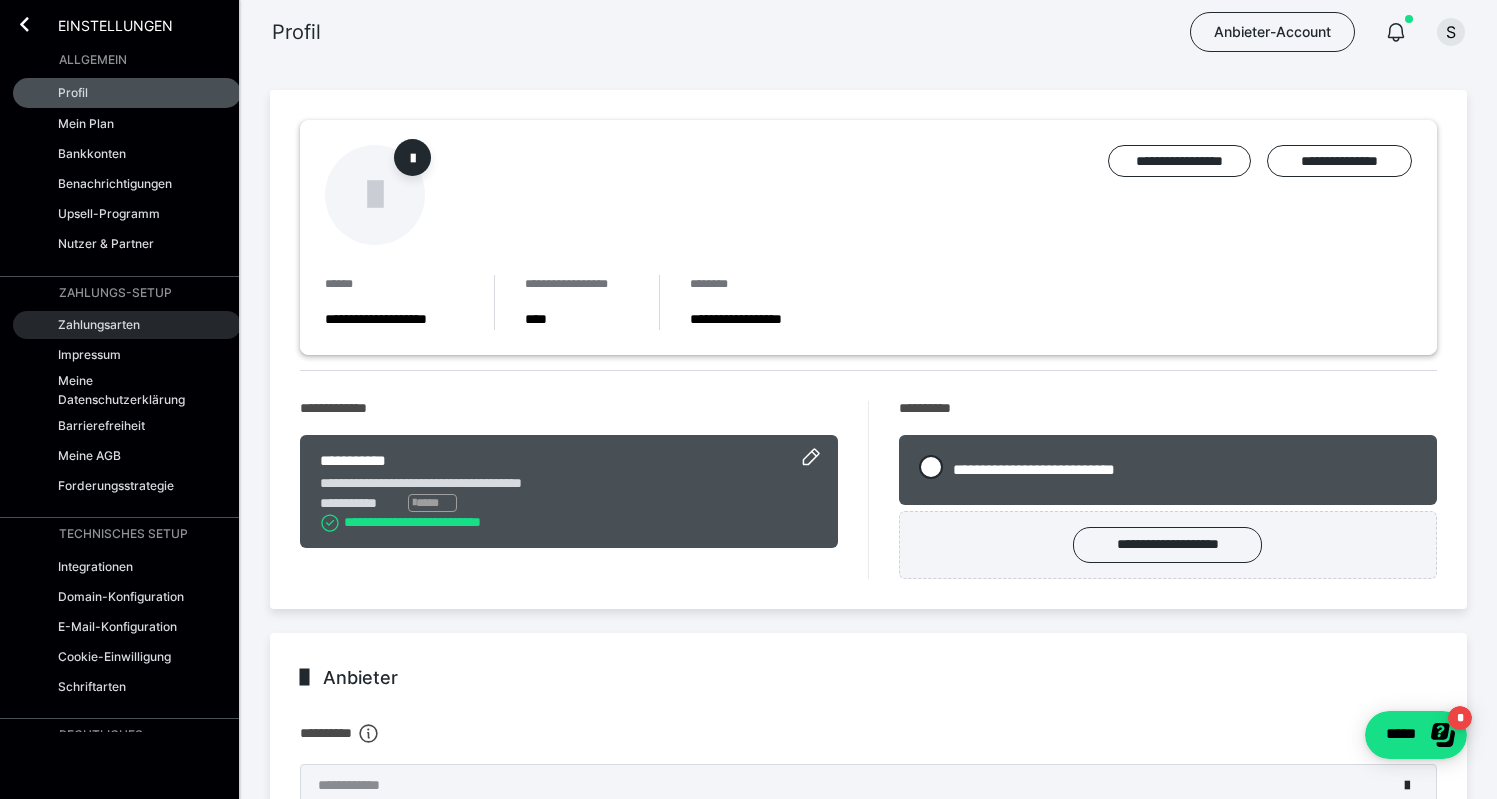 click on "Zahlungsarten" at bounding box center (127, 325) 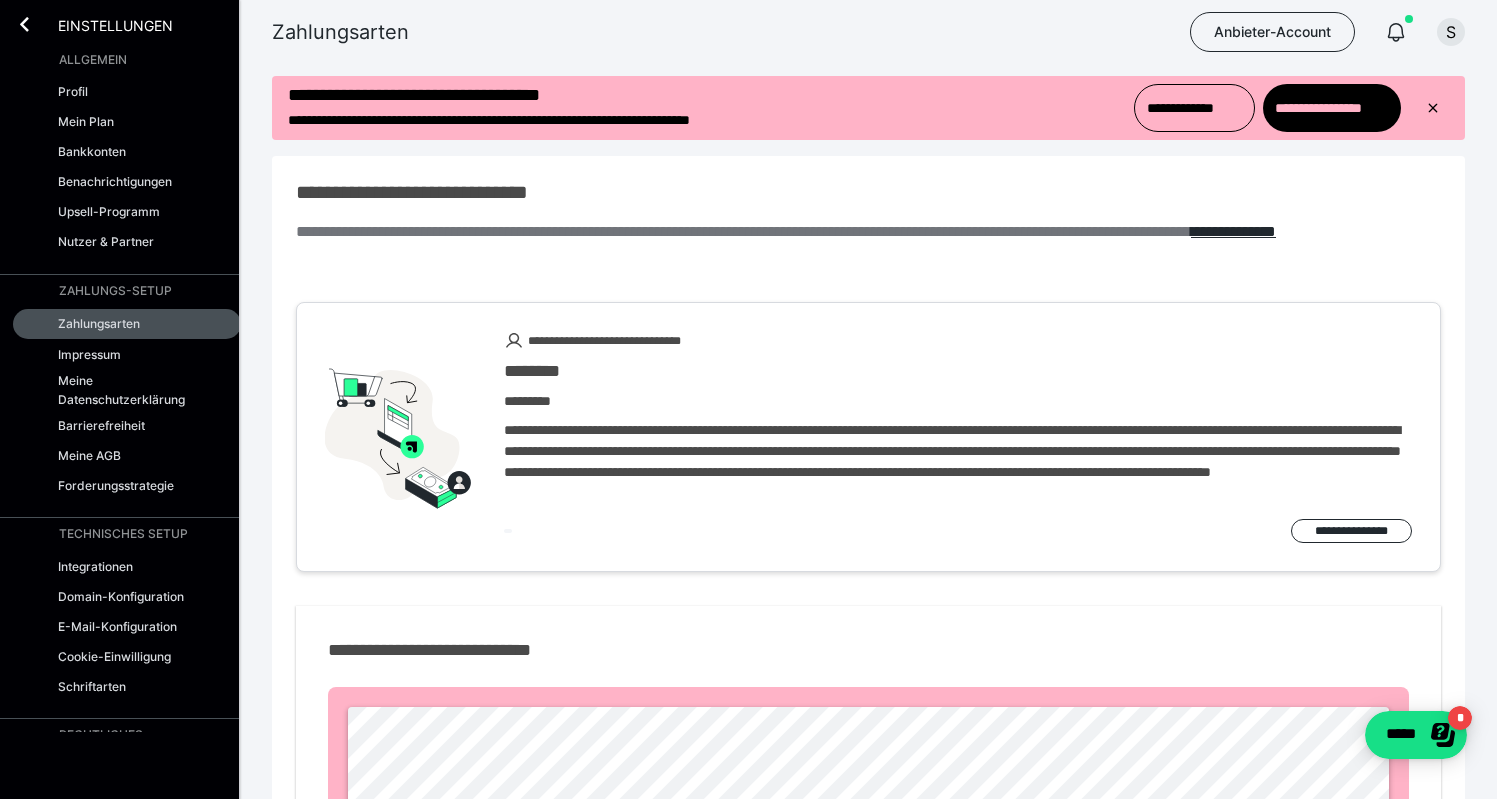 scroll, scrollTop: 0, scrollLeft: 0, axis: both 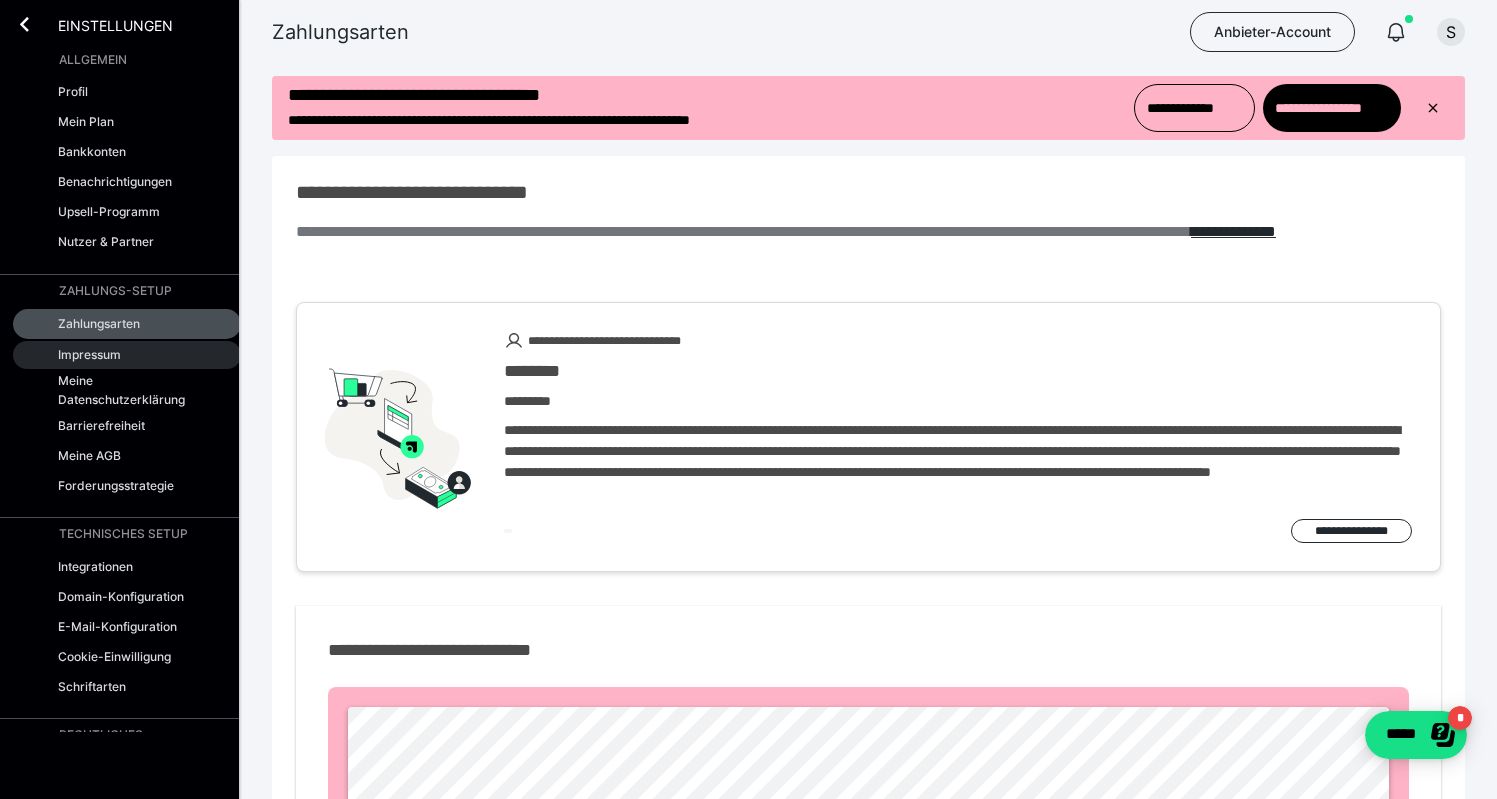 click on "Impressum" at bounding box center [89, 354] 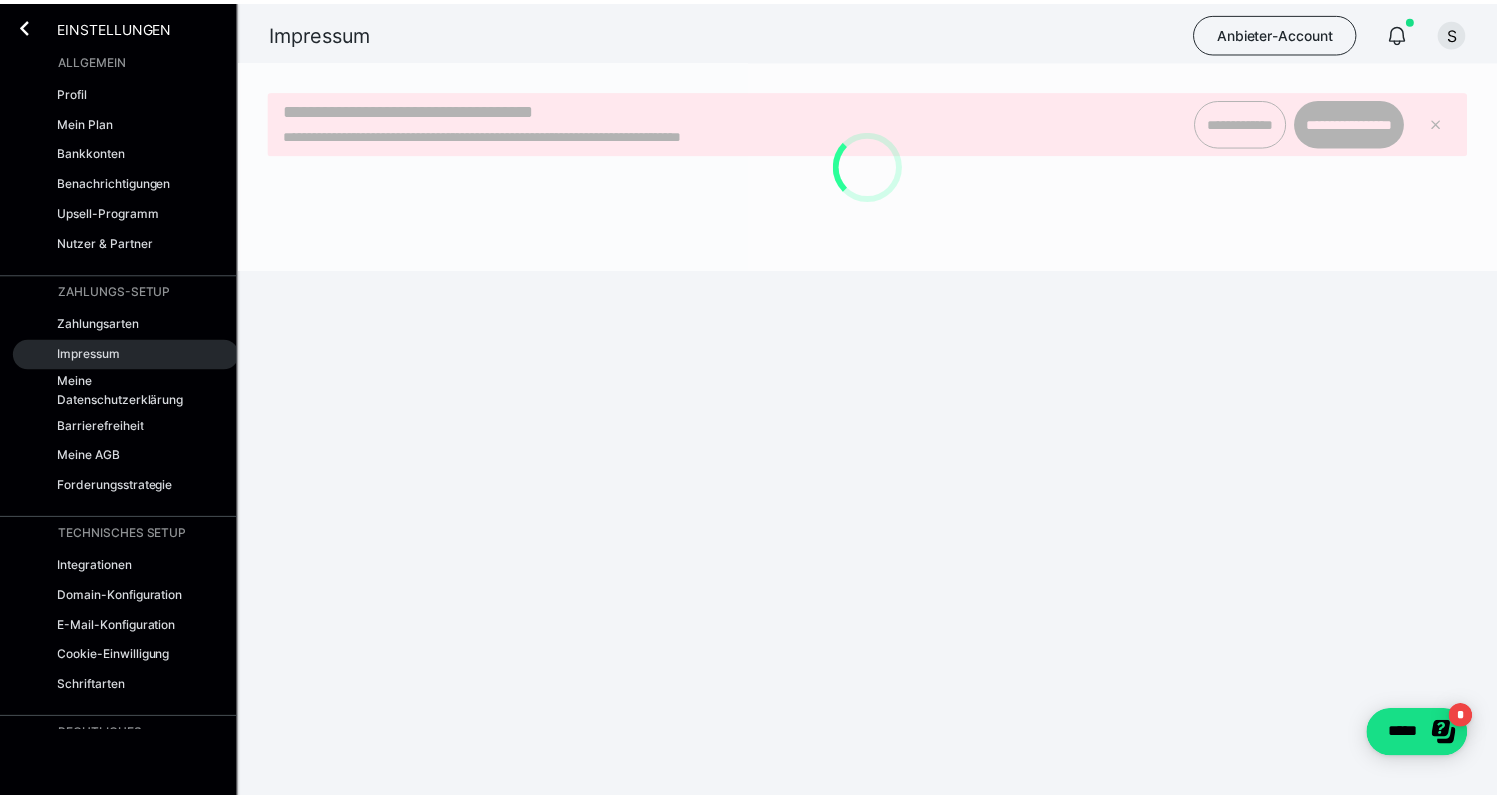 scroll, scrollTop: 0, scrollLeft: 0, axis: both 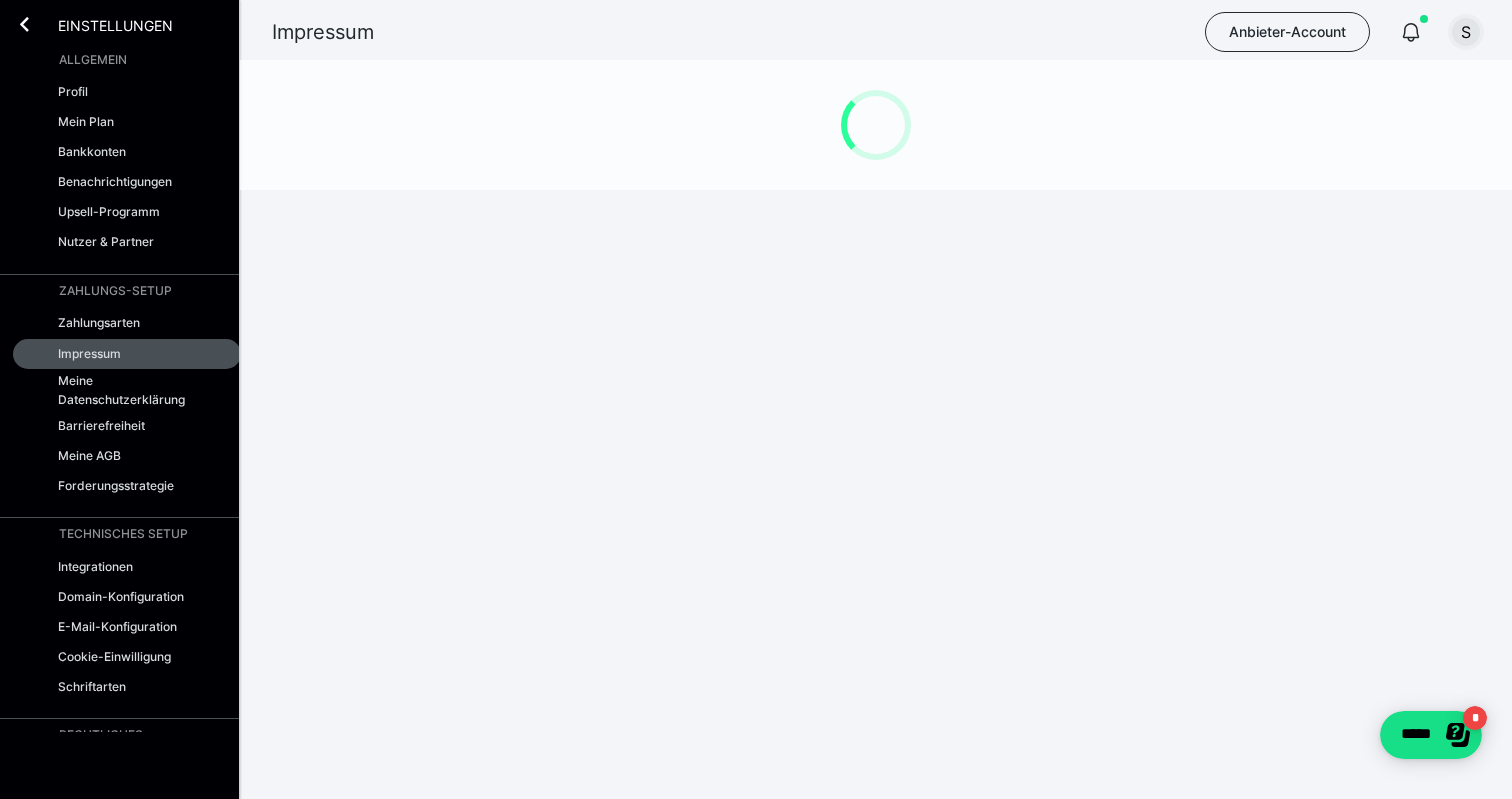 click on "S" at bounding box center (1466, 32) 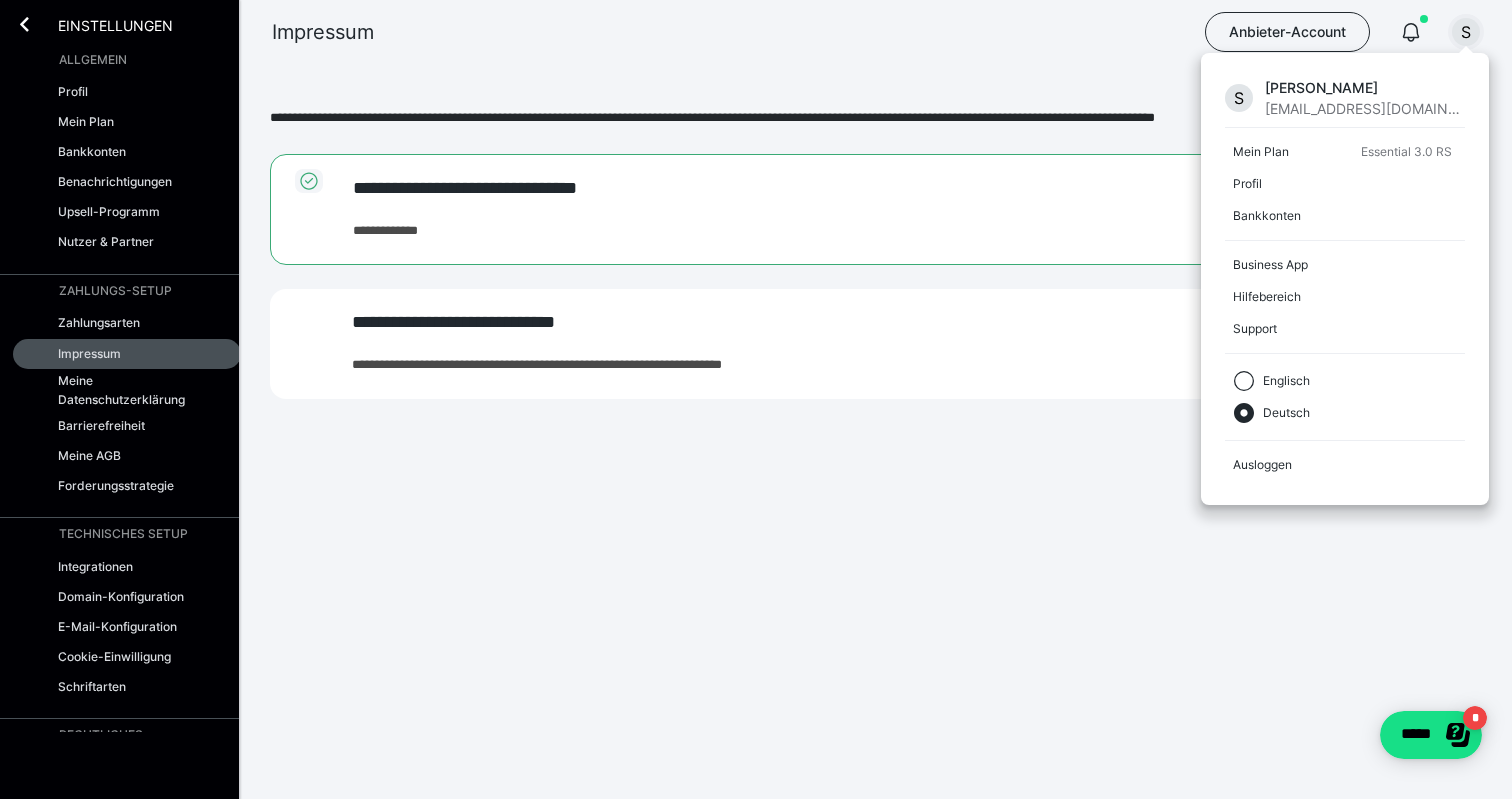 click on "S" at bounding box center (1466, 32) 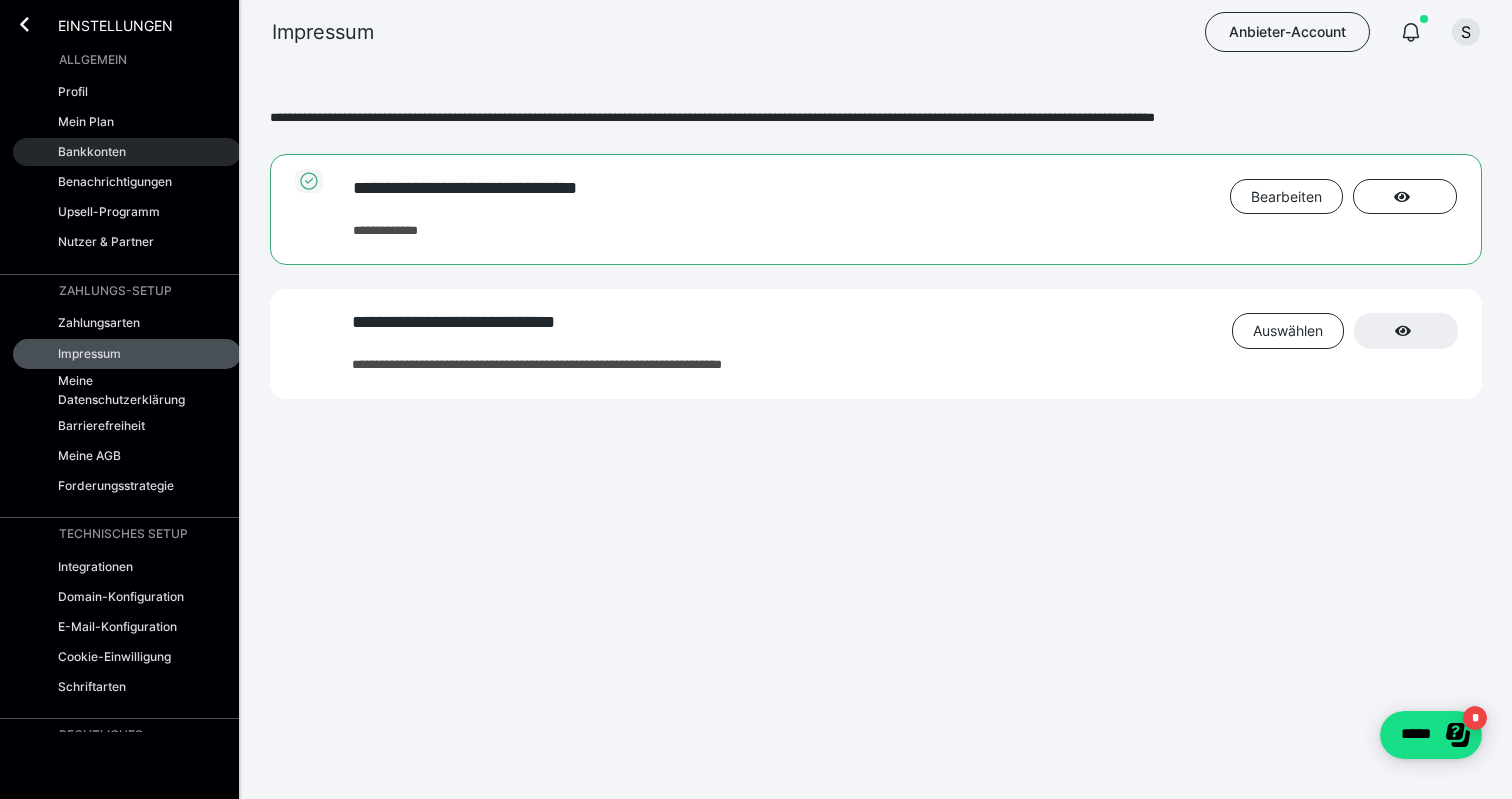 click on "Bankkonten" at bounding box center [92, 151] 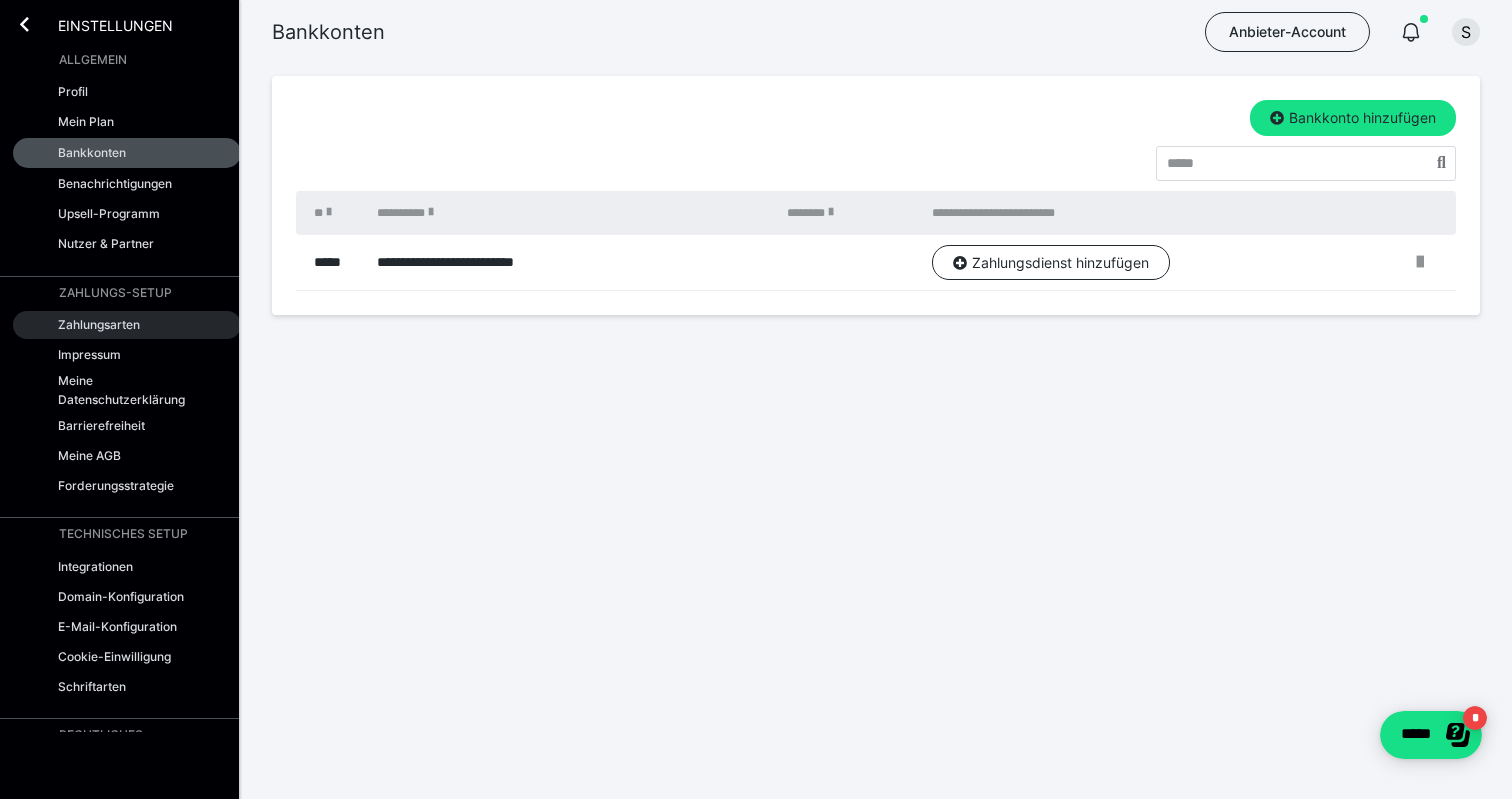 click on "Zahlungsarten" at bounding box center (99, 324) 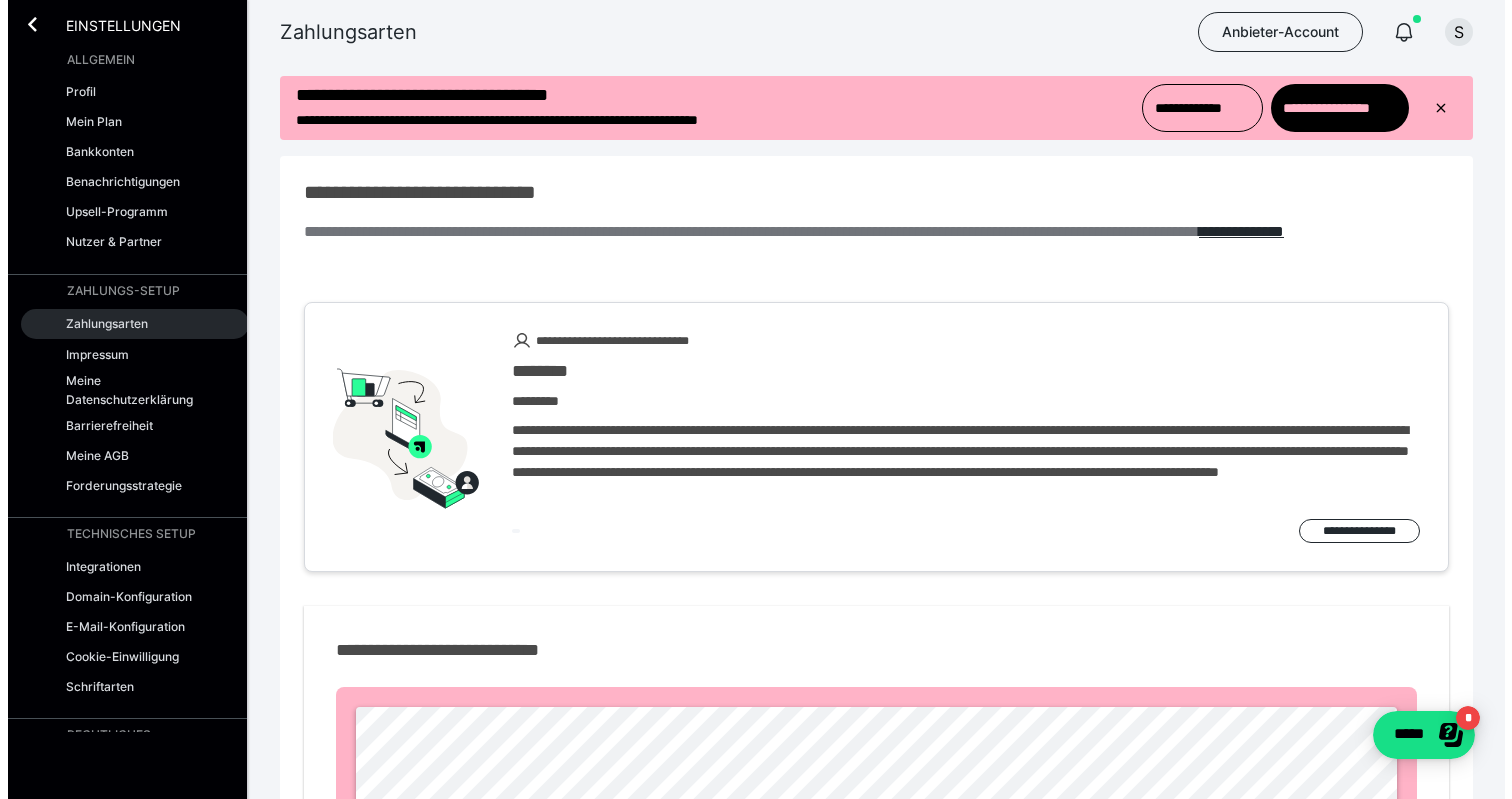 scroll, scrollTop: 0, scrollLeft: 0, axis: both 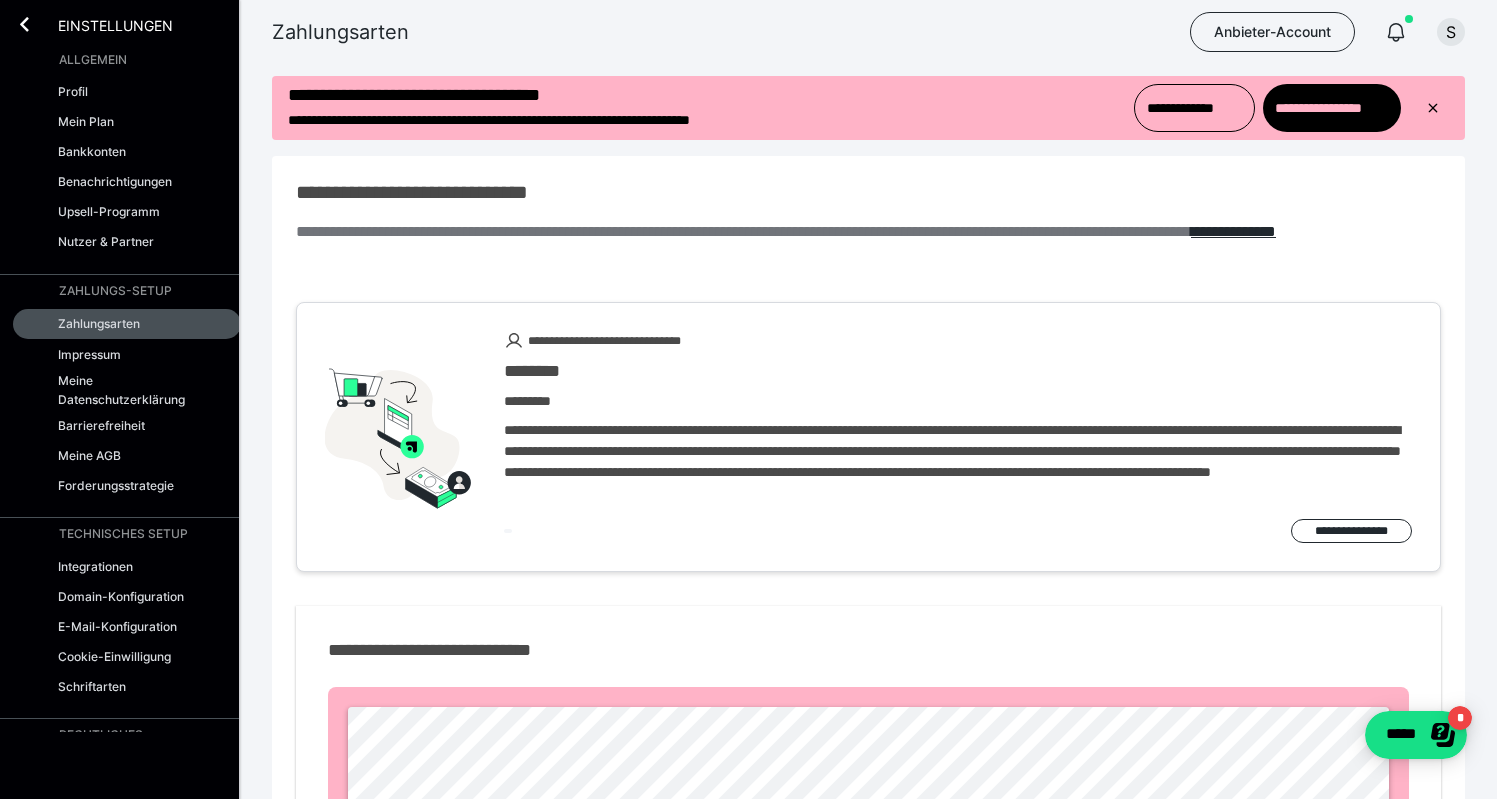 click on "**********" at bounding box center (958, 447) 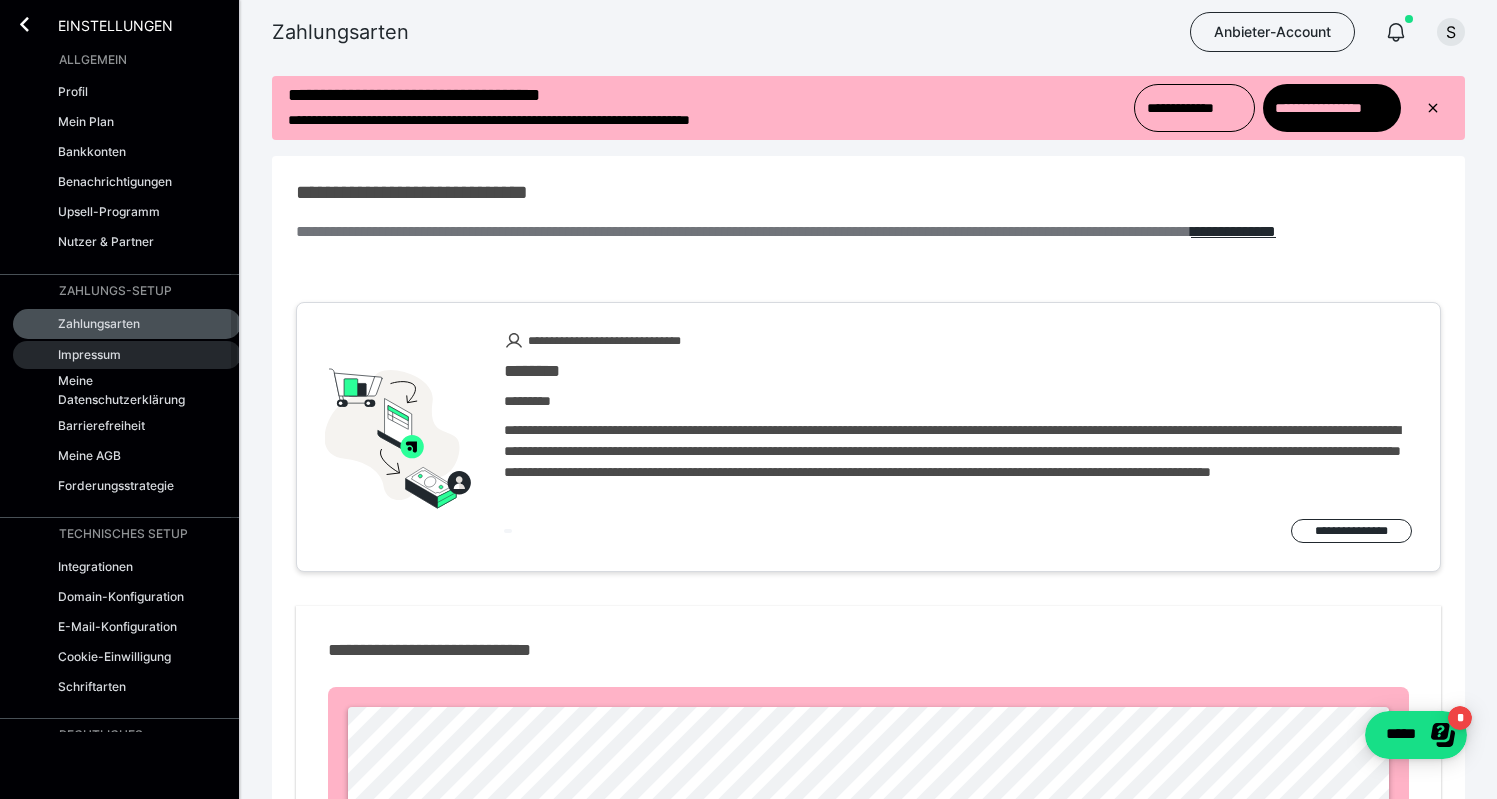 click on "Impressum" at bounding box center [127, 355] 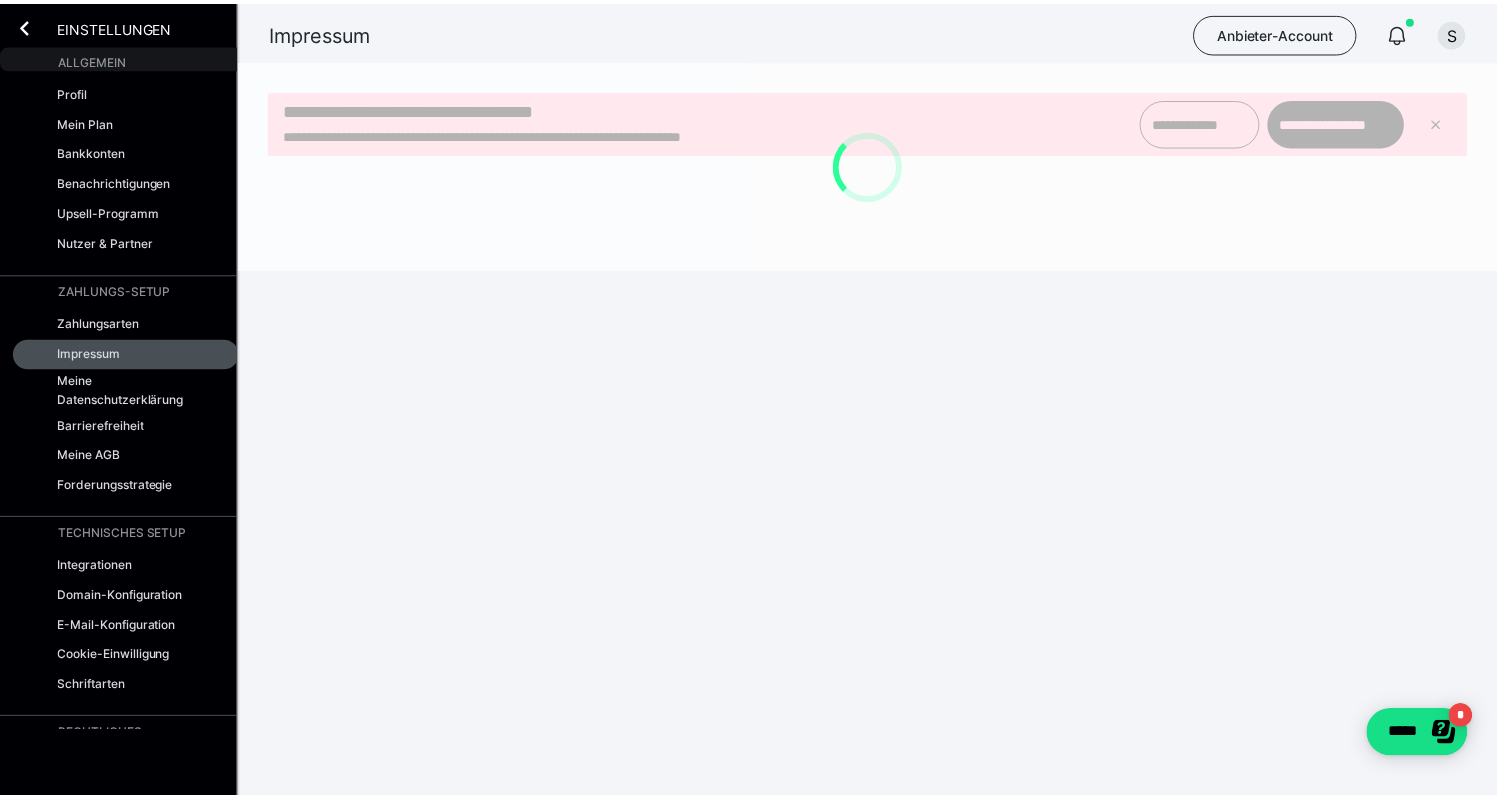 scroll, scrollTop: 0, scrollLeft: 0, axis: both 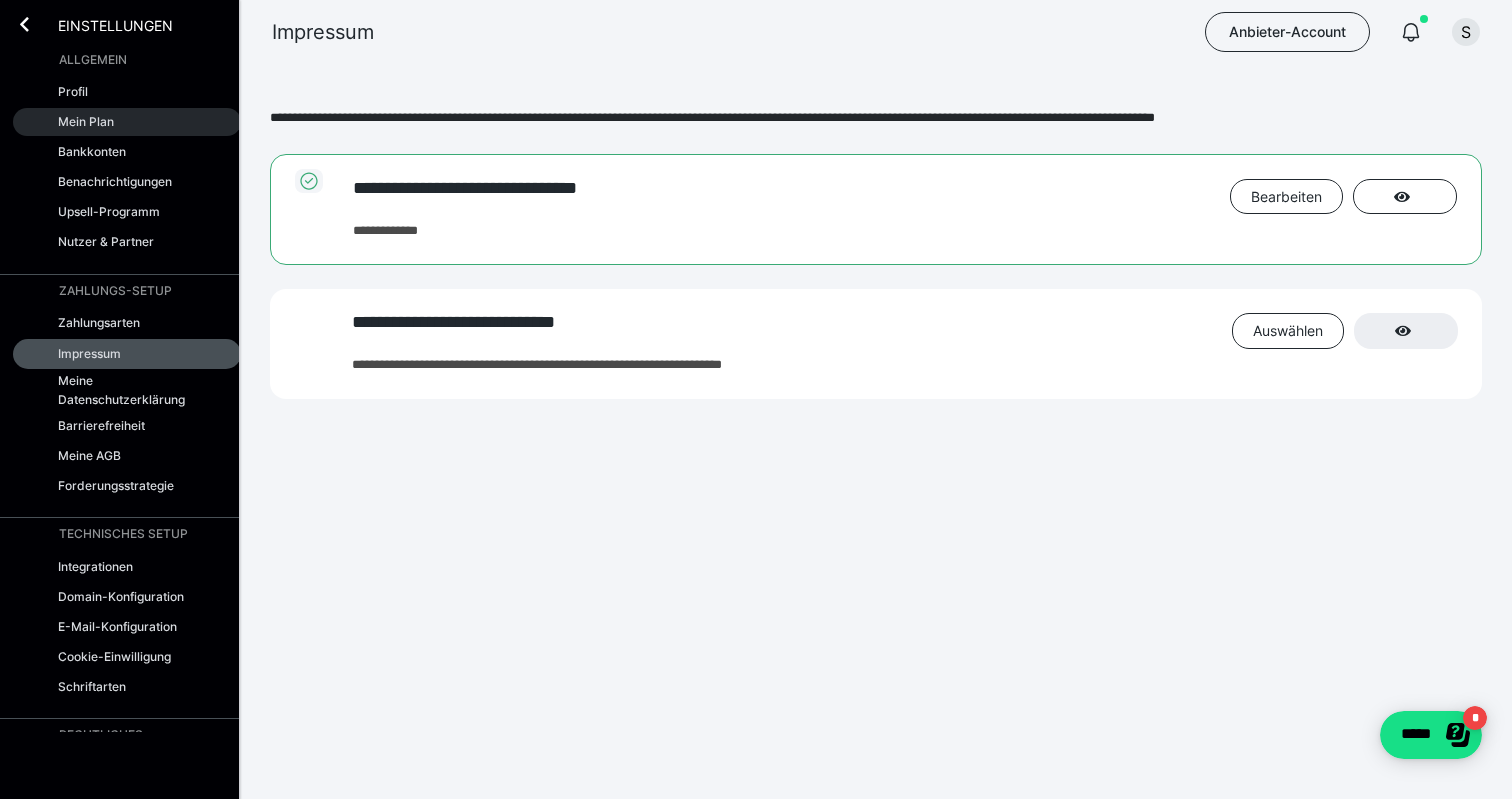 click on "Mein Plan" at bounding box center [86, 121] 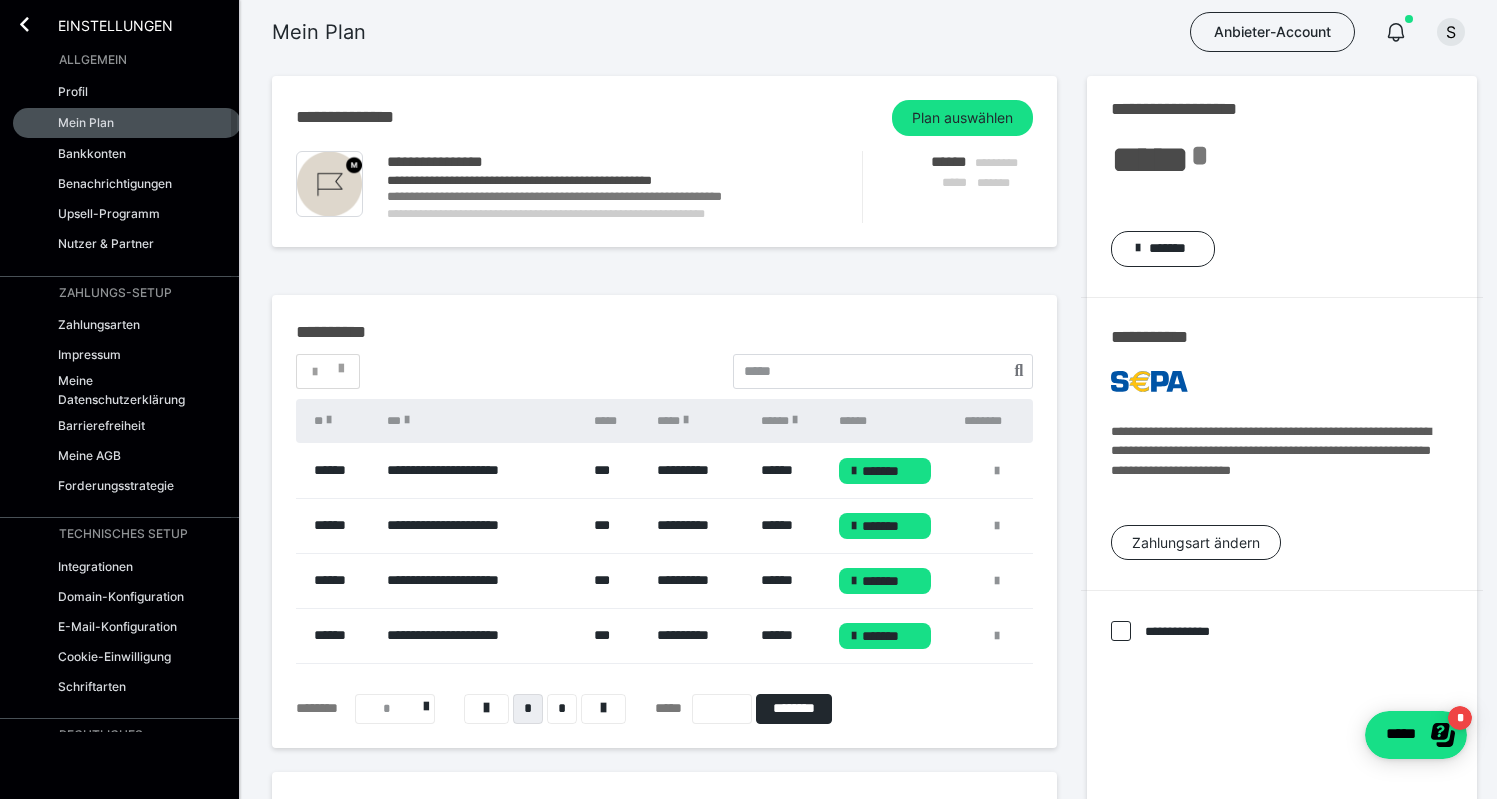 click on "Upsell-Programm" at bounding box center [127, 214] 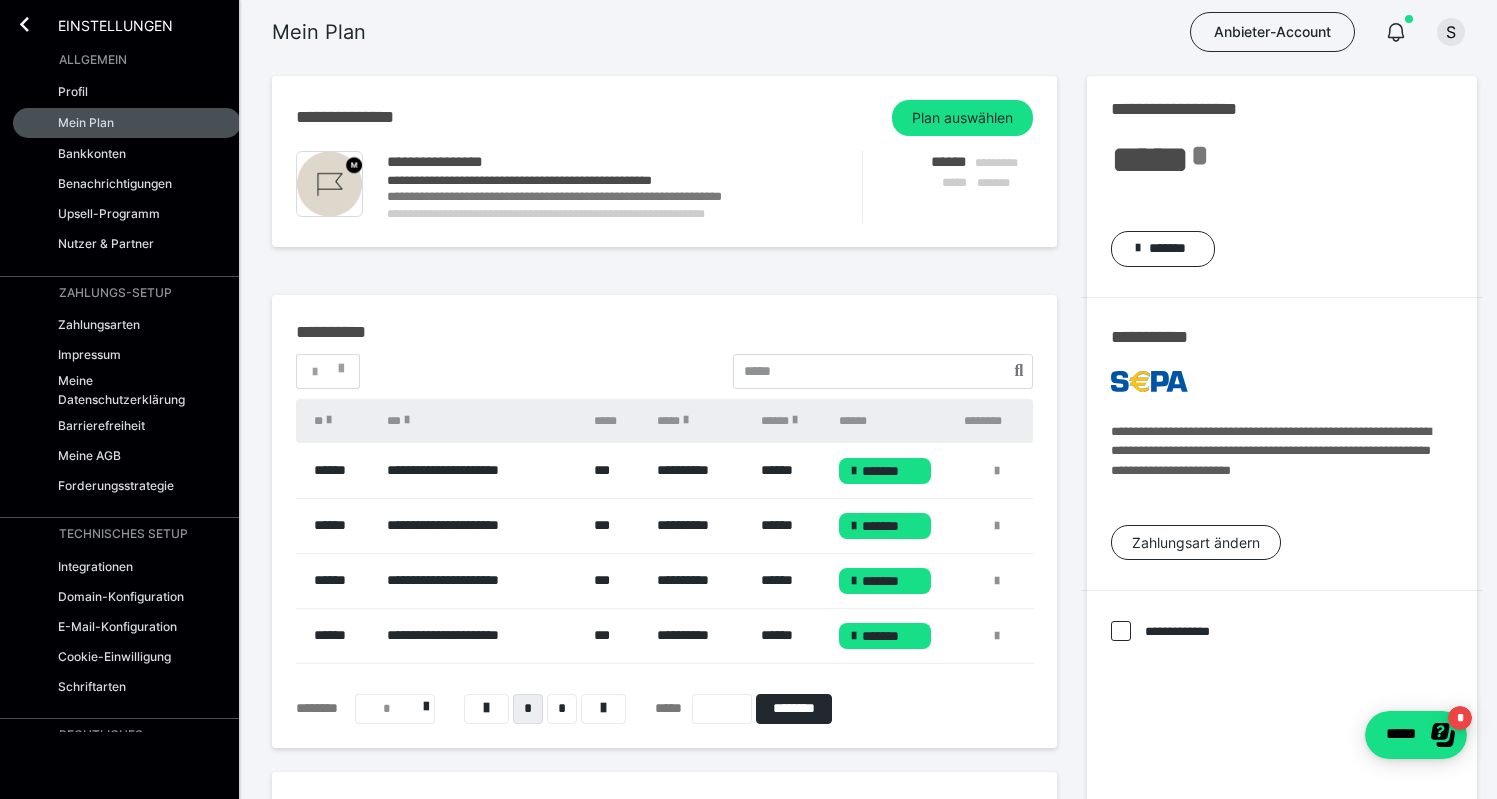 click on "Einstellungen" at bounding box center (101, 24) 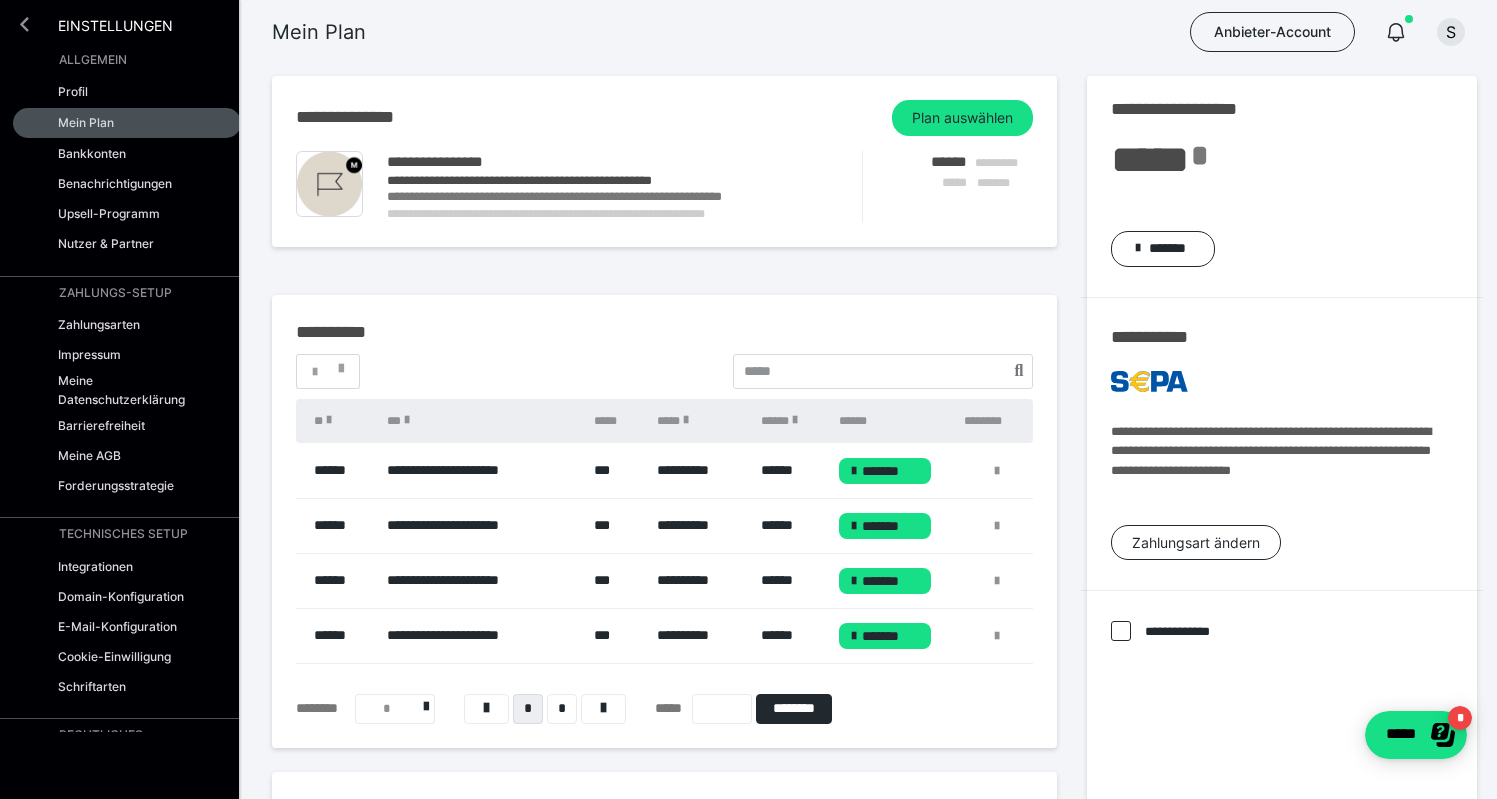 click at bounding box center [24, 24] 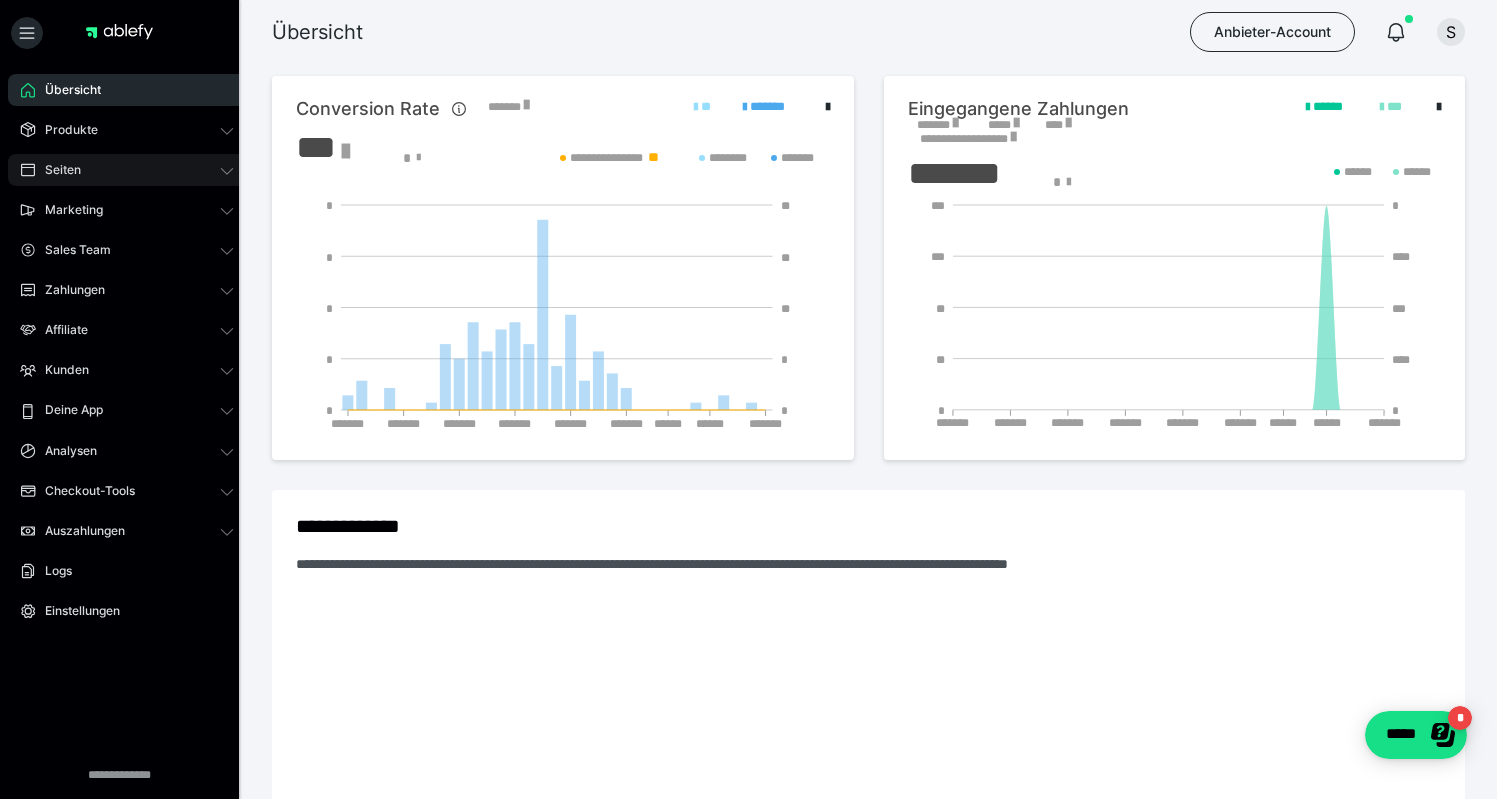 click on "Seiten" at bounding box center [127, 170] 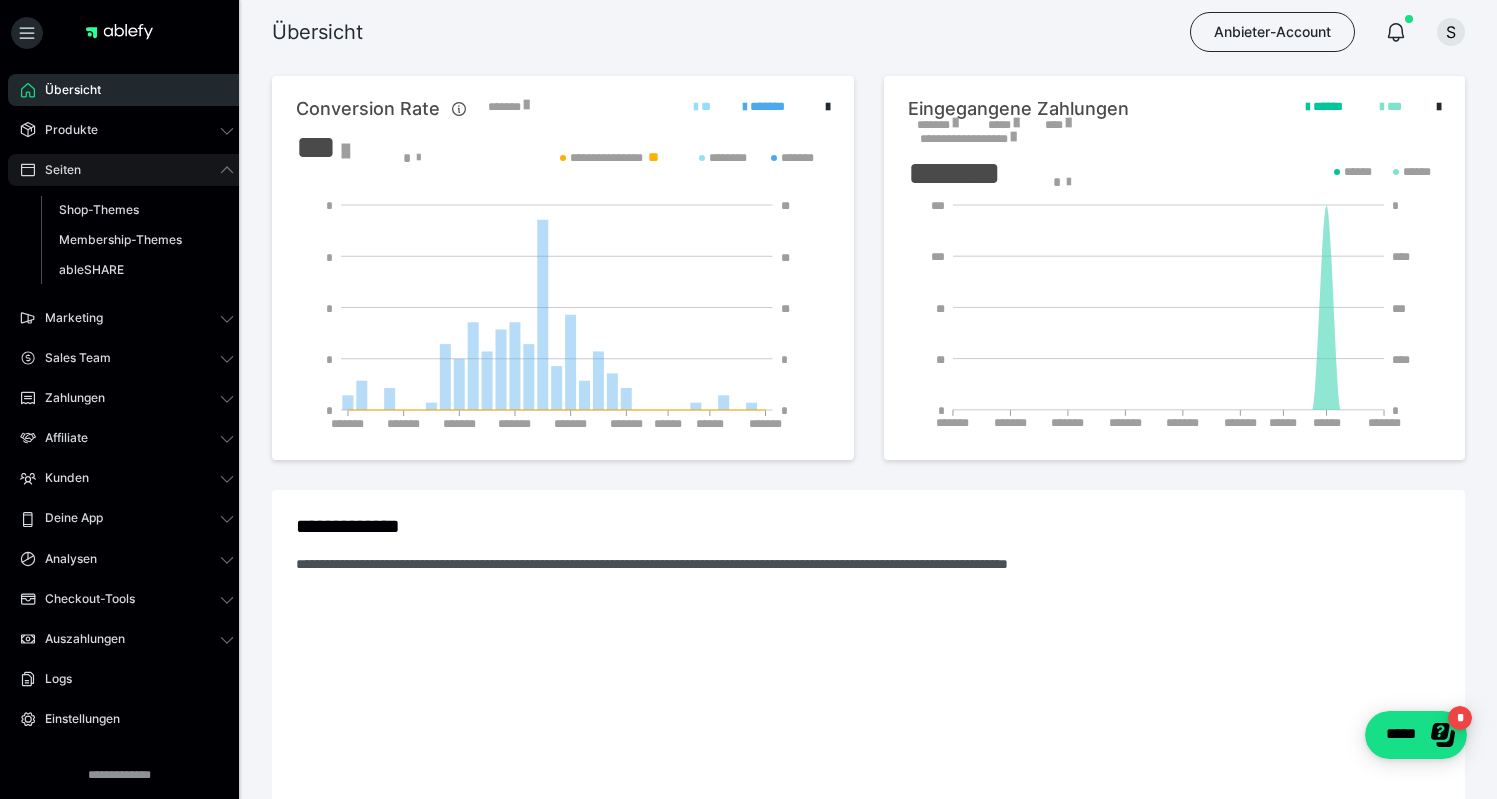 click on "Seiten" at bounding box center [127, 170] 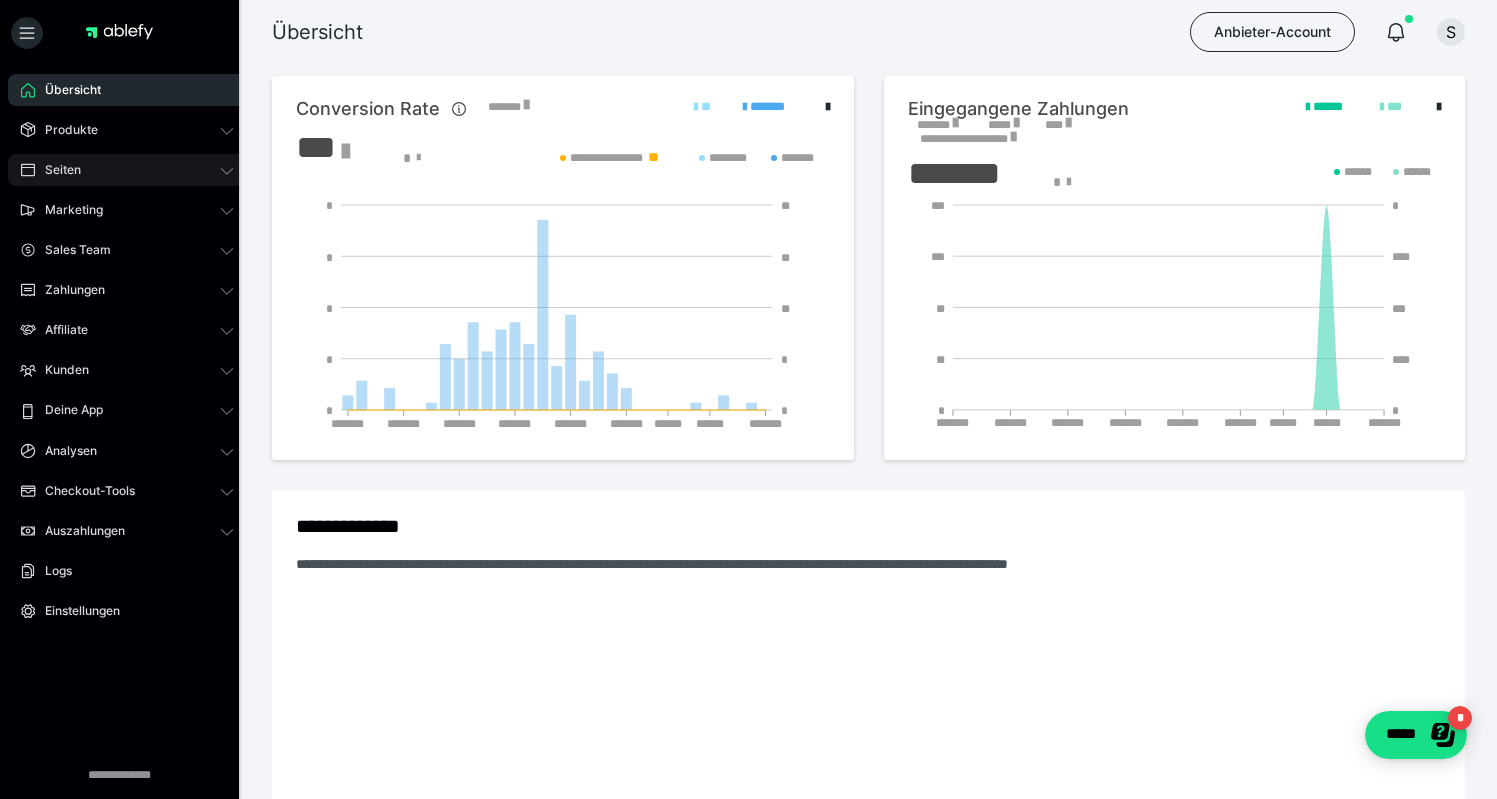 click on "Seiten" at bounding box center (127, 170) 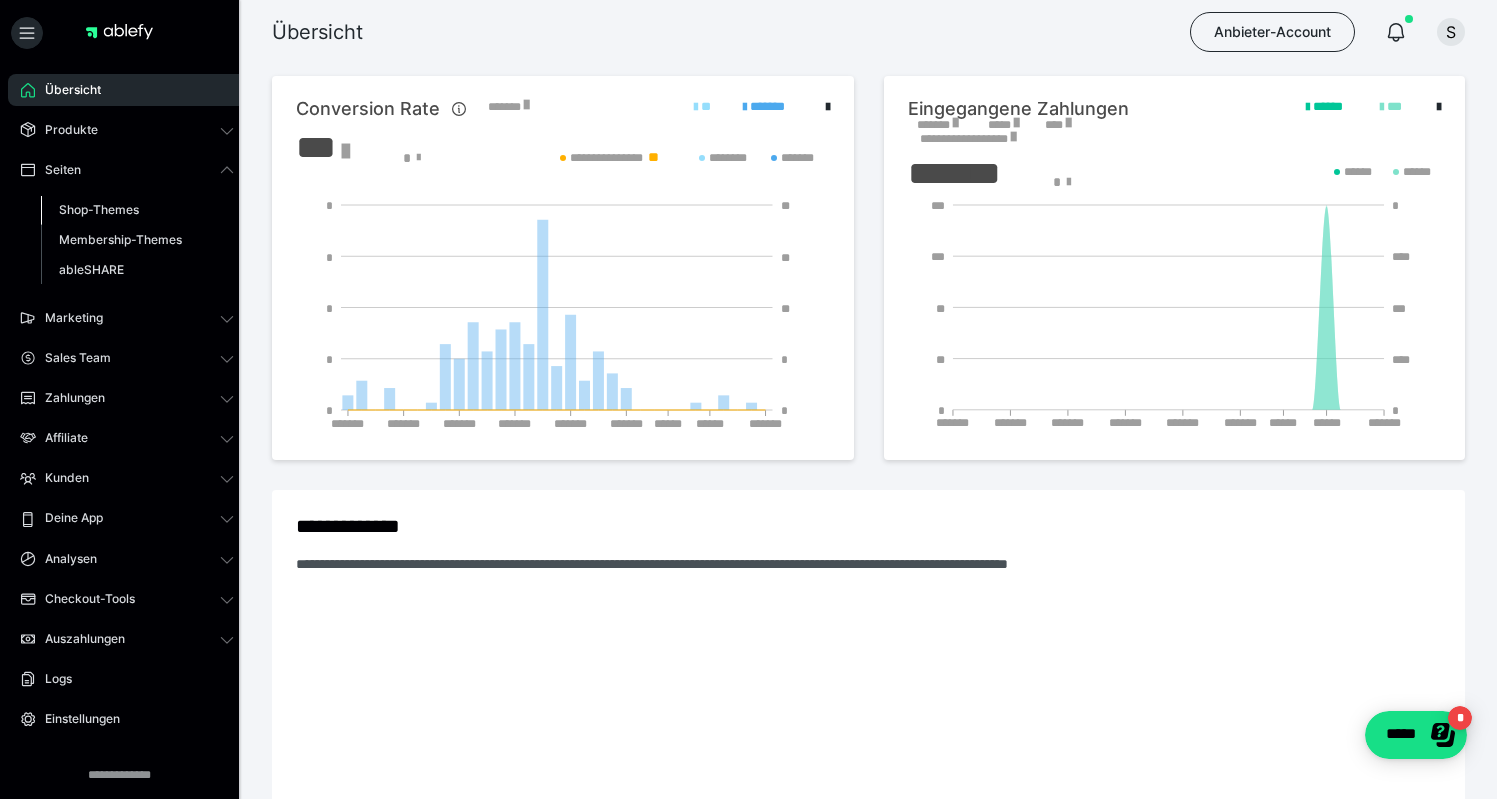 click on "Shop-Themes" at bounding box center [99, 209] 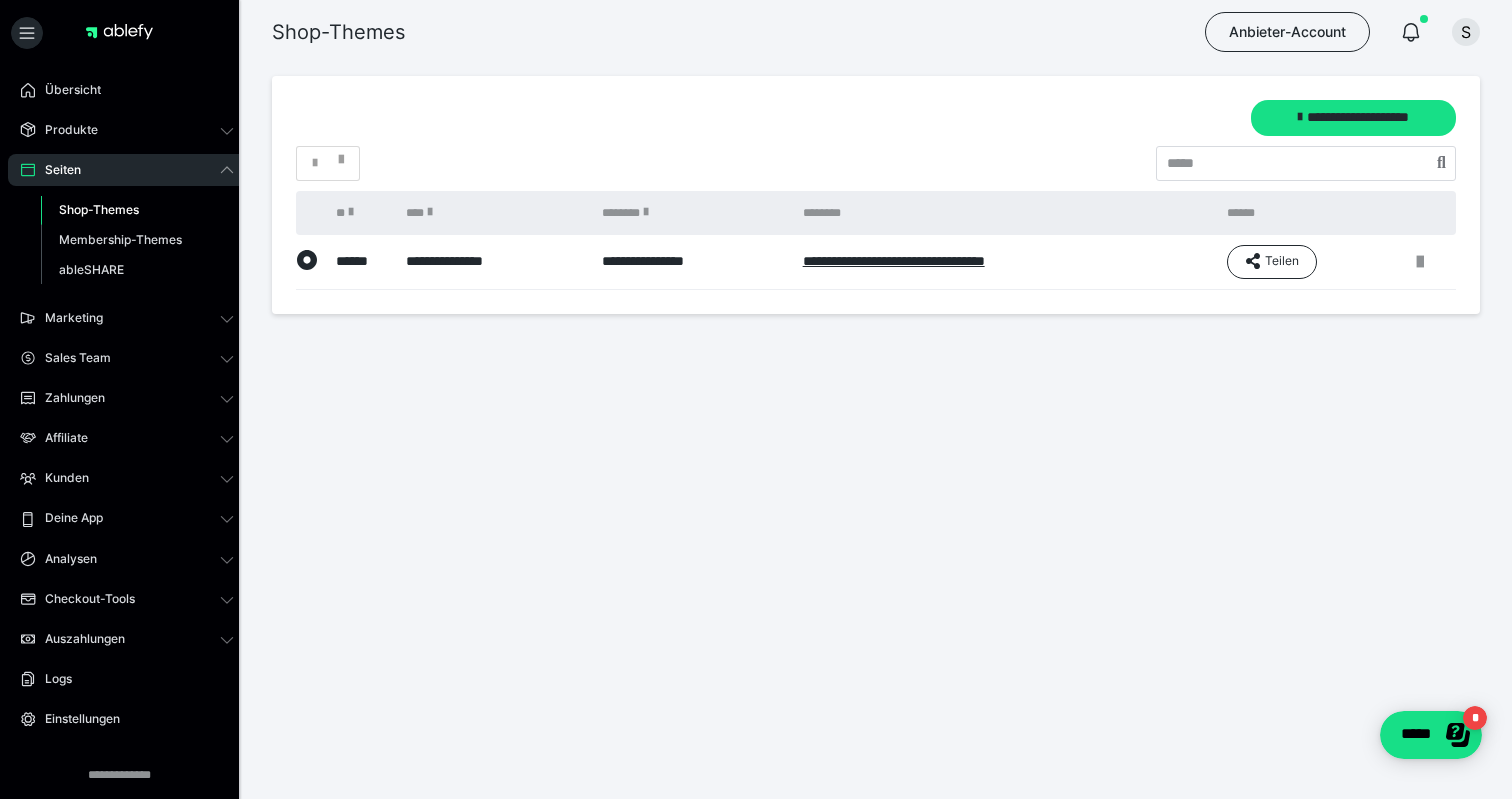 click on "Seiten" at bounding box center [127, 170] 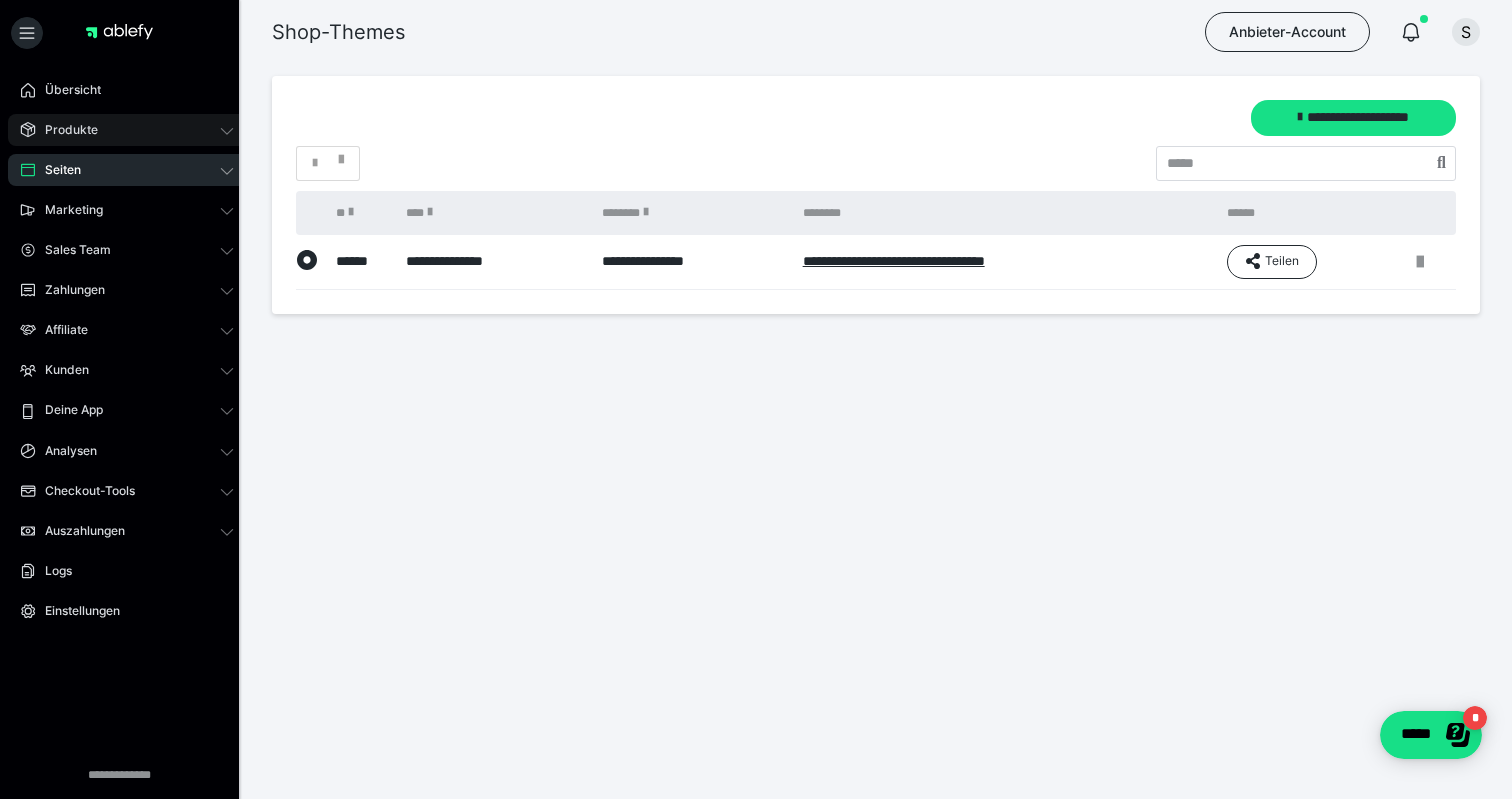 click on "Produkte" at bounding box center (64, 130) 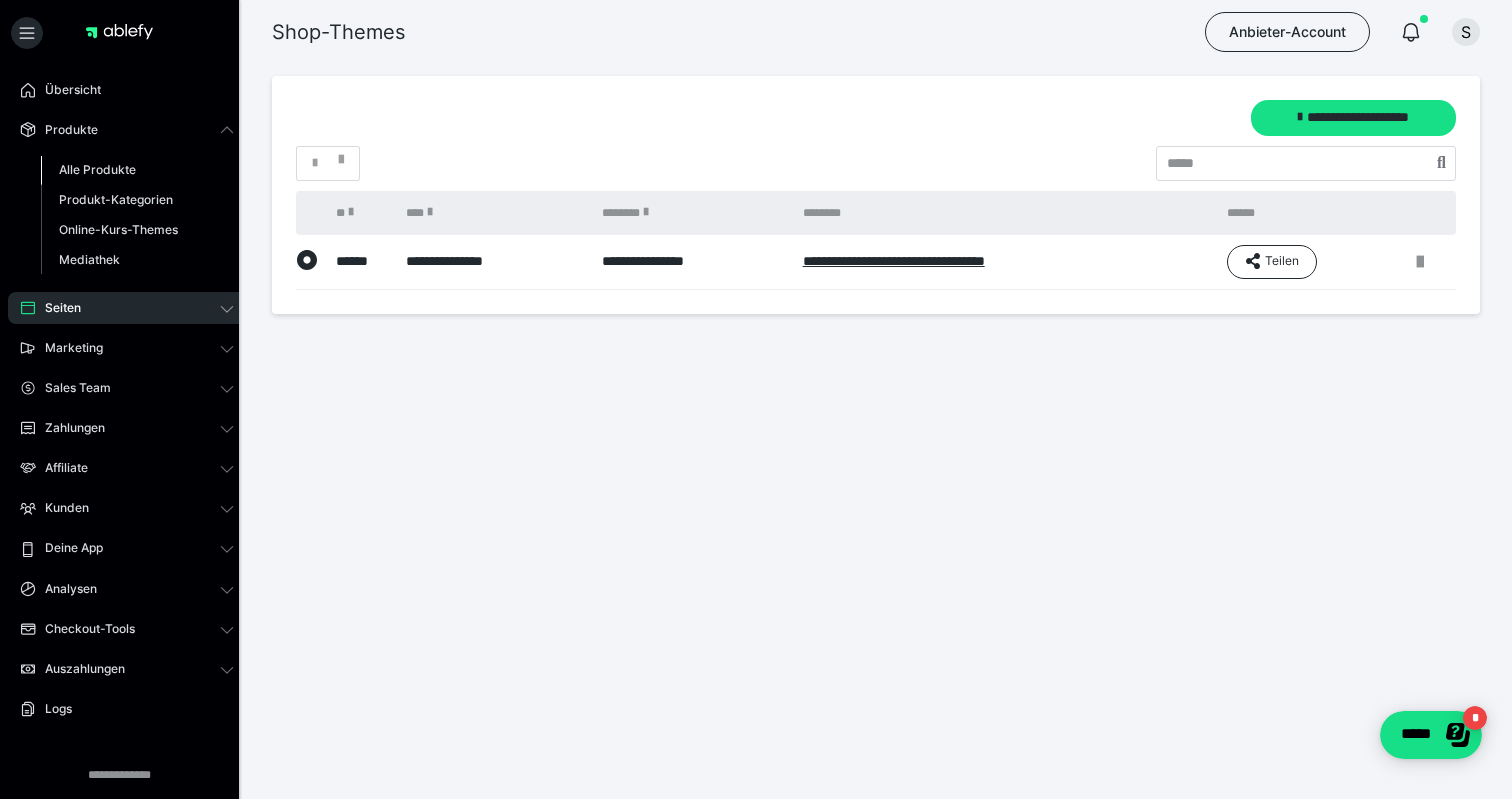 click on "Alle Produkte" at bounding box center [97, 169] 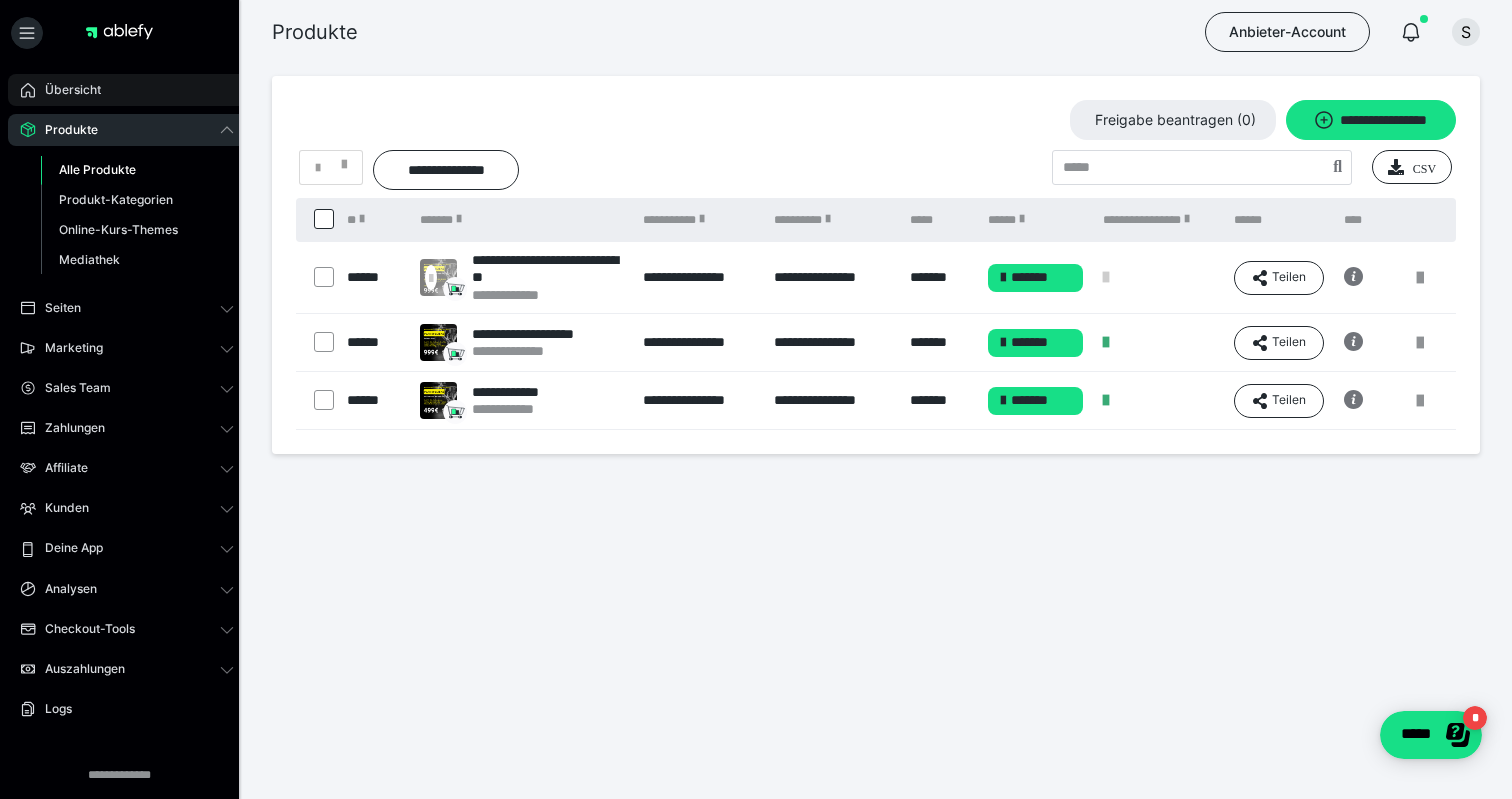 click on "Übersicht" at bounding box center (66, 90) 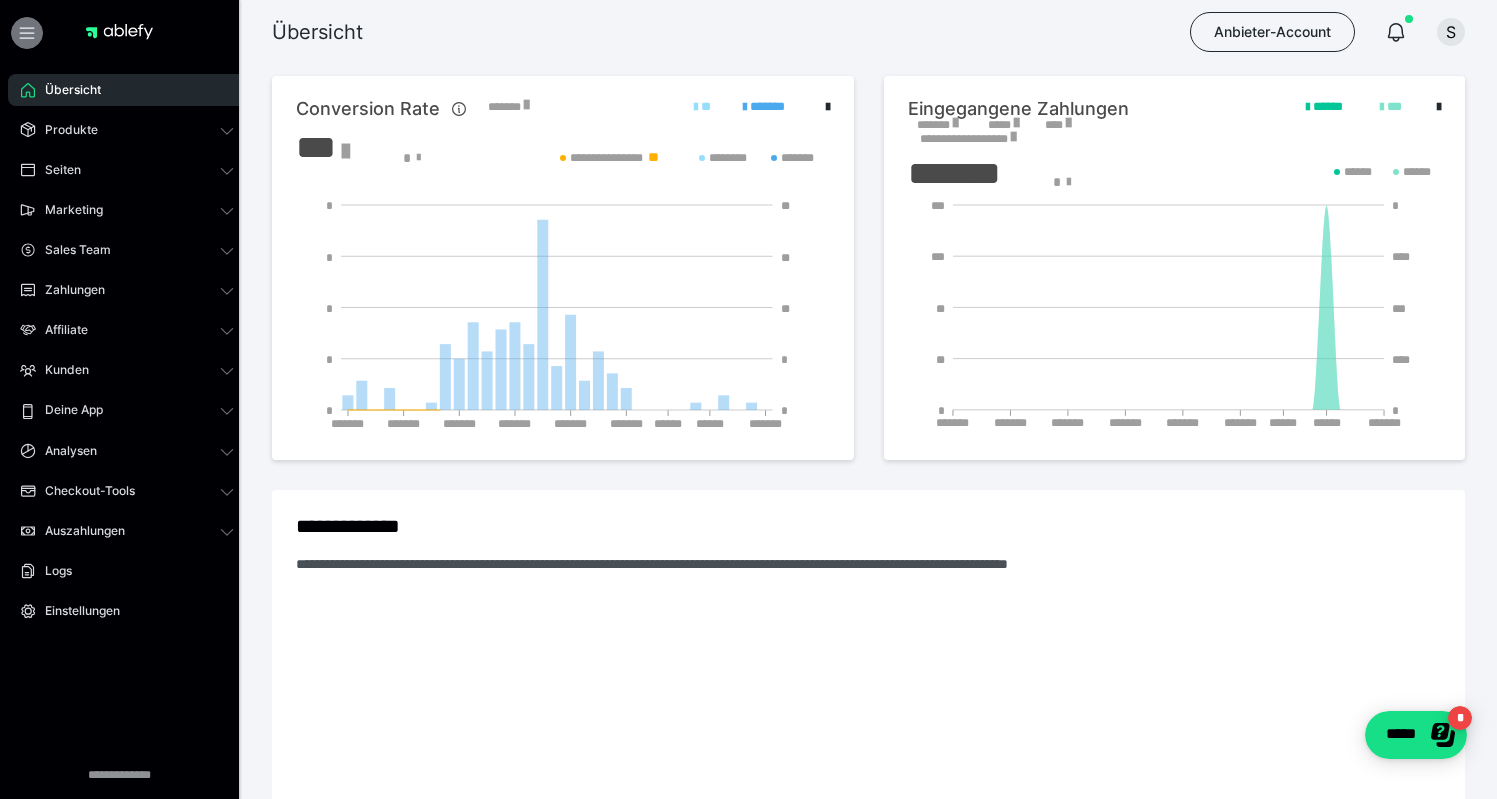 click 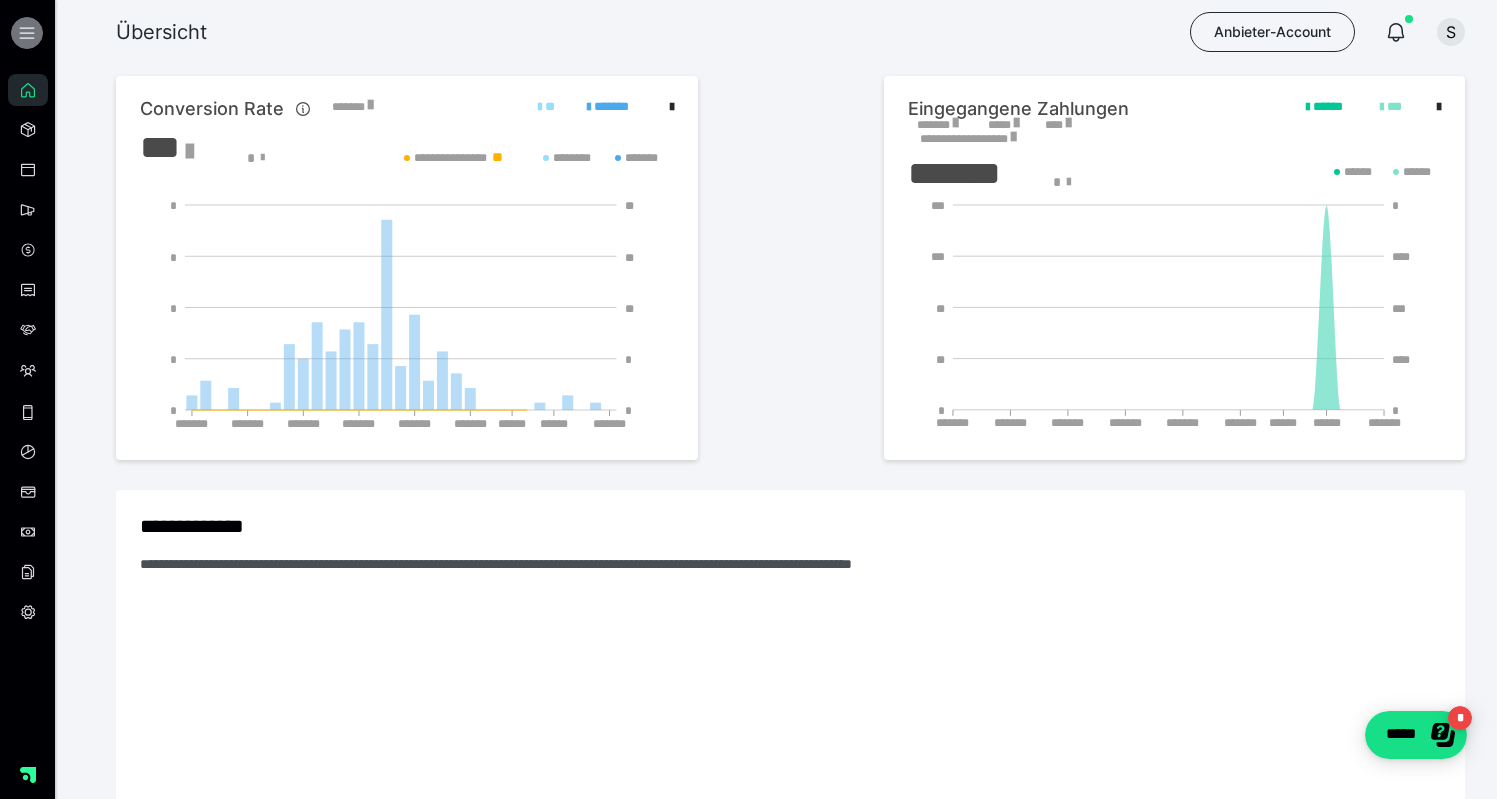 click 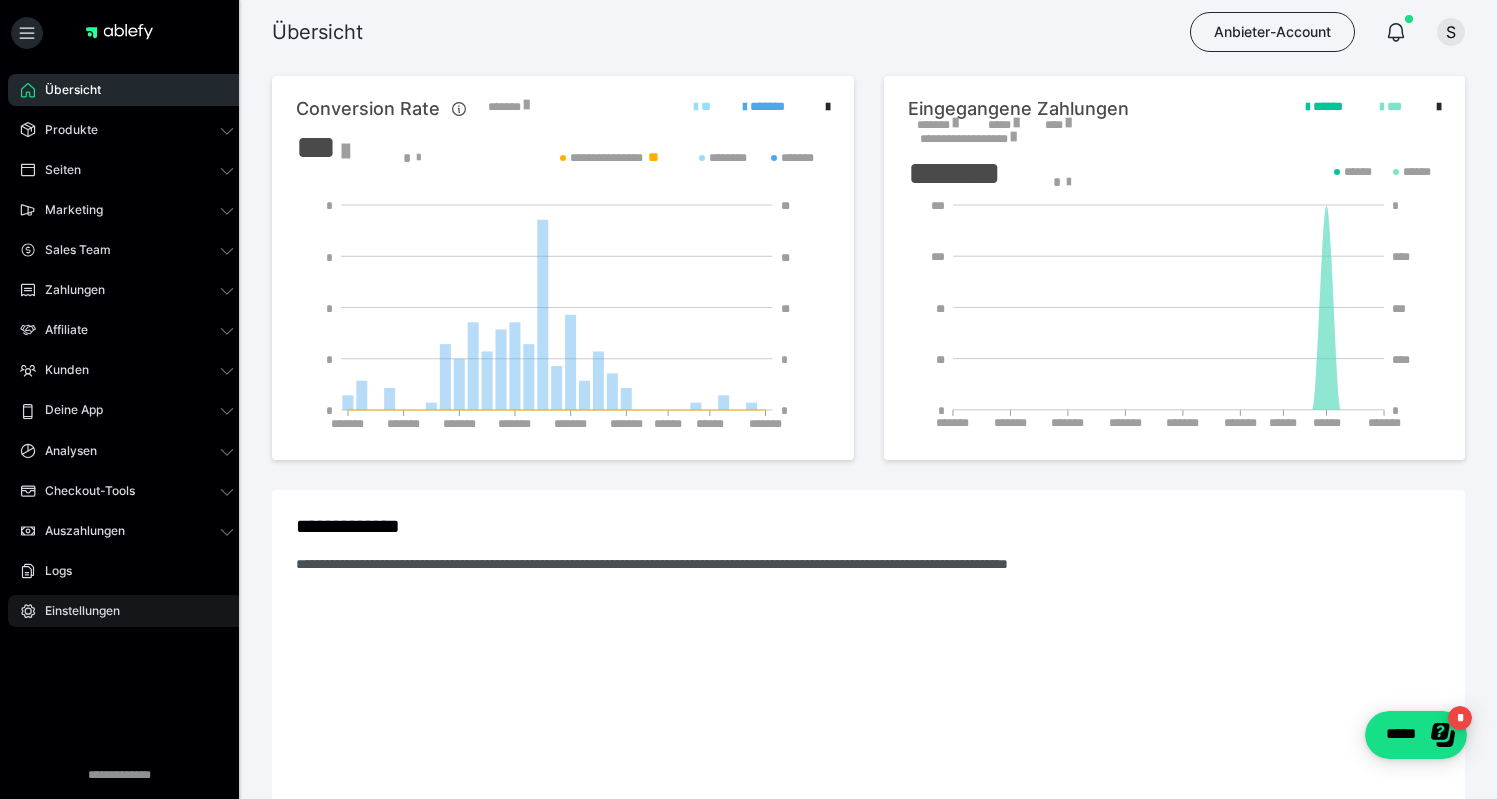 click on "Einstellungen" at bounding box center (127, 611) 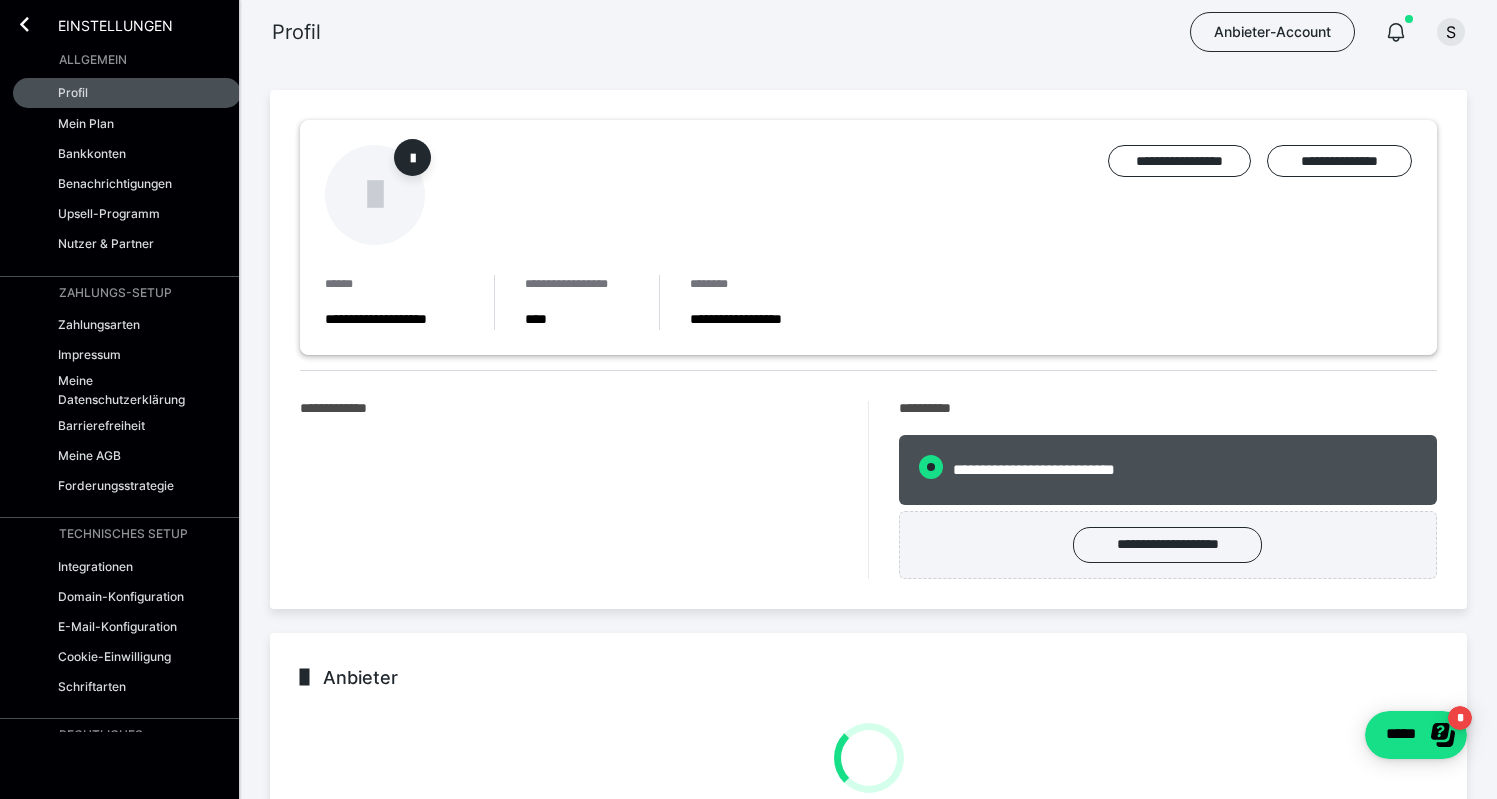 radio on "****" 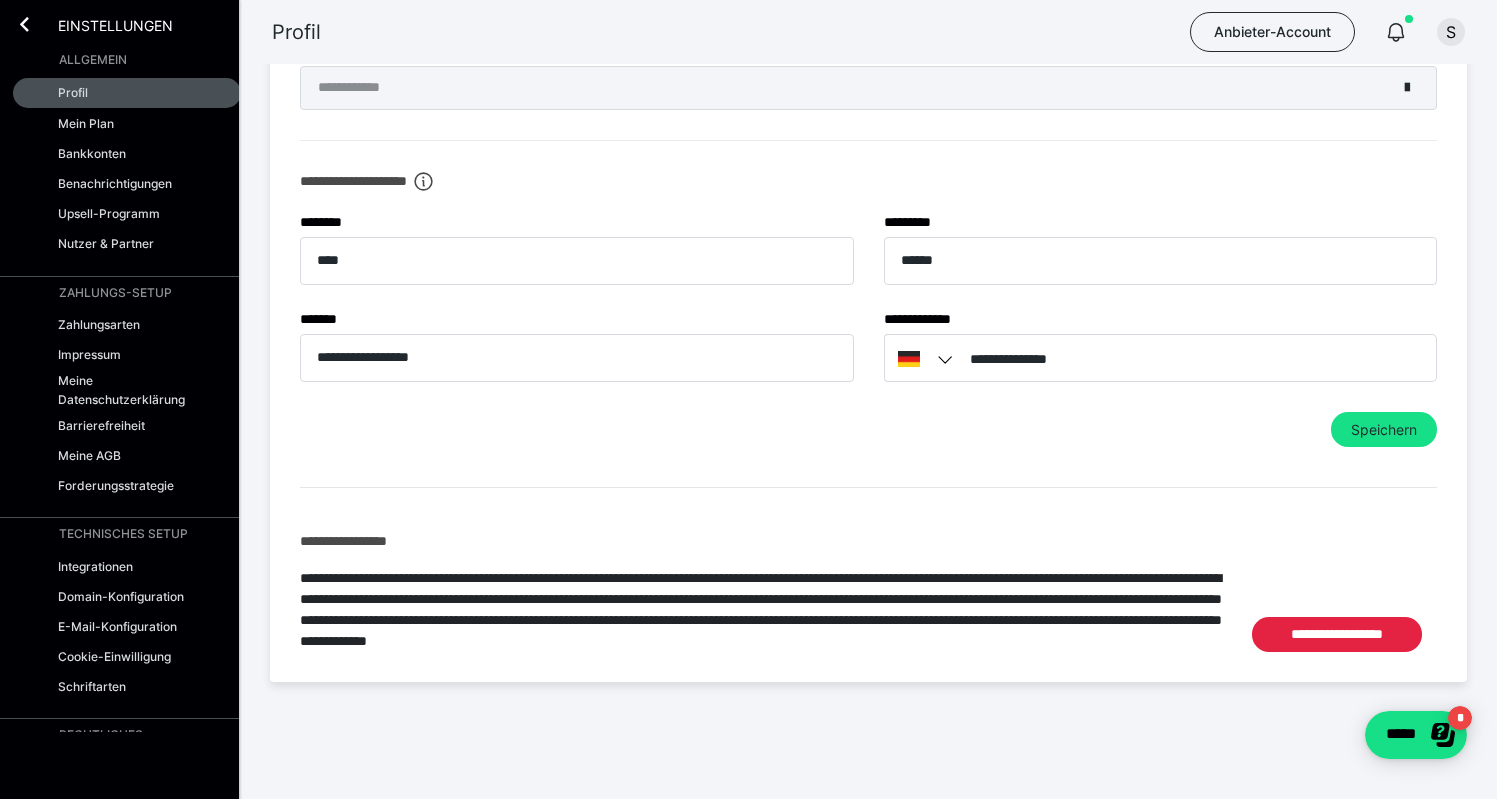 scroll, scrollTop: 696, scrollLeft: 0, axis: vertical 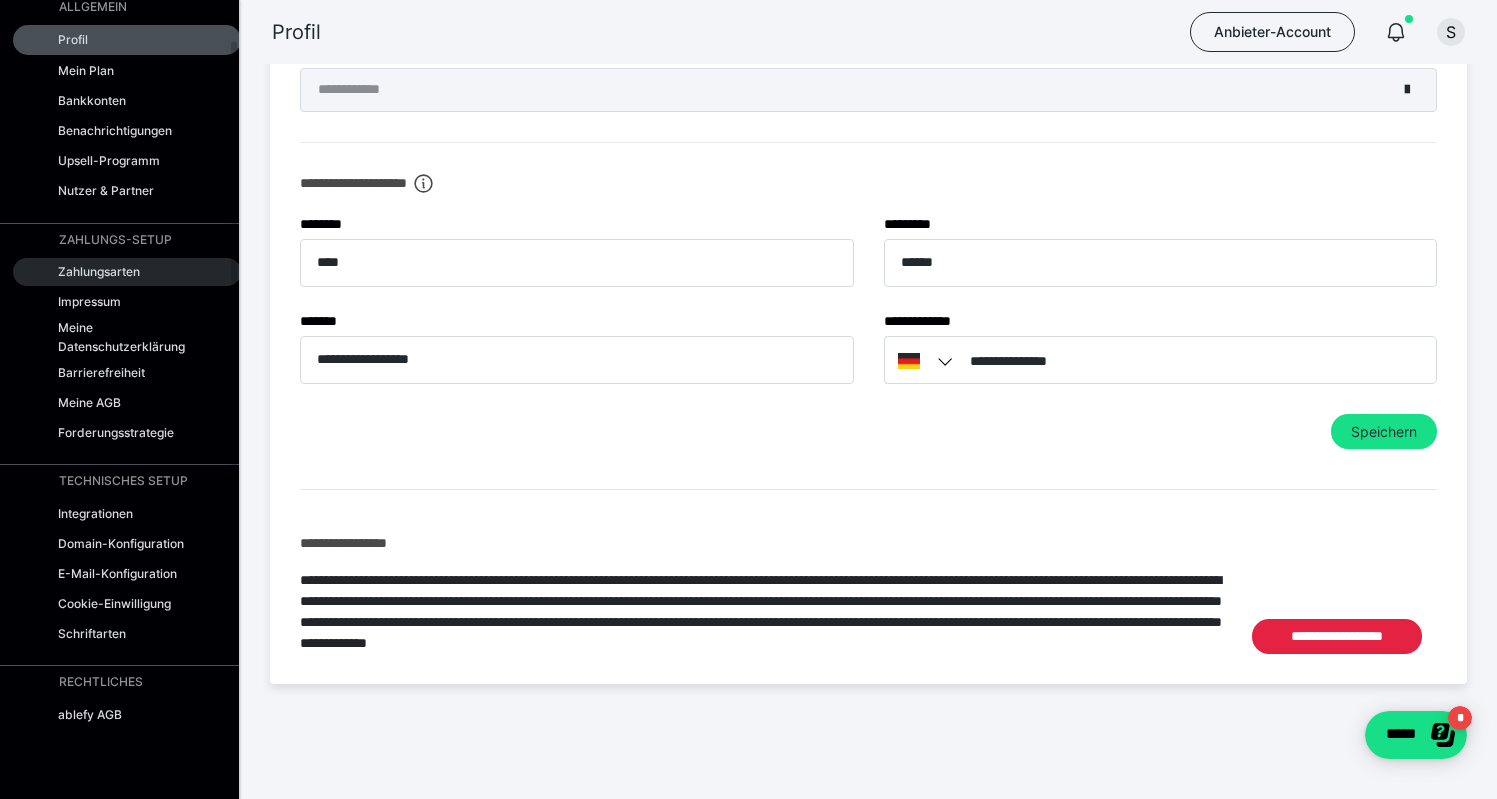 click on "Zahlungsarten" at bounding box center [99, 271] 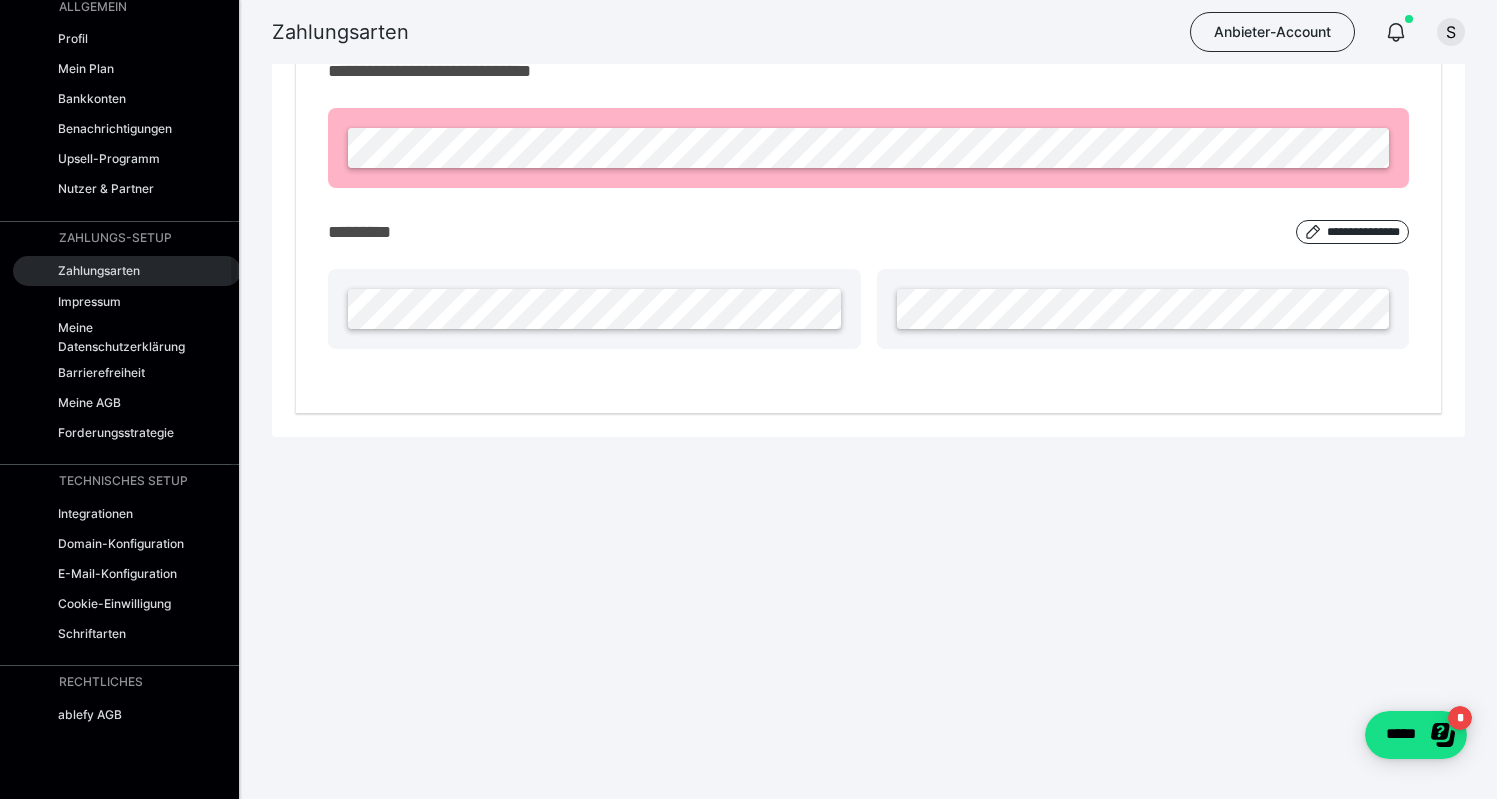 scroll, scrollTop: 454, scrollLeft: 0, axis: vertical 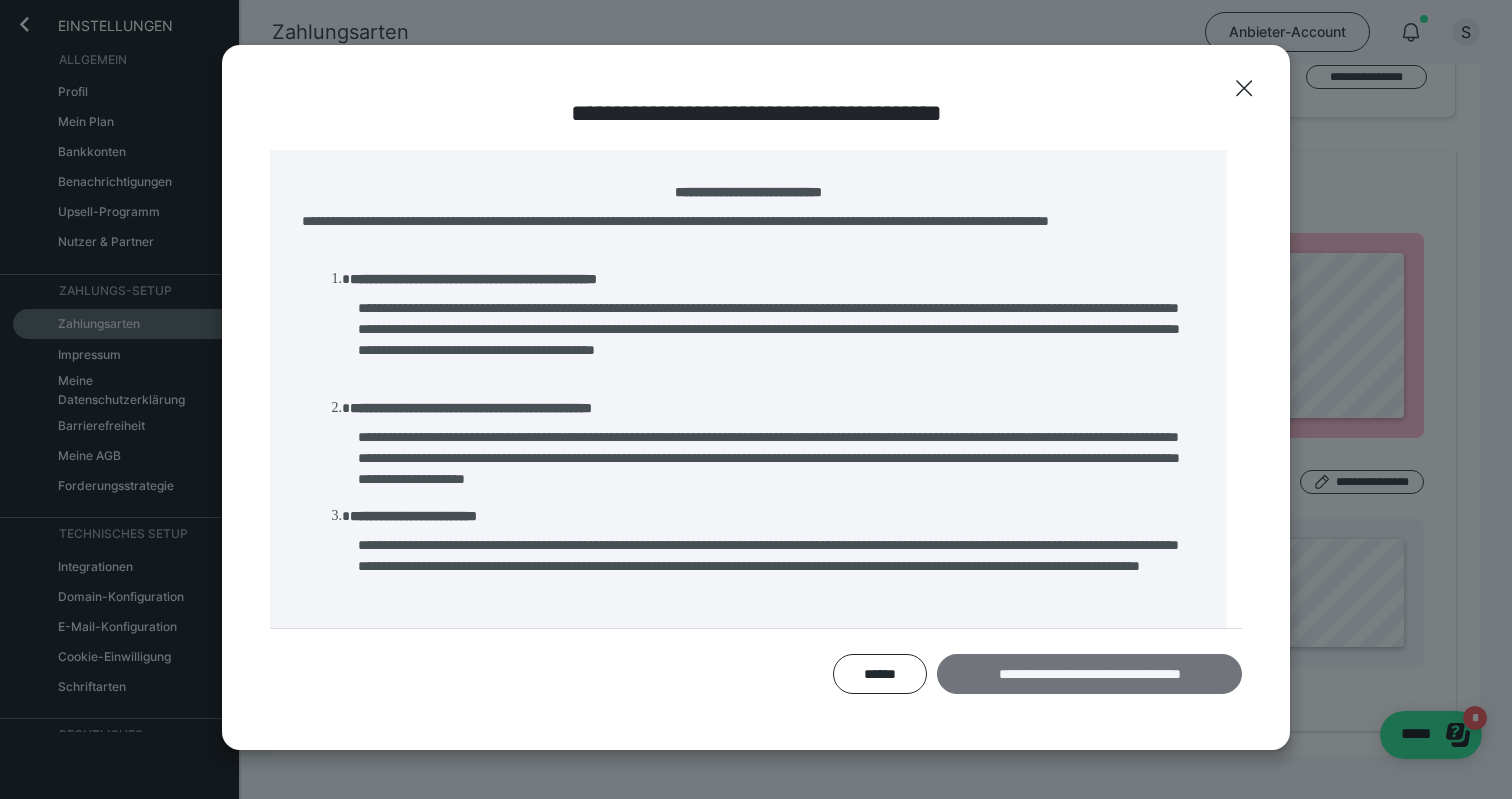 click on "**********" at bounding box center [1089, 674] 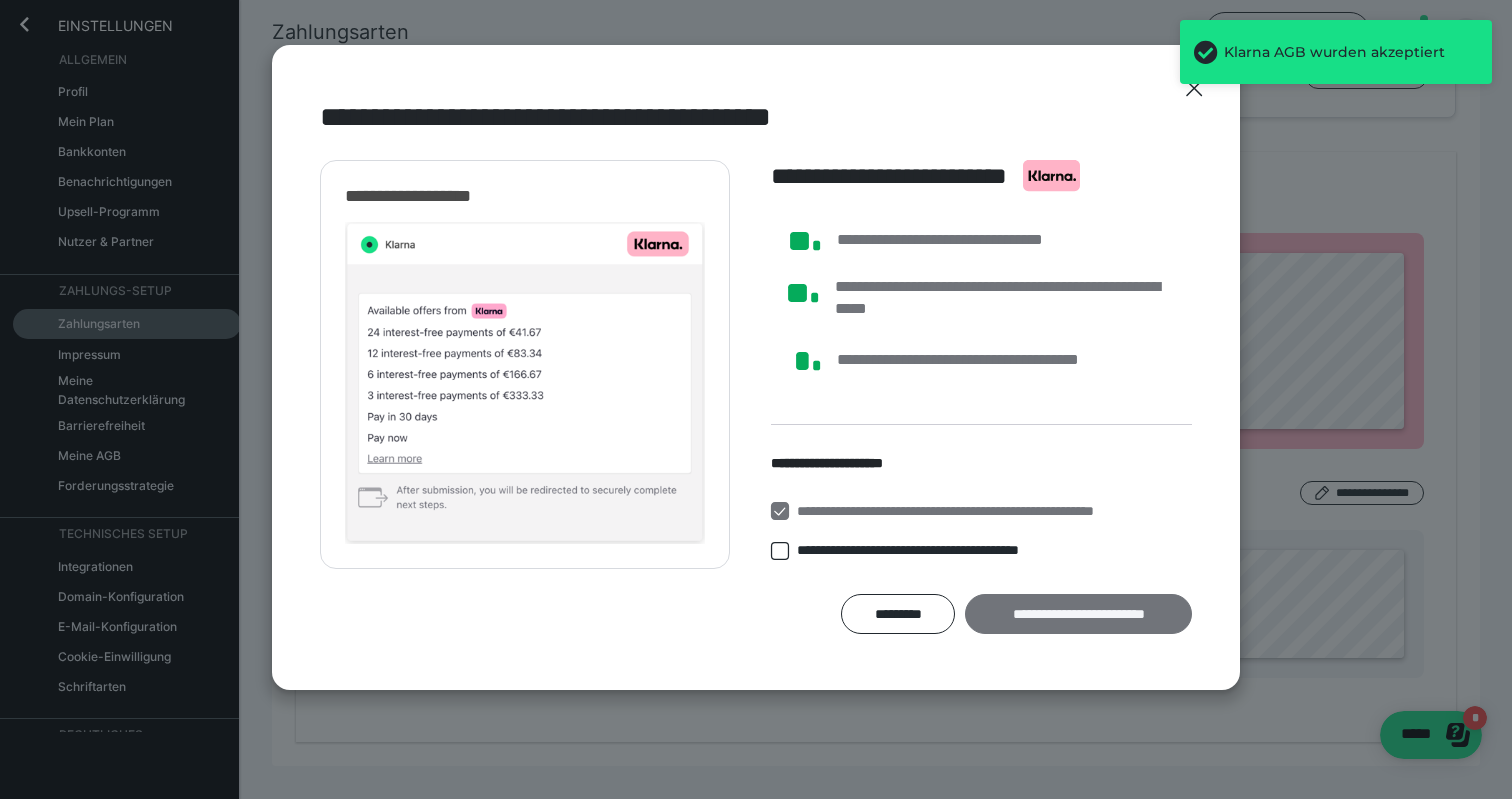 click on "**********" at bounding box center (1078, 614) 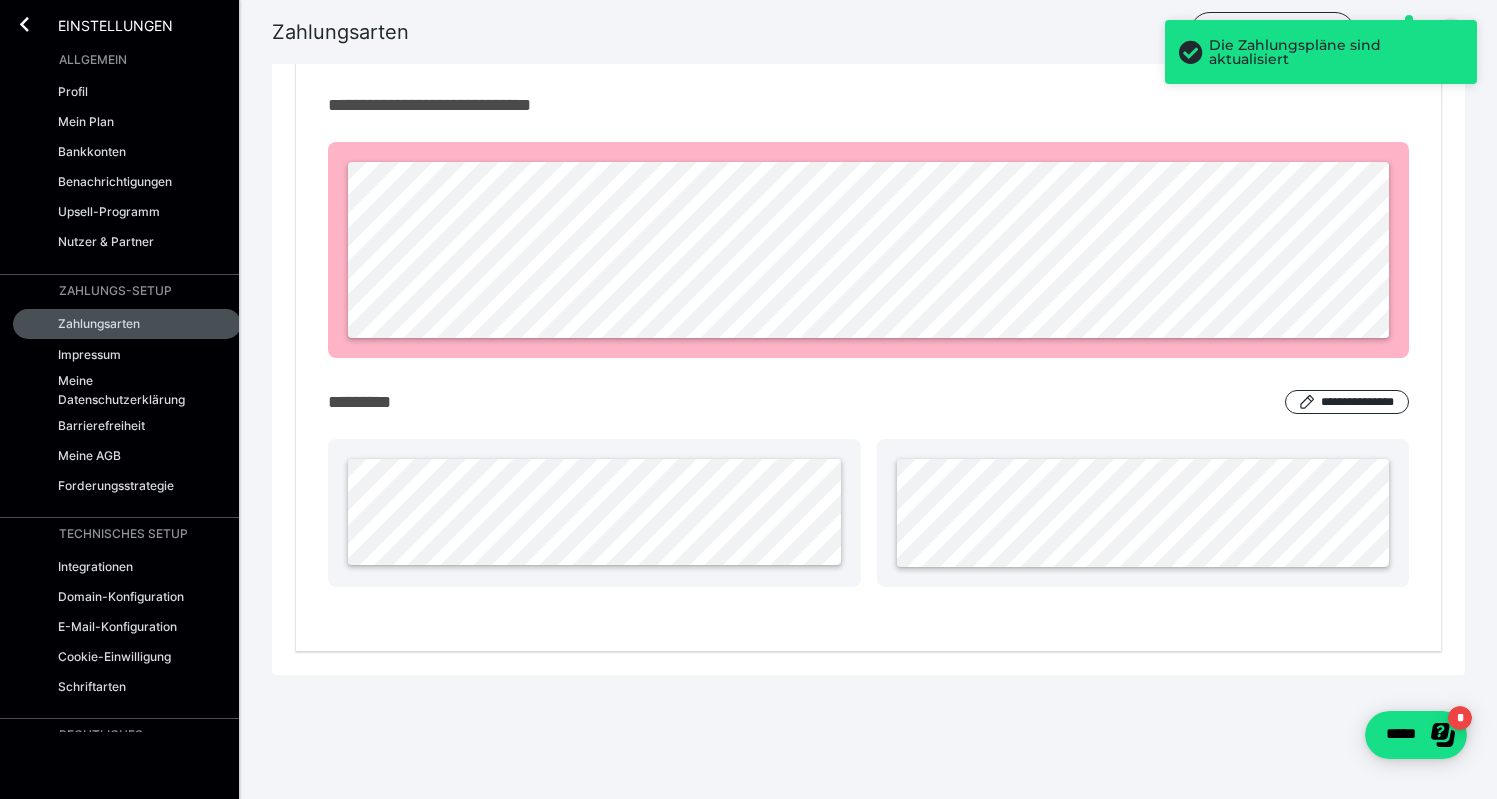 scroll, scrollTop: 0, scrollLeft: 0, axis: both 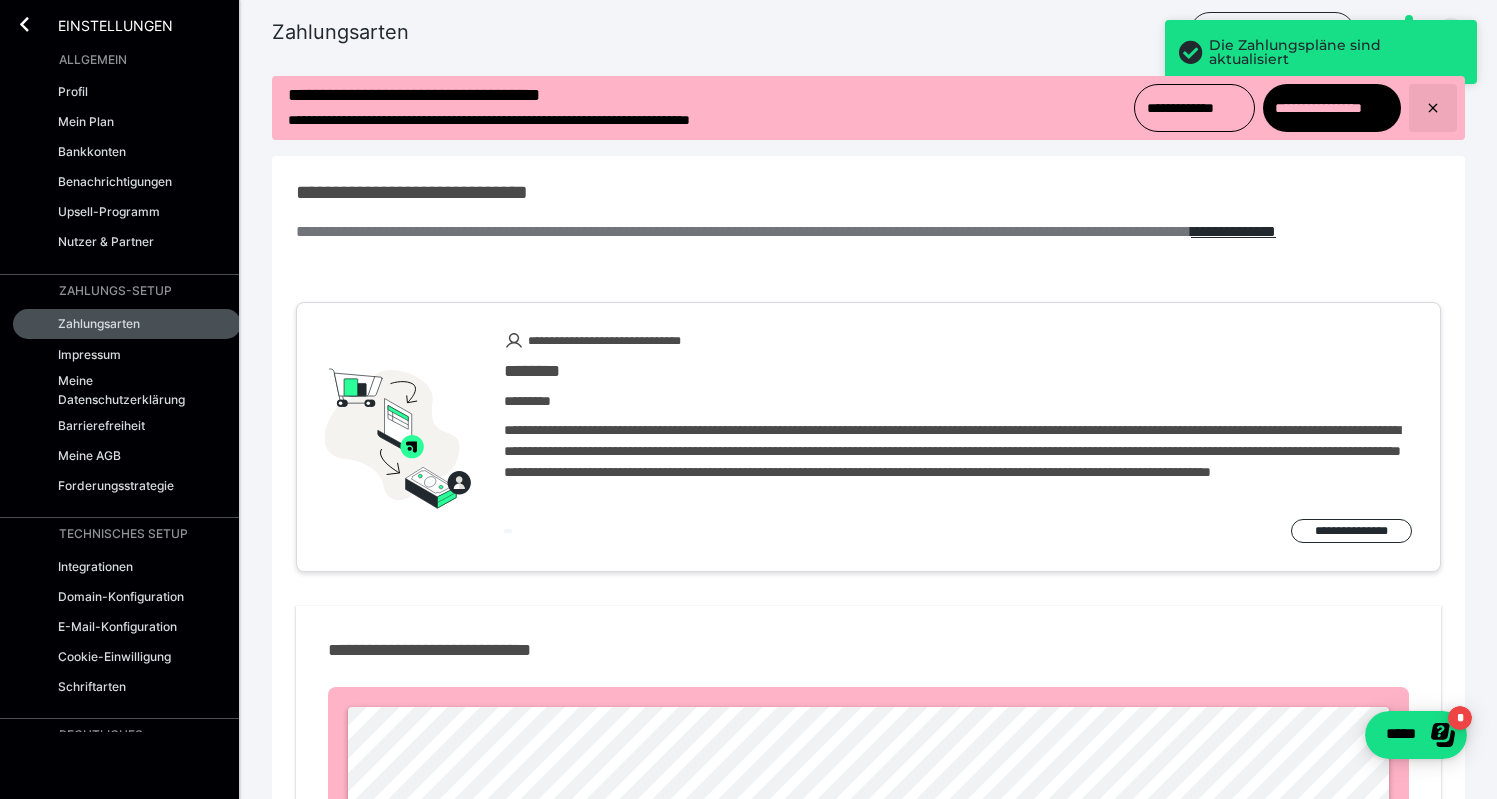 click at bounding box center [1433, 108] 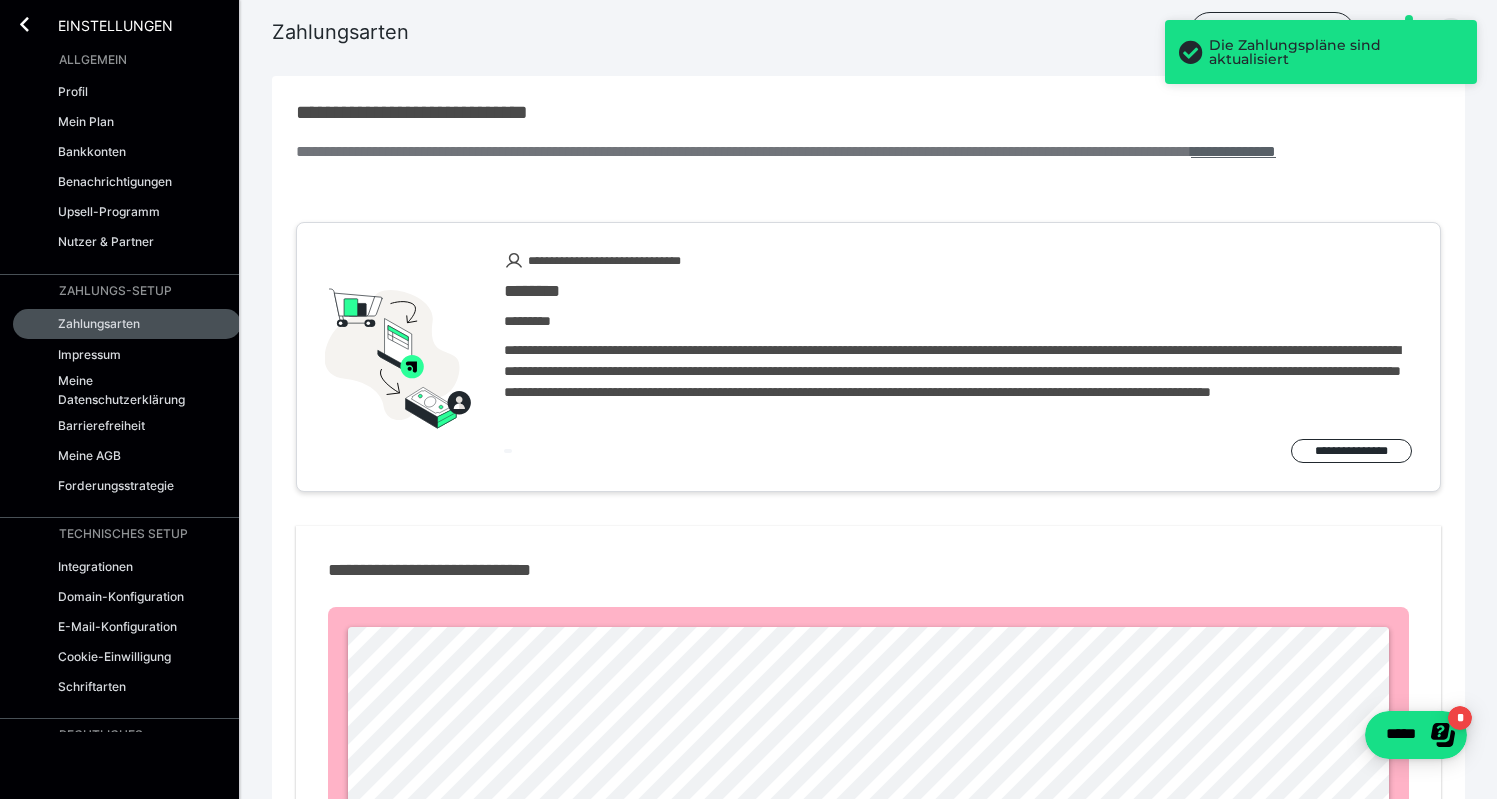 click on "**********" at bounding box center (1233, 151) 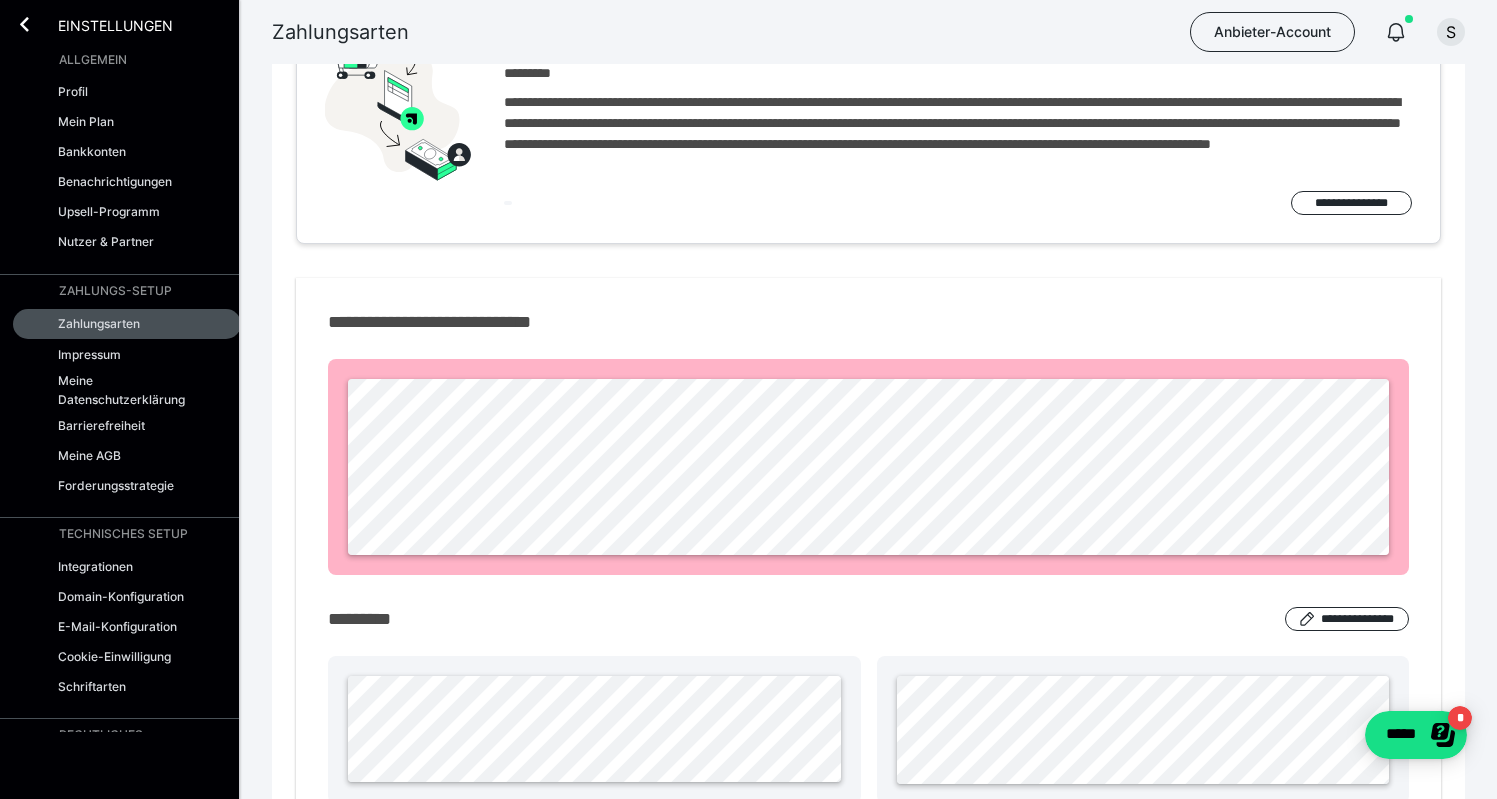 scroll, scrollTop: 246, scrollLeft: 0, axis: vertical 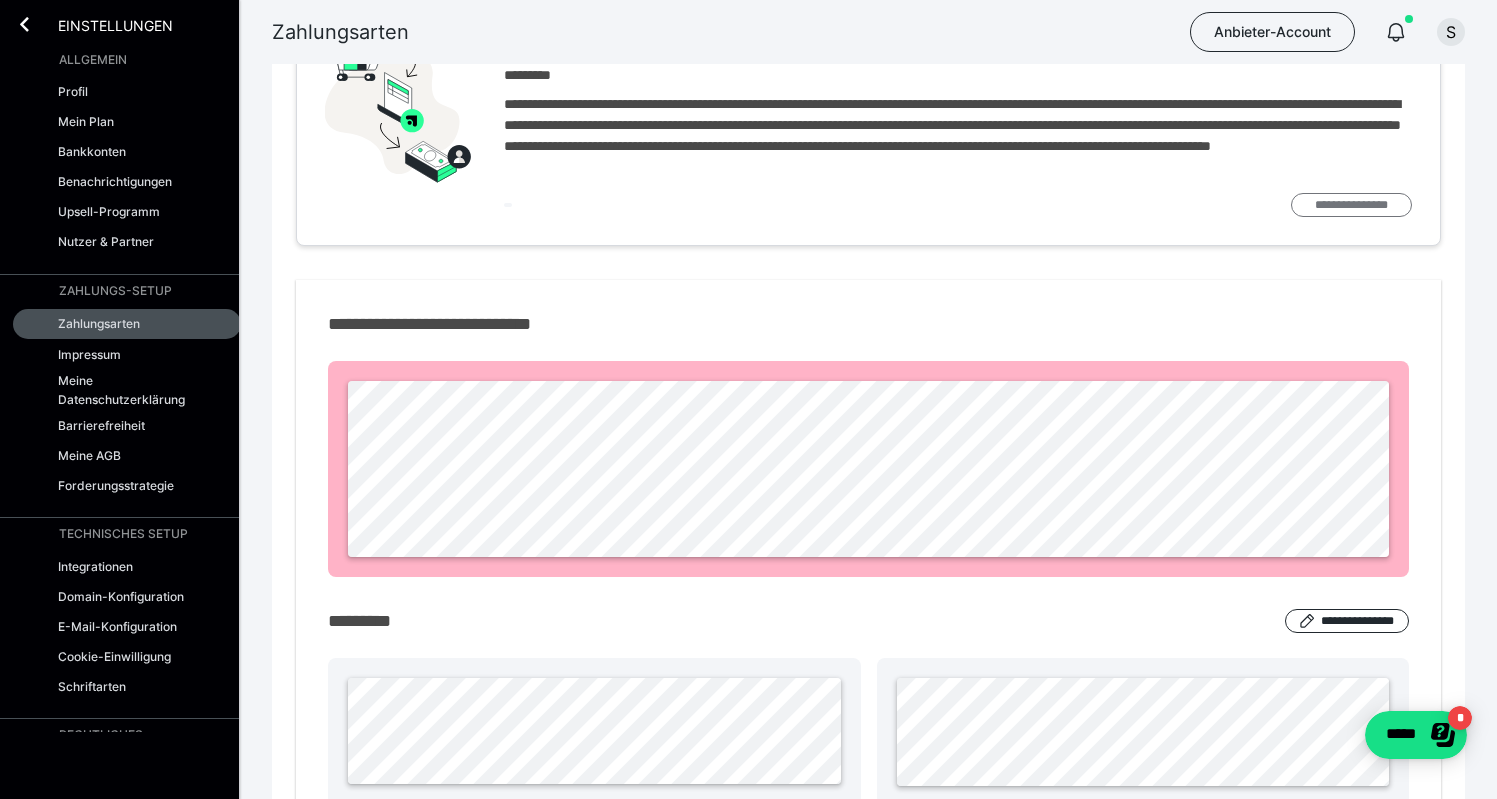 click on "**********" at bounding box center (1351, 205) 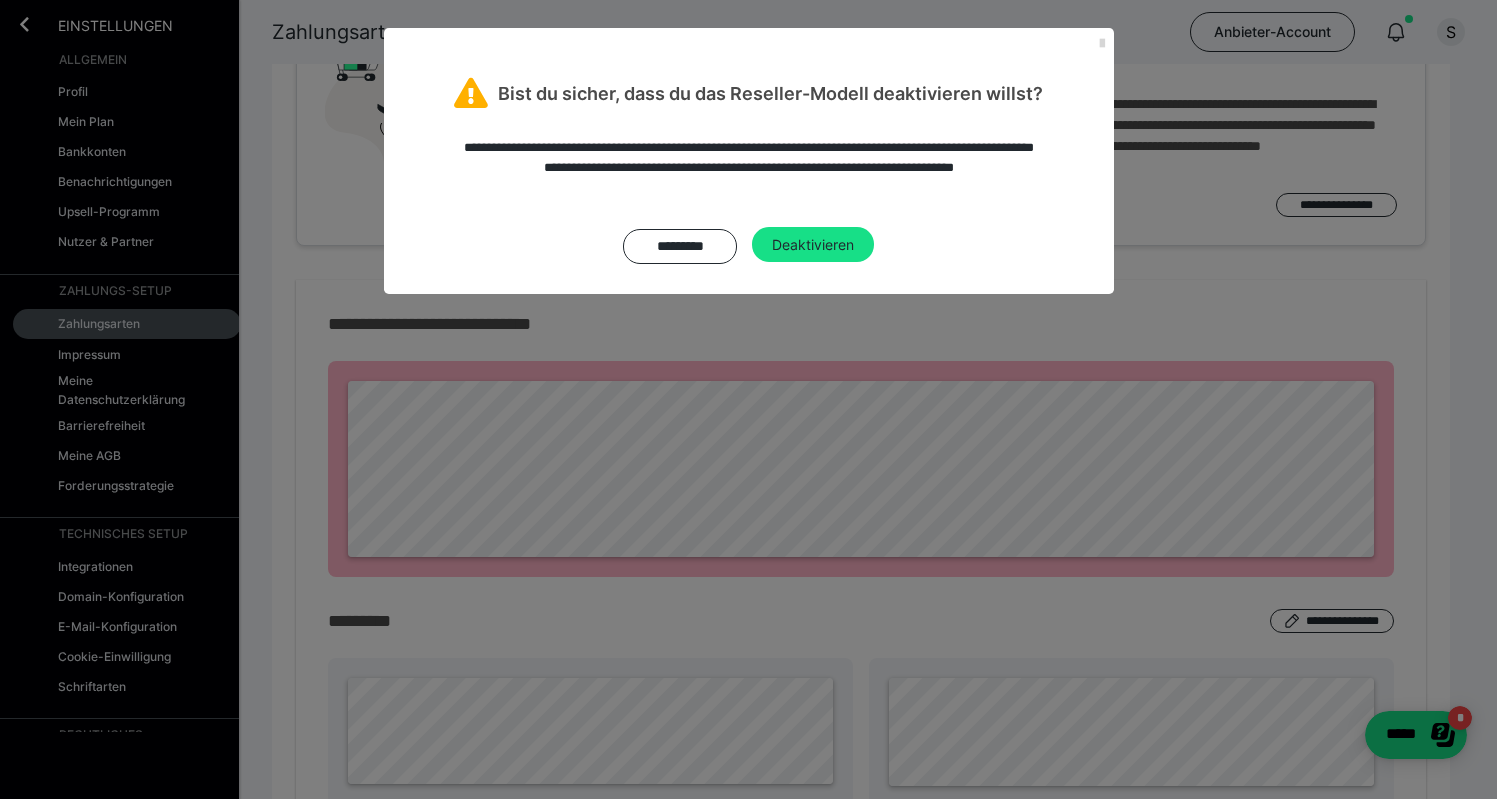 click at bounding box center [1102, 44] 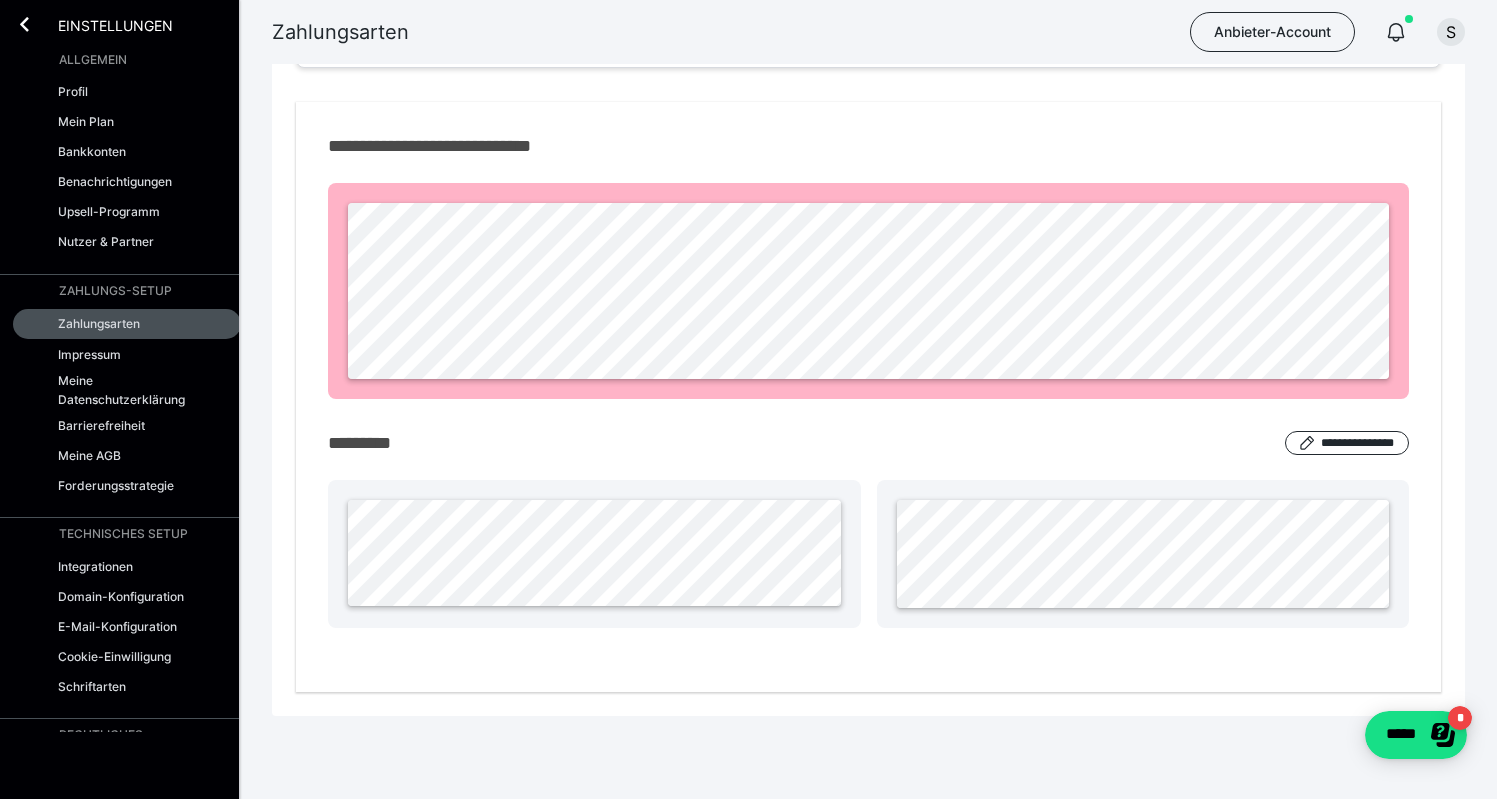 scroll, scrollTop: 465, scrollLeft: 0, axis: vertical 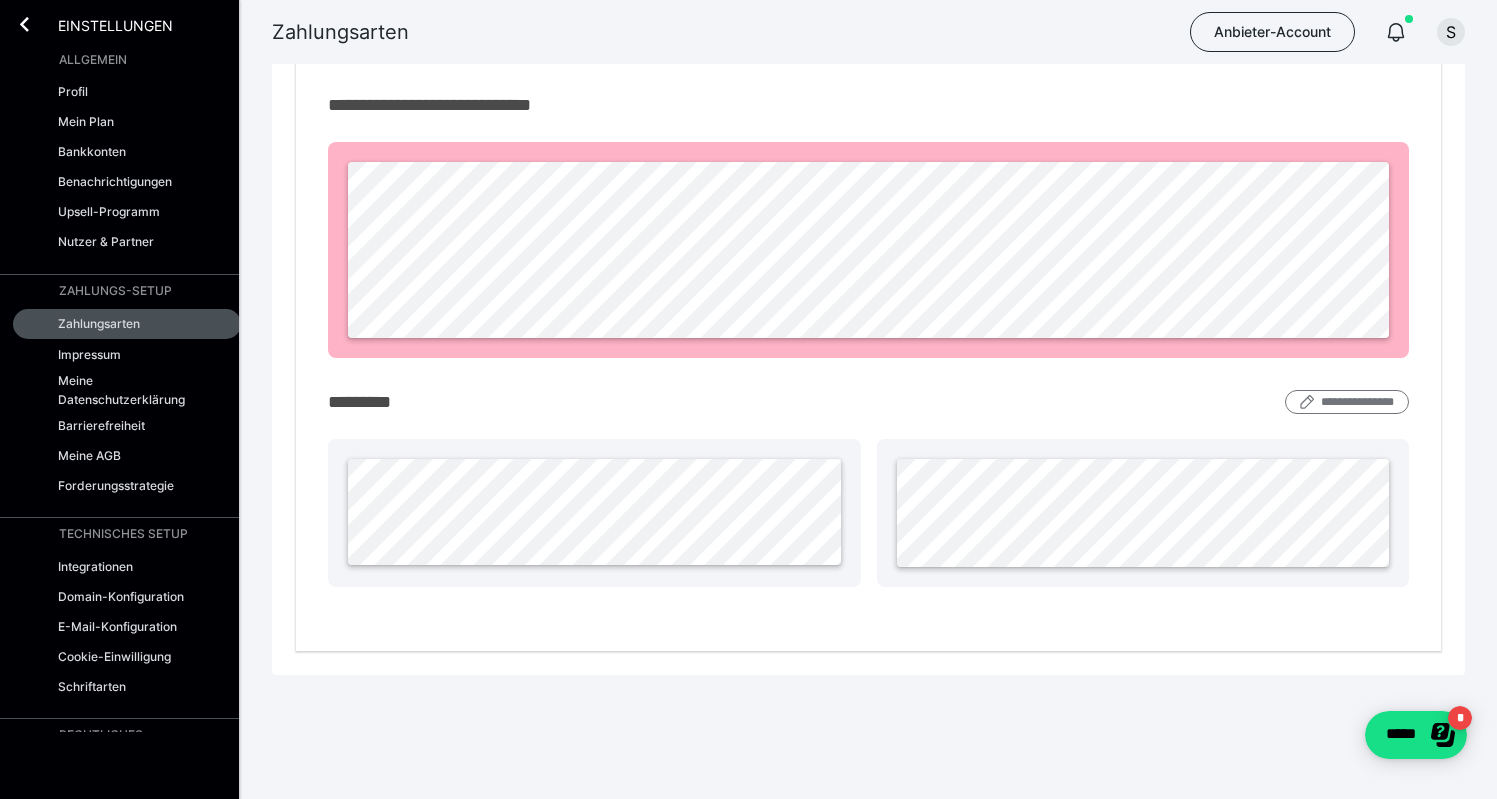 click on "**********" at bounding box center [1347, 402] 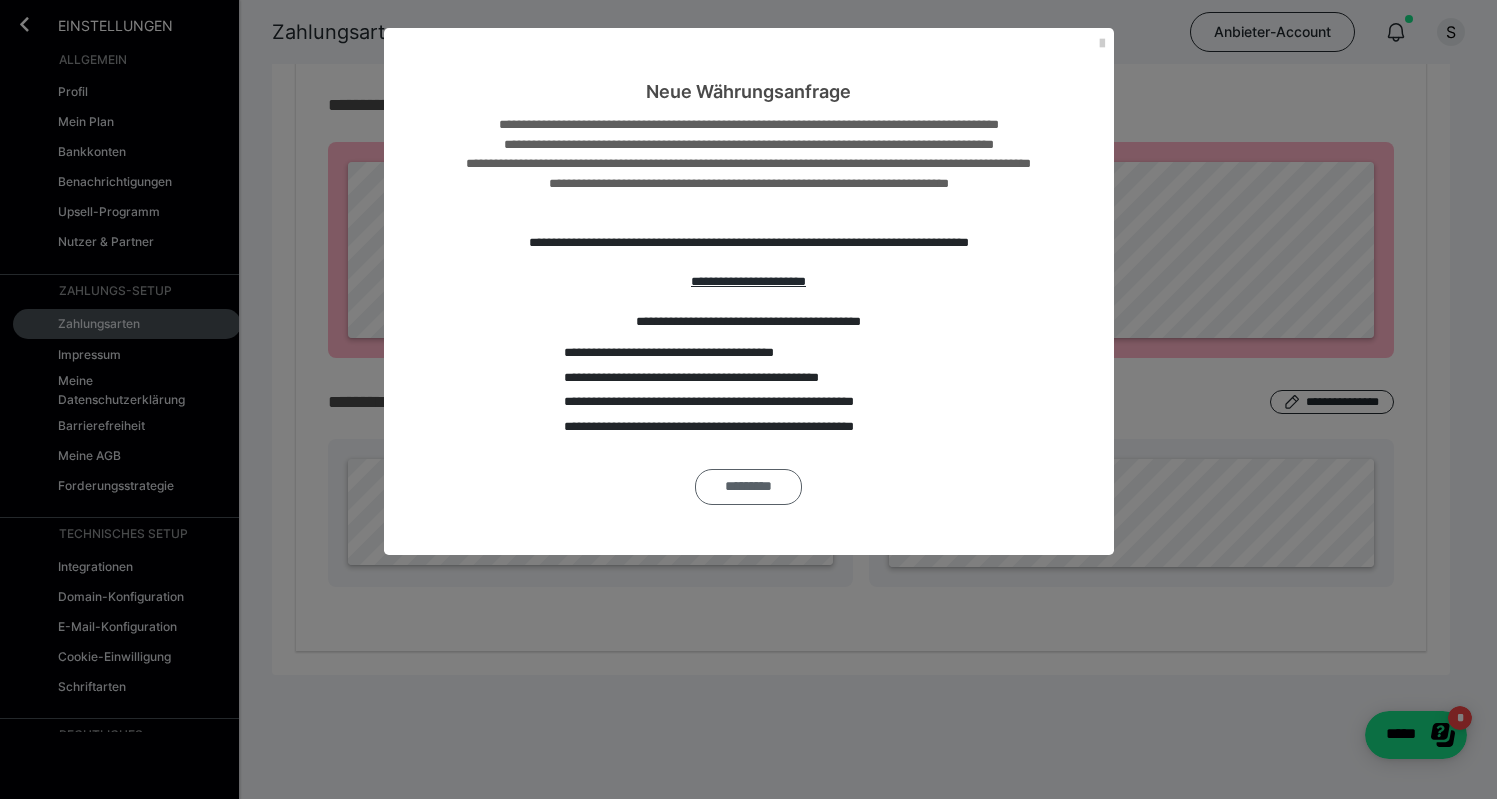 click on "*********" at bounding box center (748, 487) 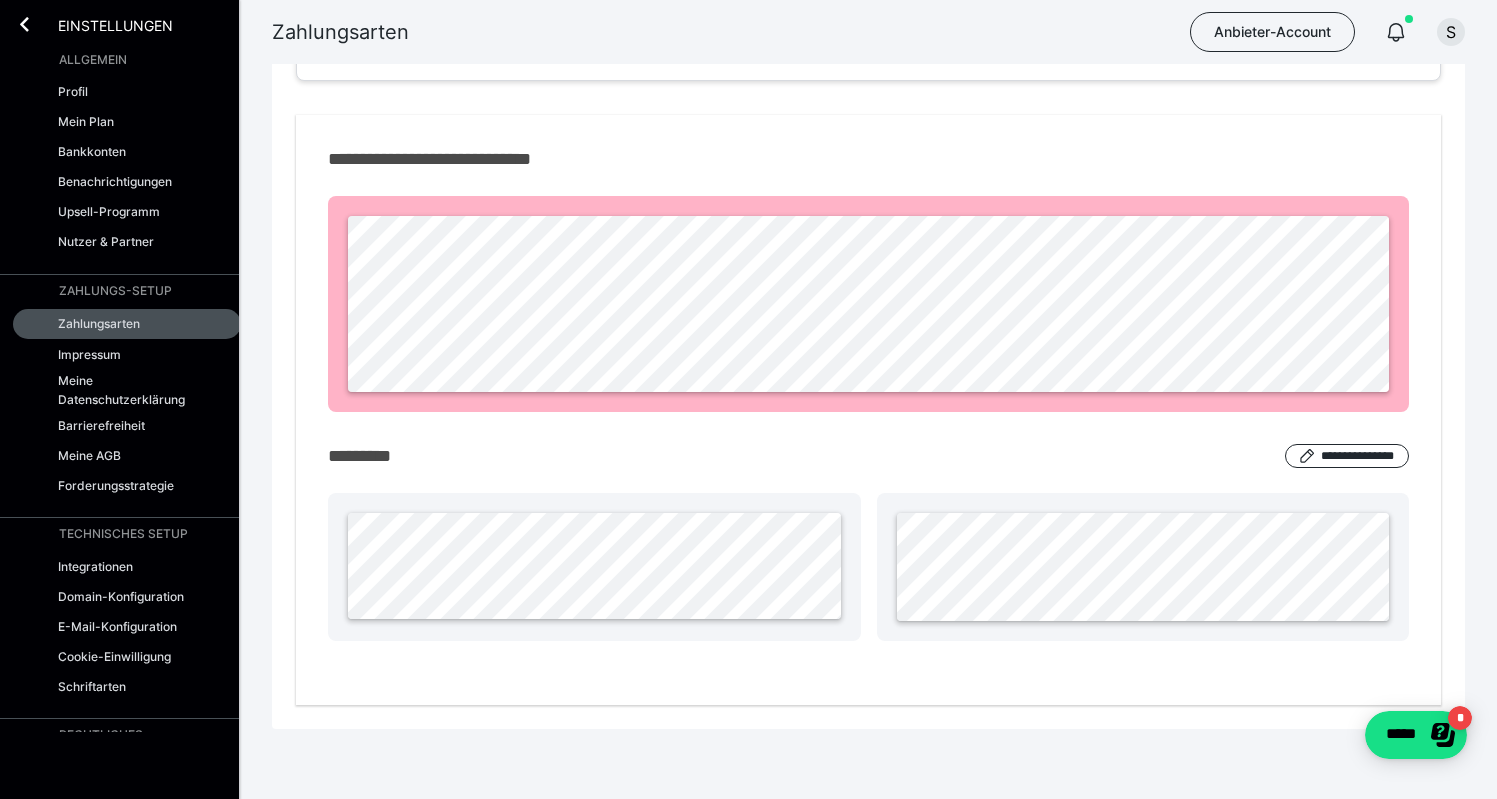 scroll, scrollTop: 398, scrollLeft: 0, axis: vertical 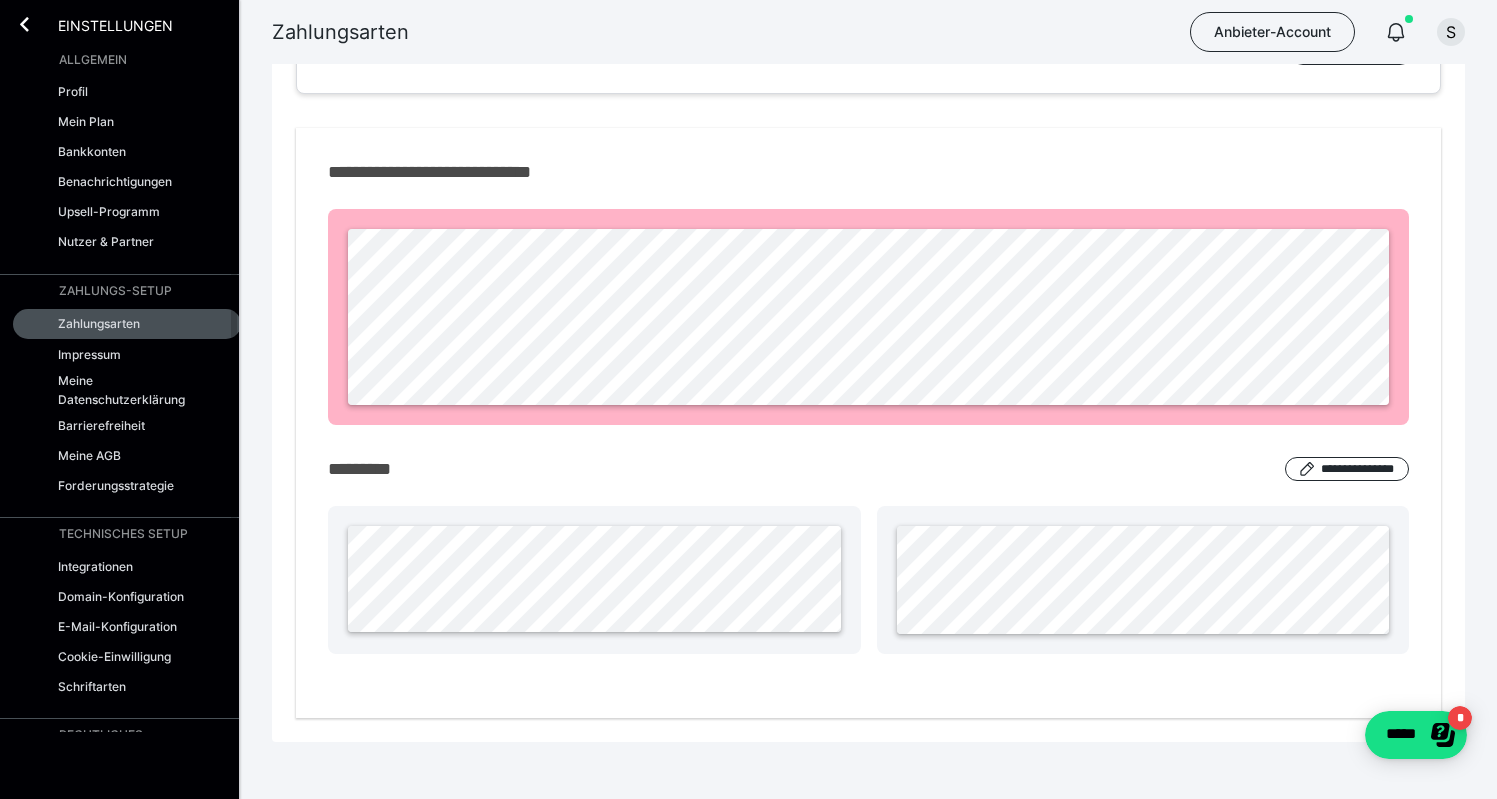 click on "Einstellungen" at bounding box center (101, 24) 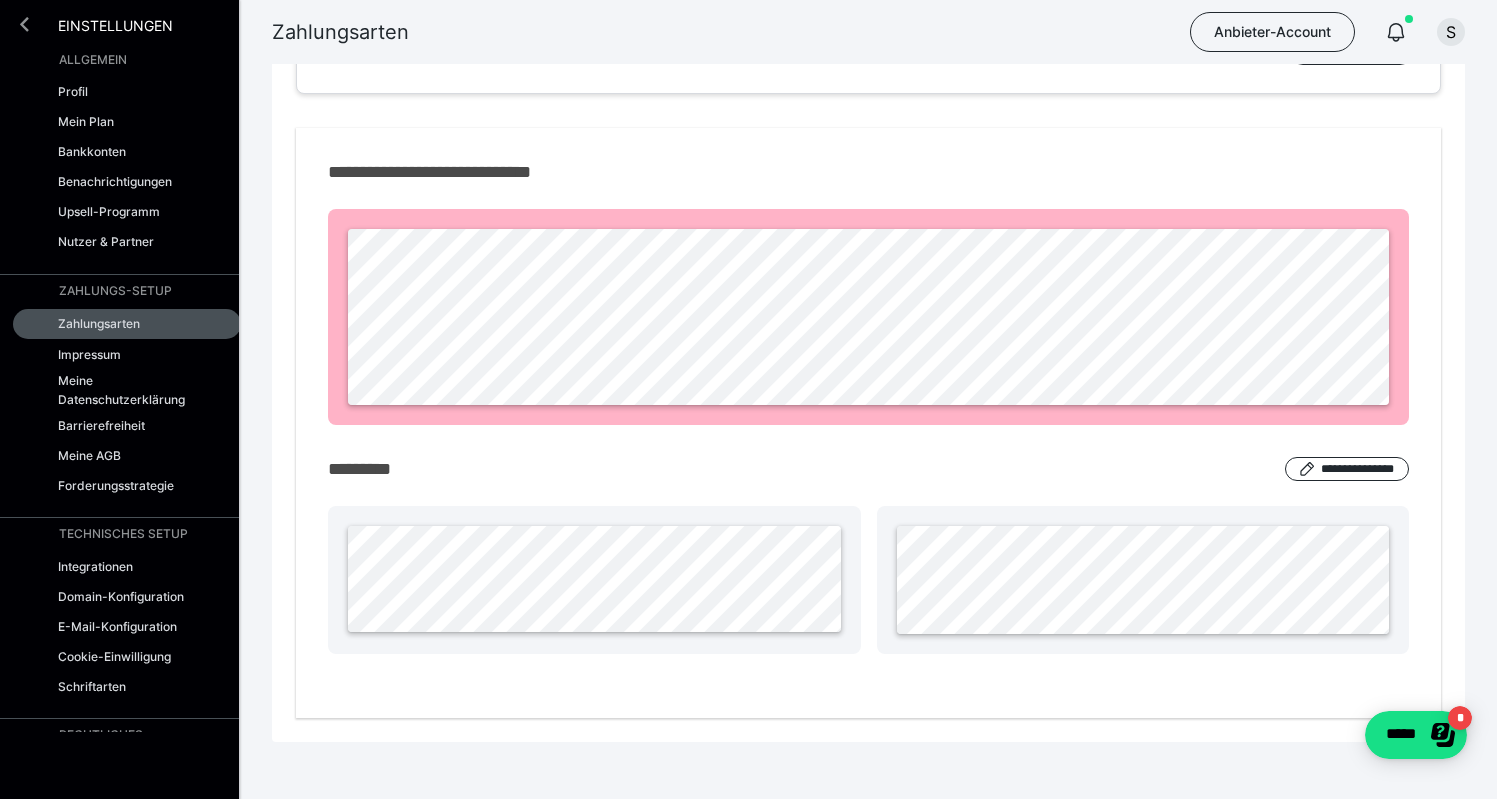 click at bounding box center [24, 24] 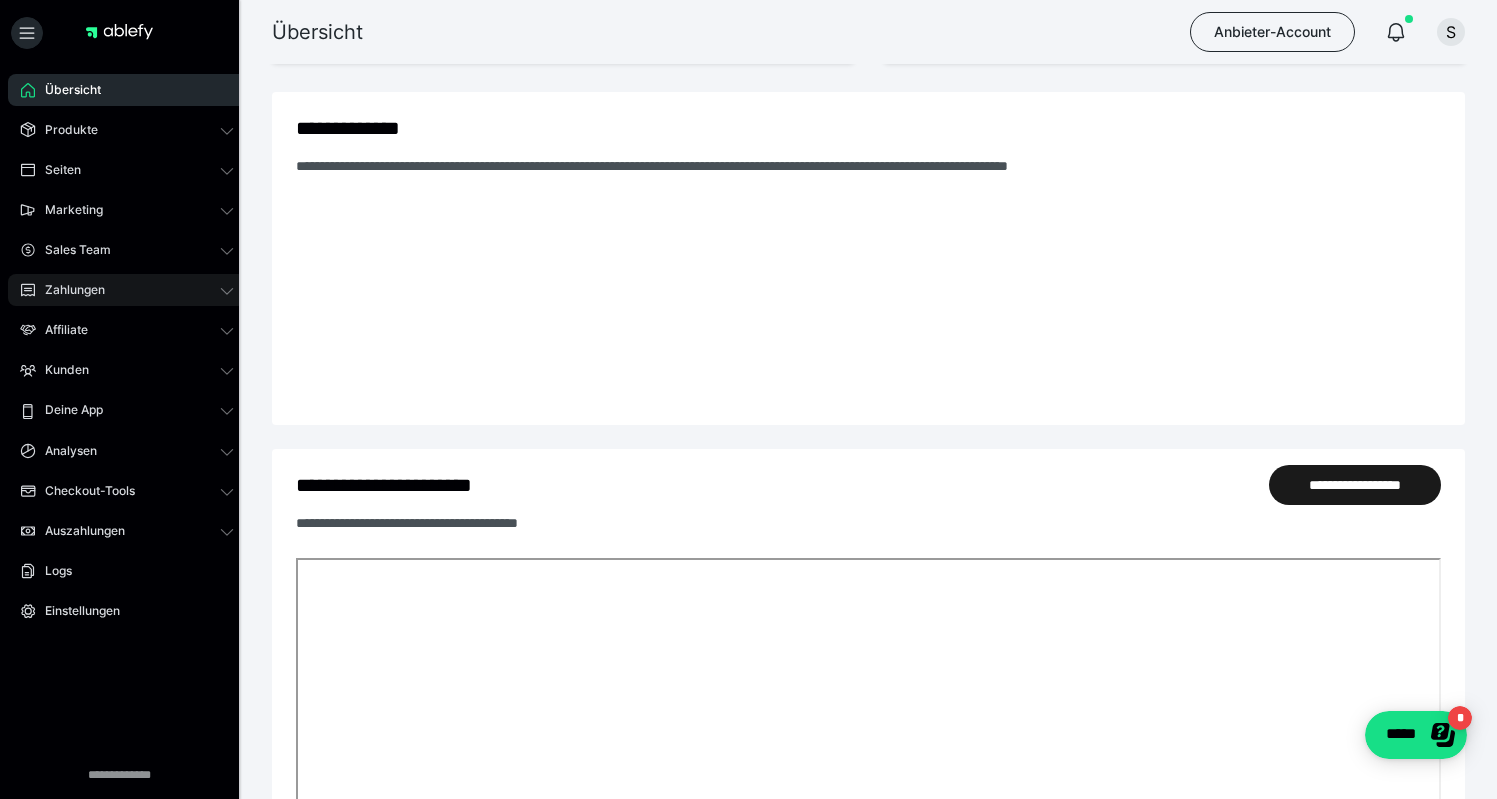 click on "Zahlungen" at bounding box center [127, 290] 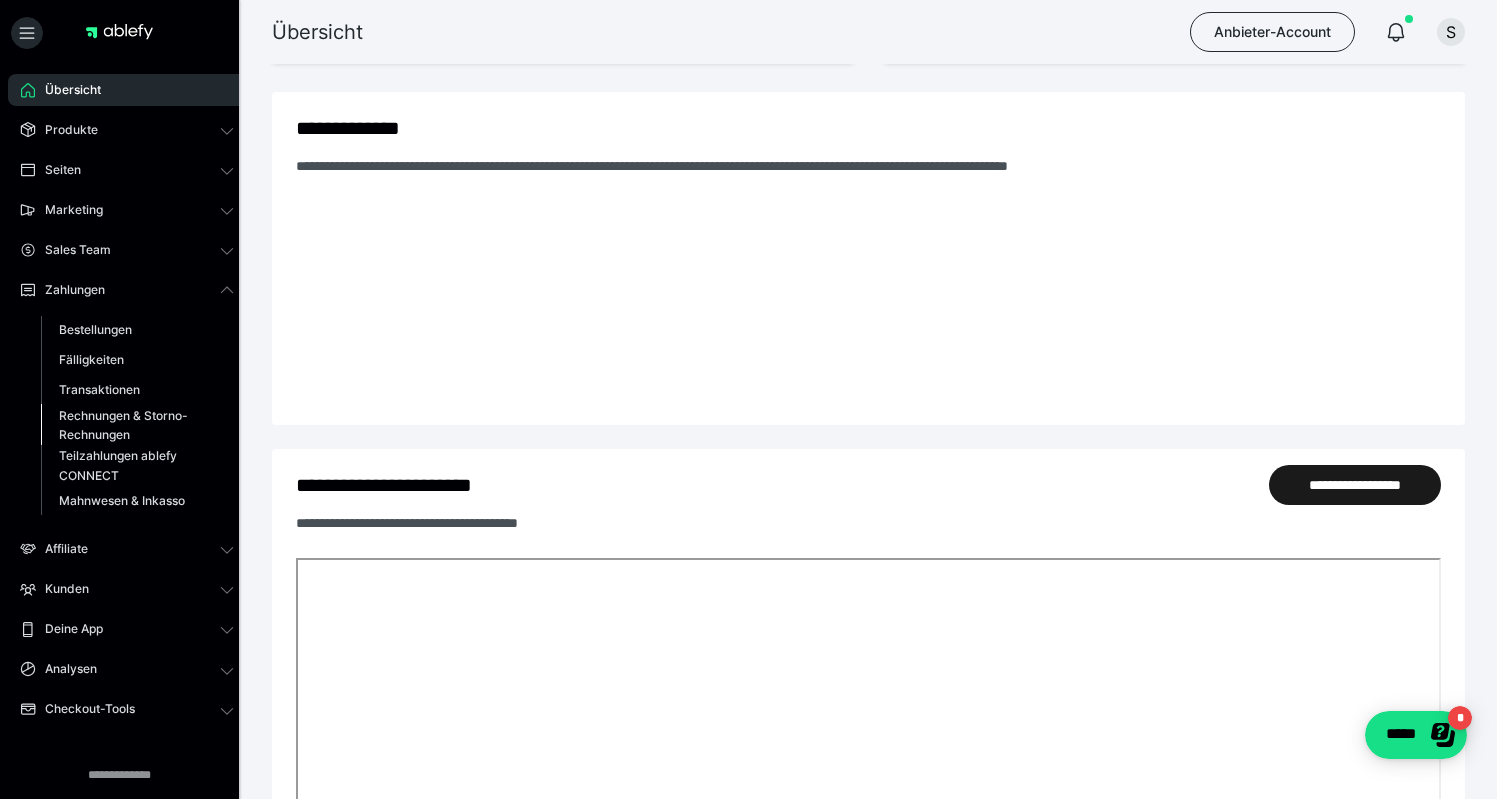click on "Rechnungen & Storno-Rechnungen" at bounding box center [126, 425] 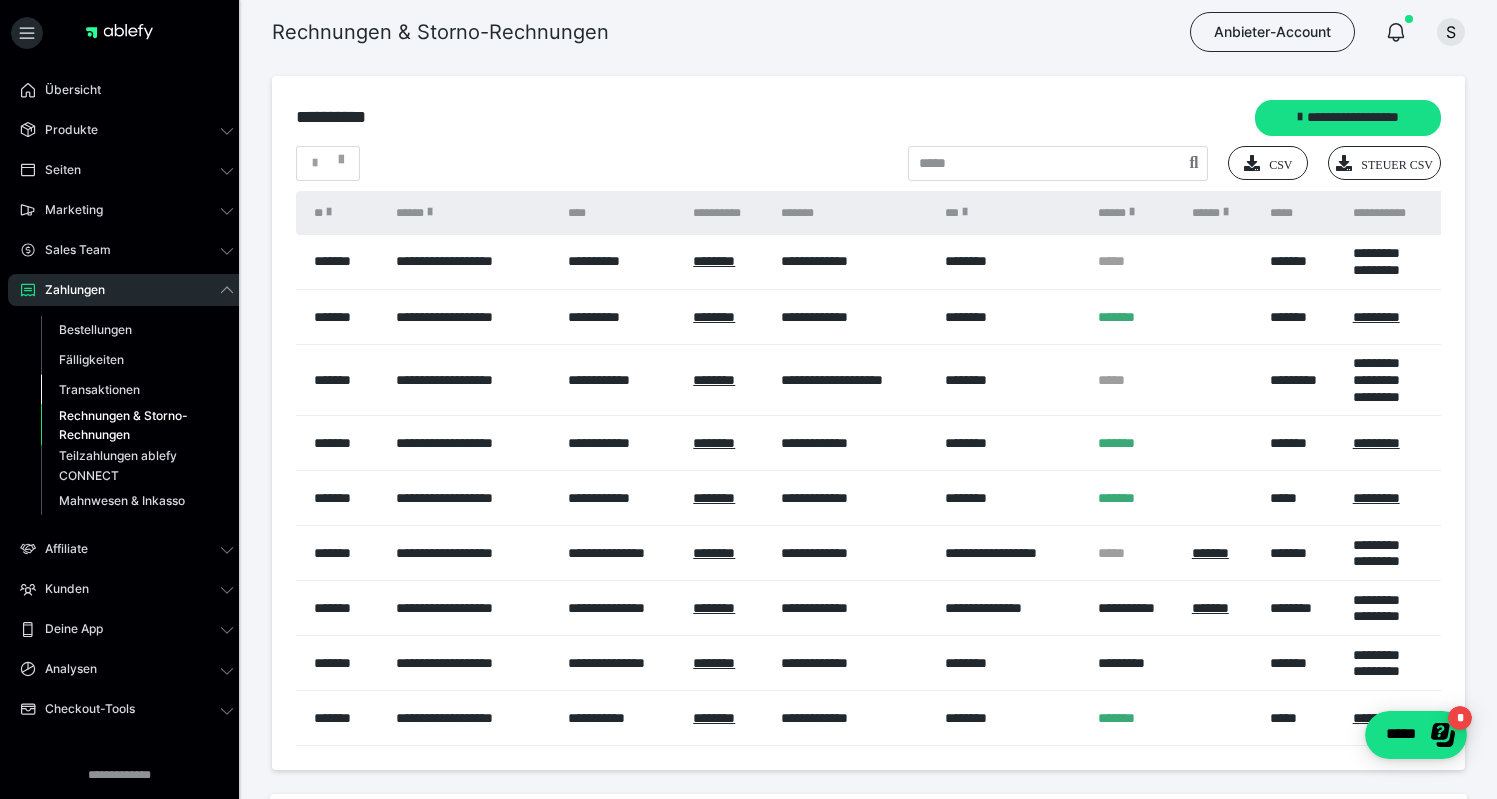 click on "Transaktionen" at bounding box center [99, 389] 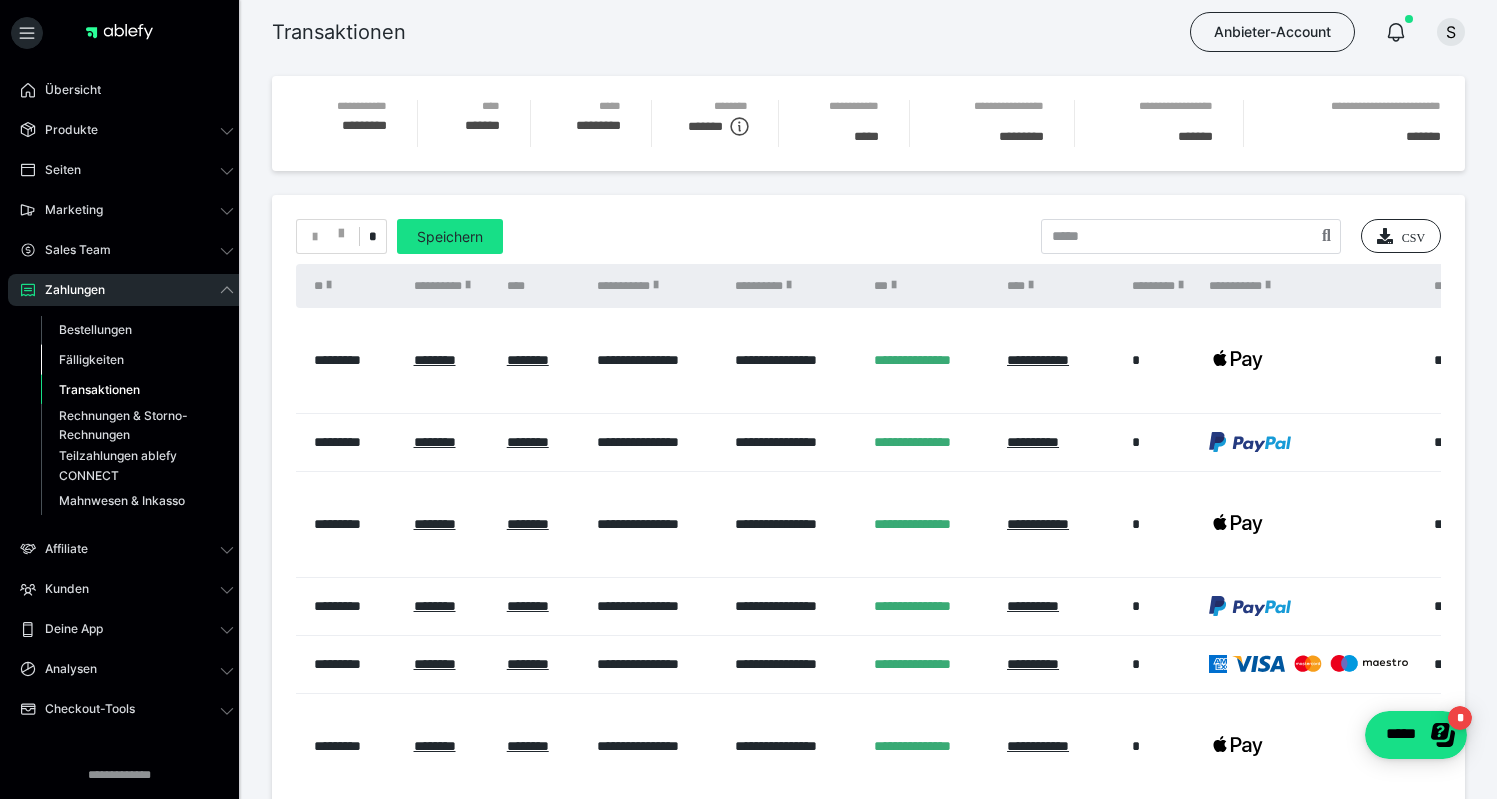 click on "Fälligkeiten" at bounding box center (91, 359) 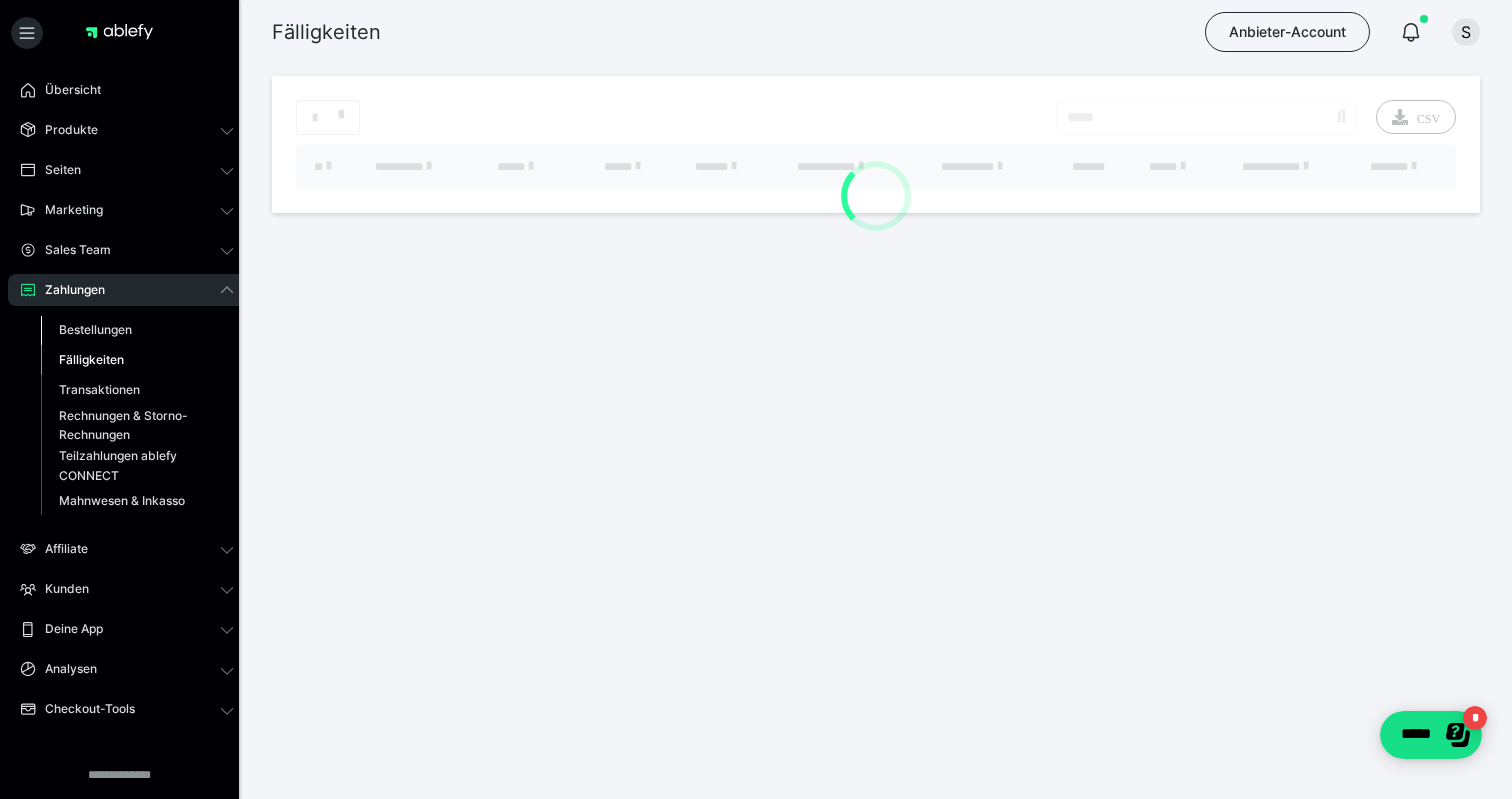click on "Bestellungen" at bounding box center [95, 329] 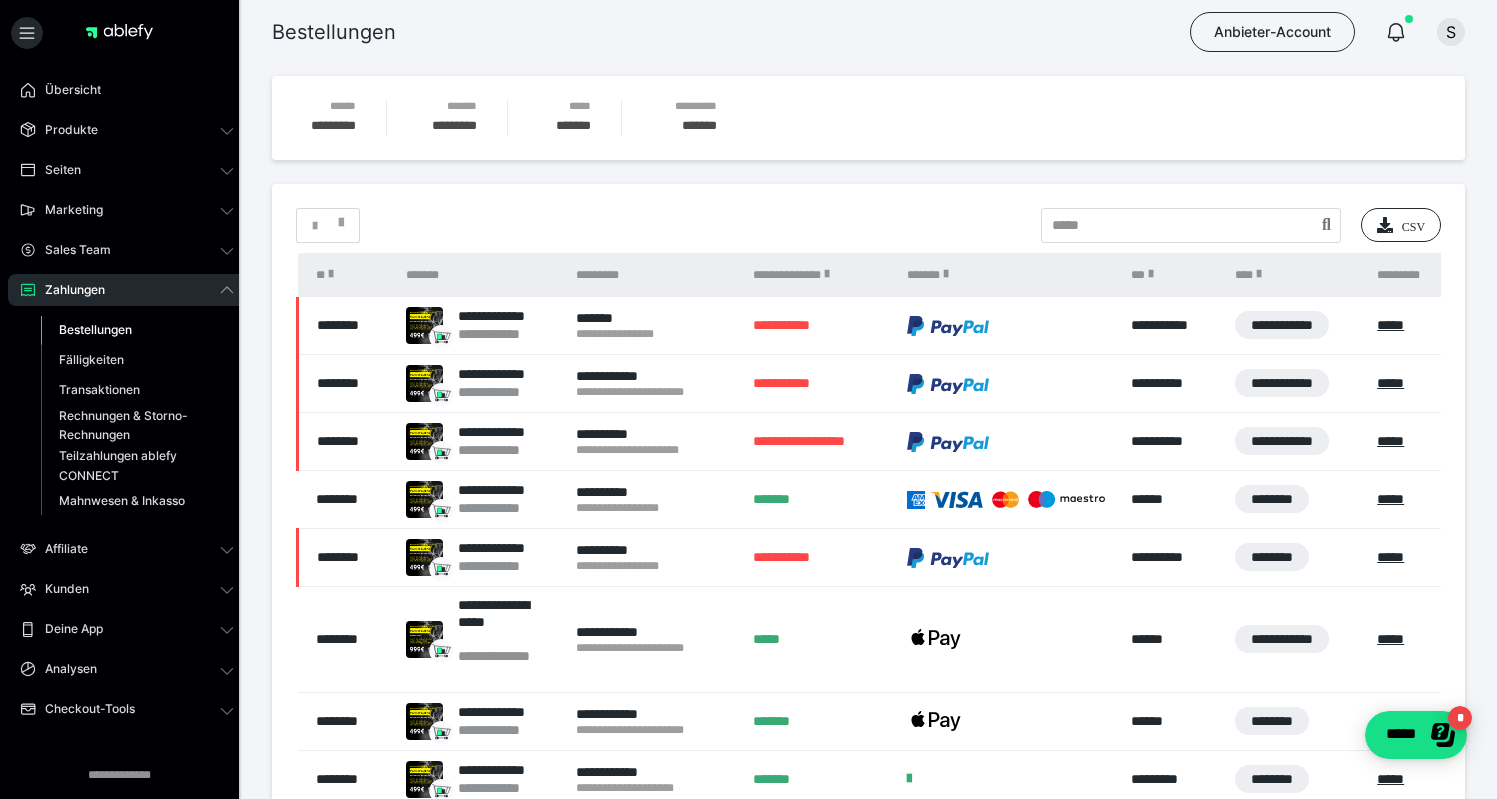click on "**********" at bounding box center (820, 384) 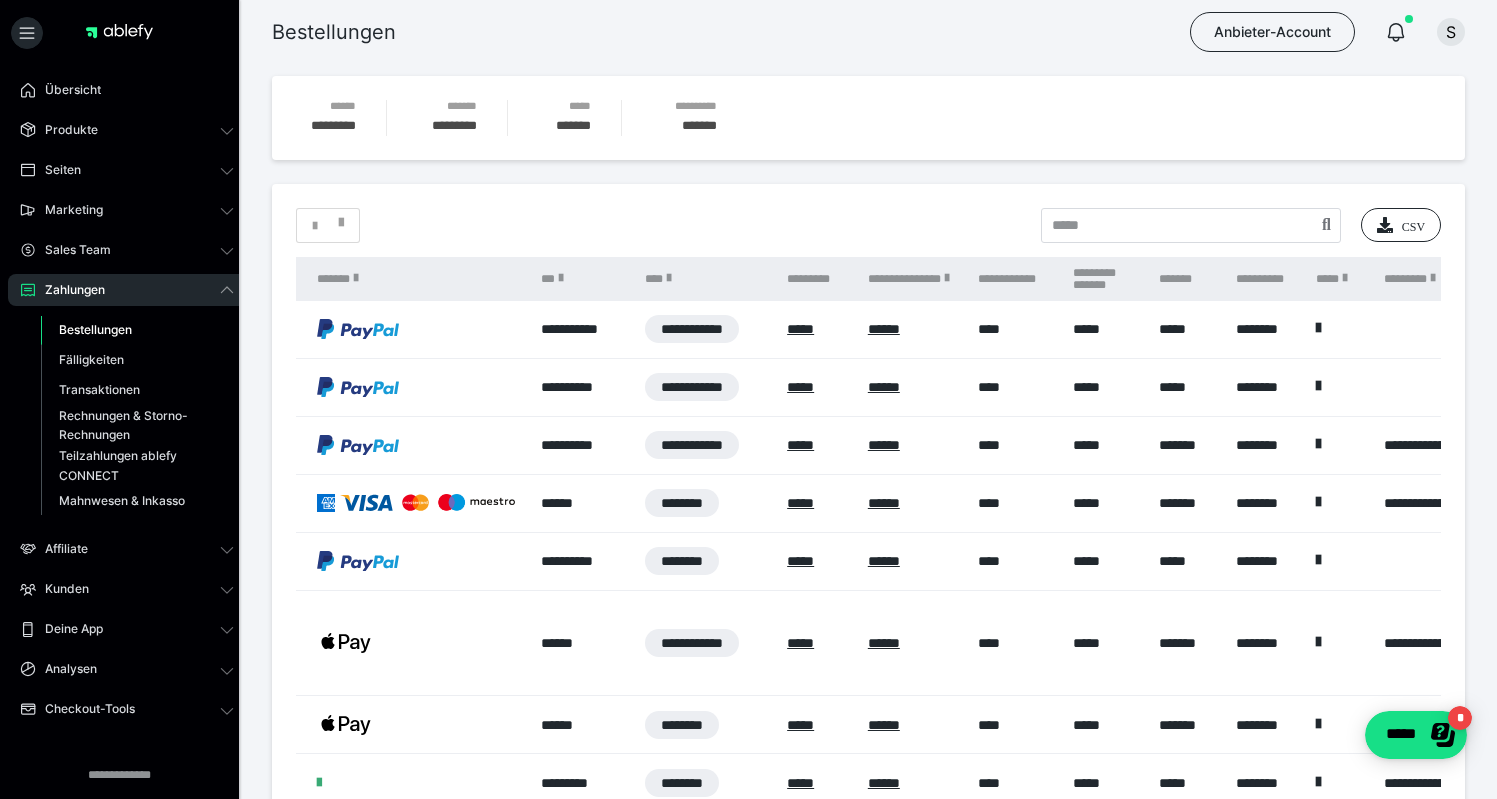 scroll, scrollTop: 0, scrollLeft: 0, axis: both 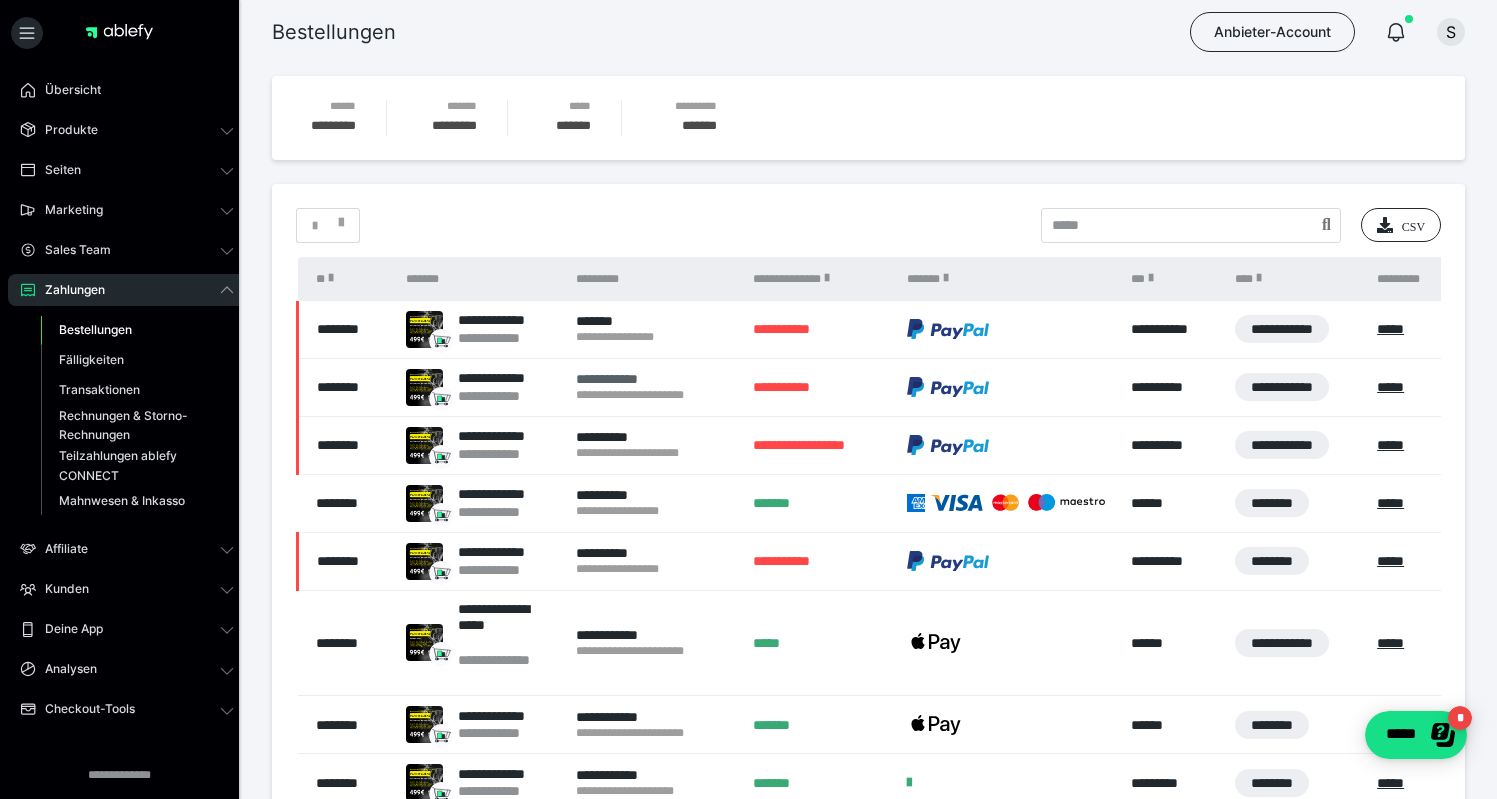 click on "**********" at bounding box center (654, 379) 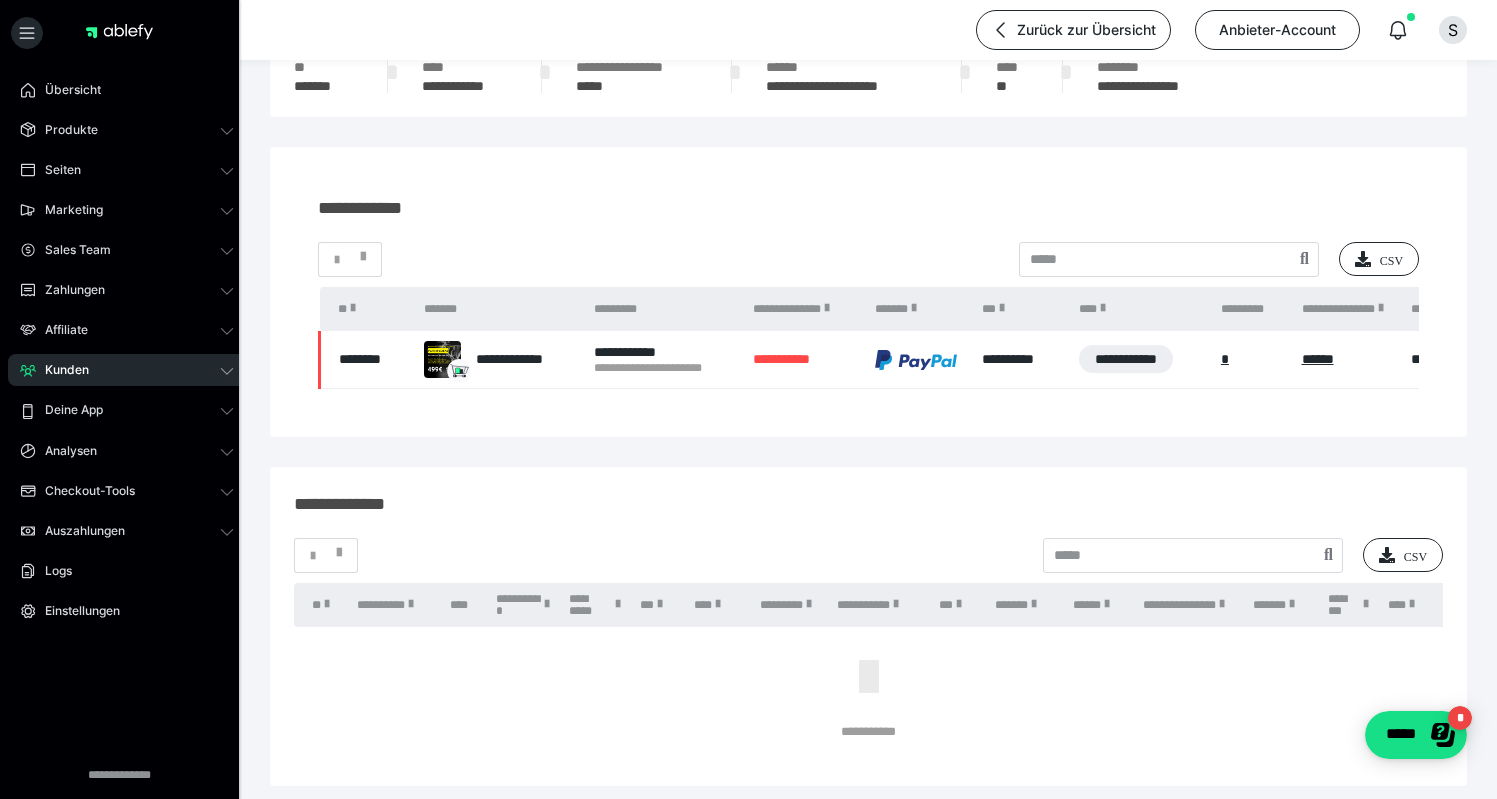 scroll, scrollTop: 0, scrollLeft: 0, axis: both 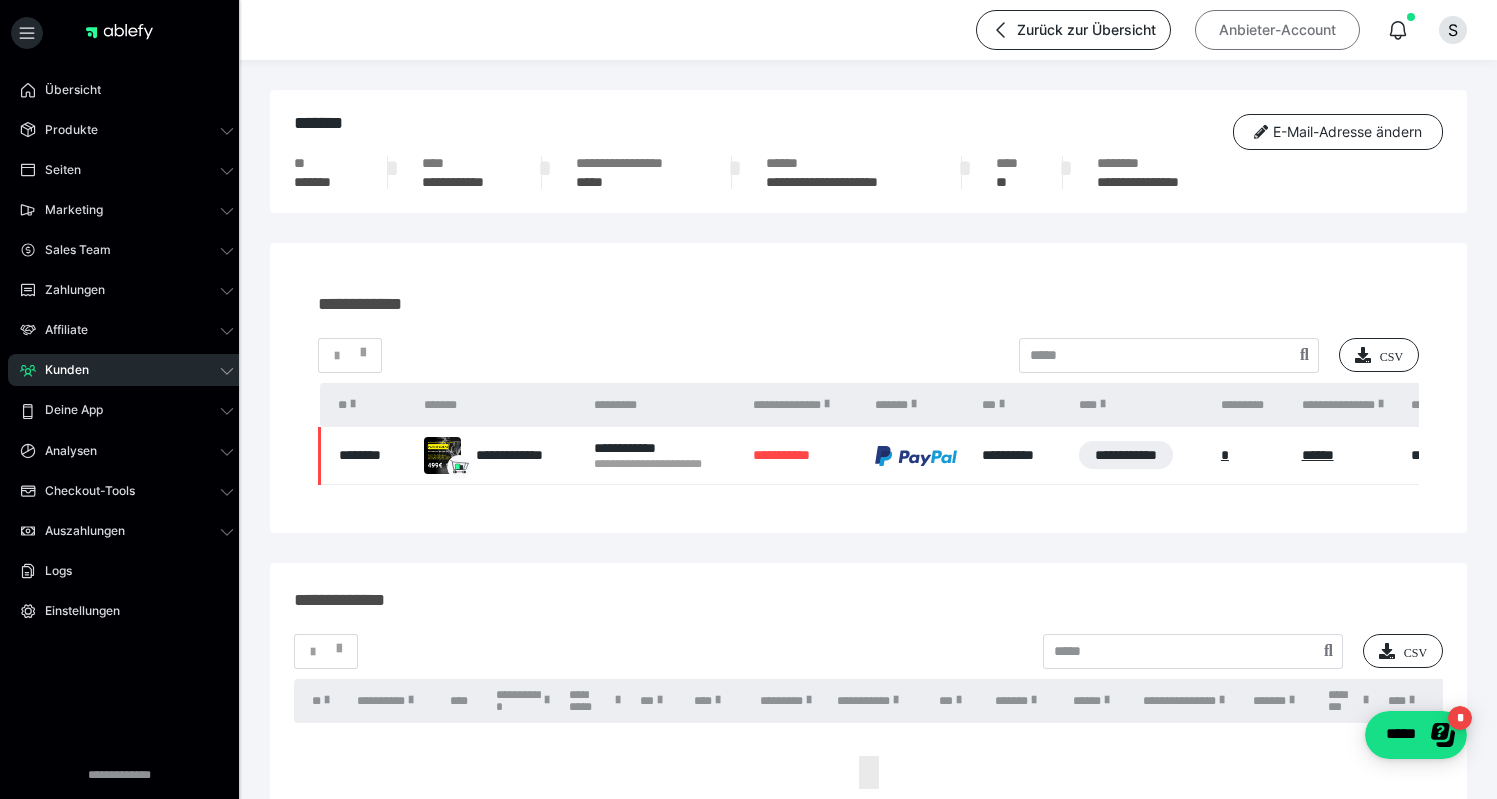click on "Anbieter-Account" at bounding box center [1277, 30] 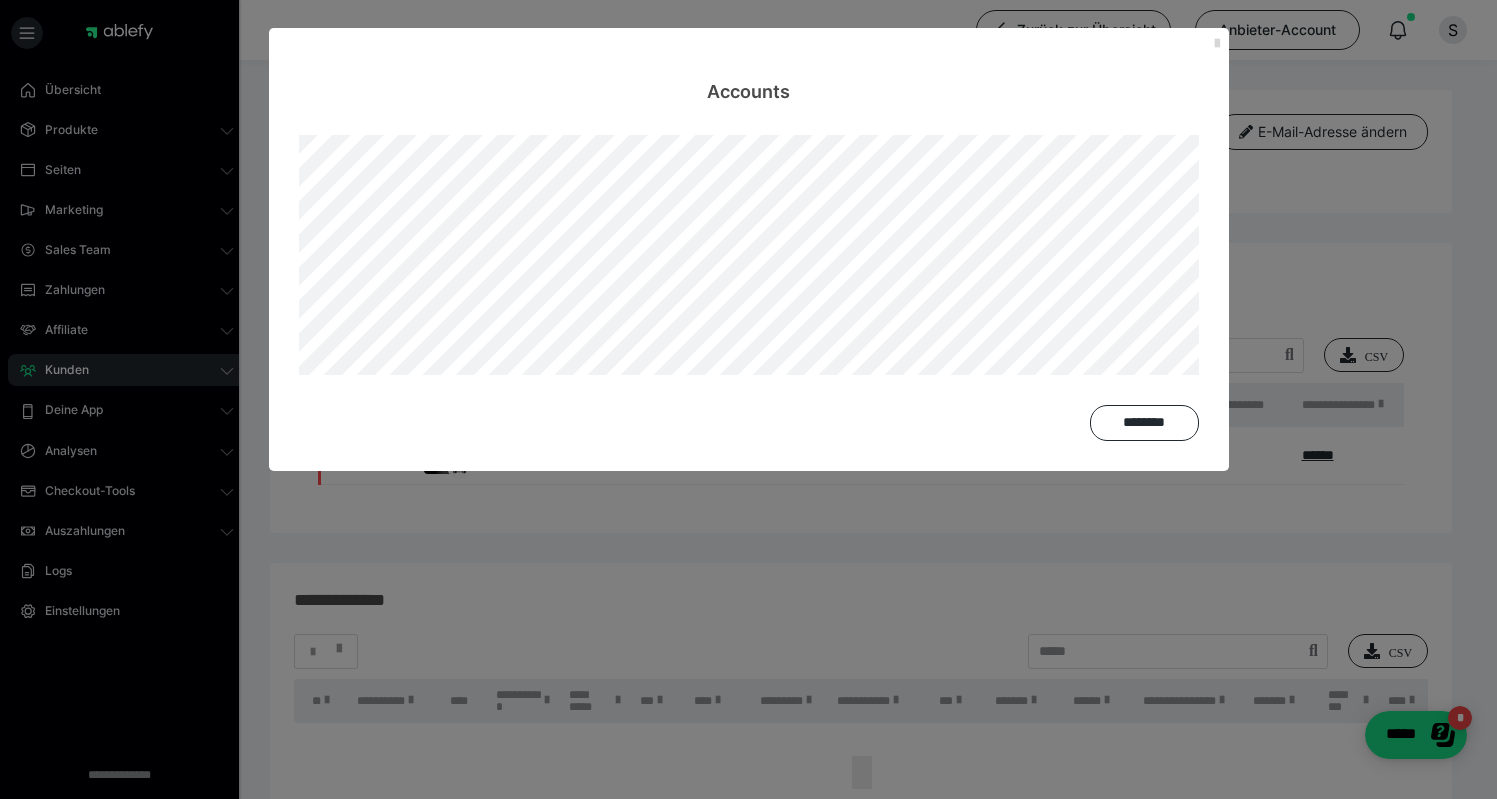click at bounding box center [1217, 44] 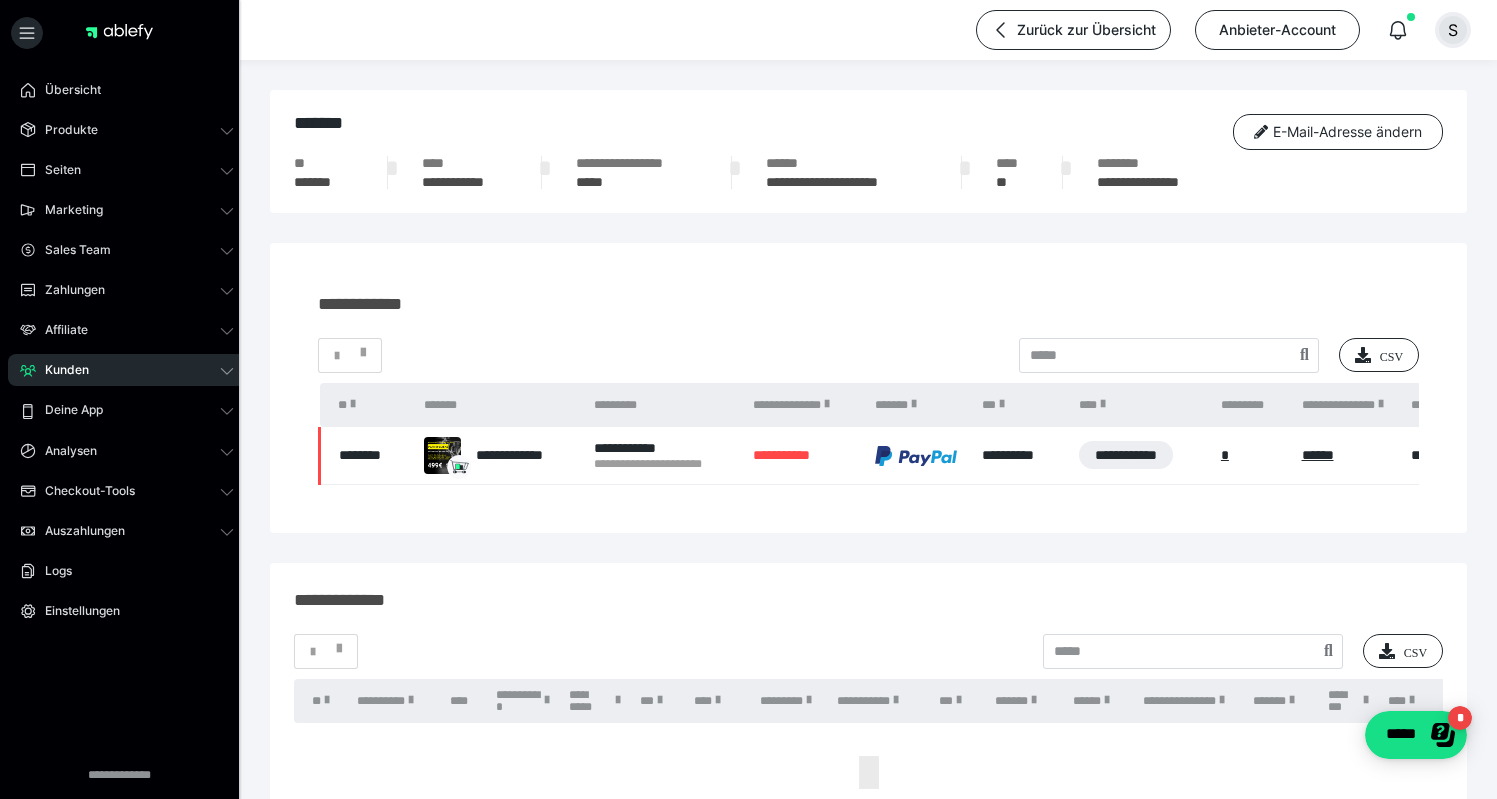 click on "S" at bounding box center [1453, 30] 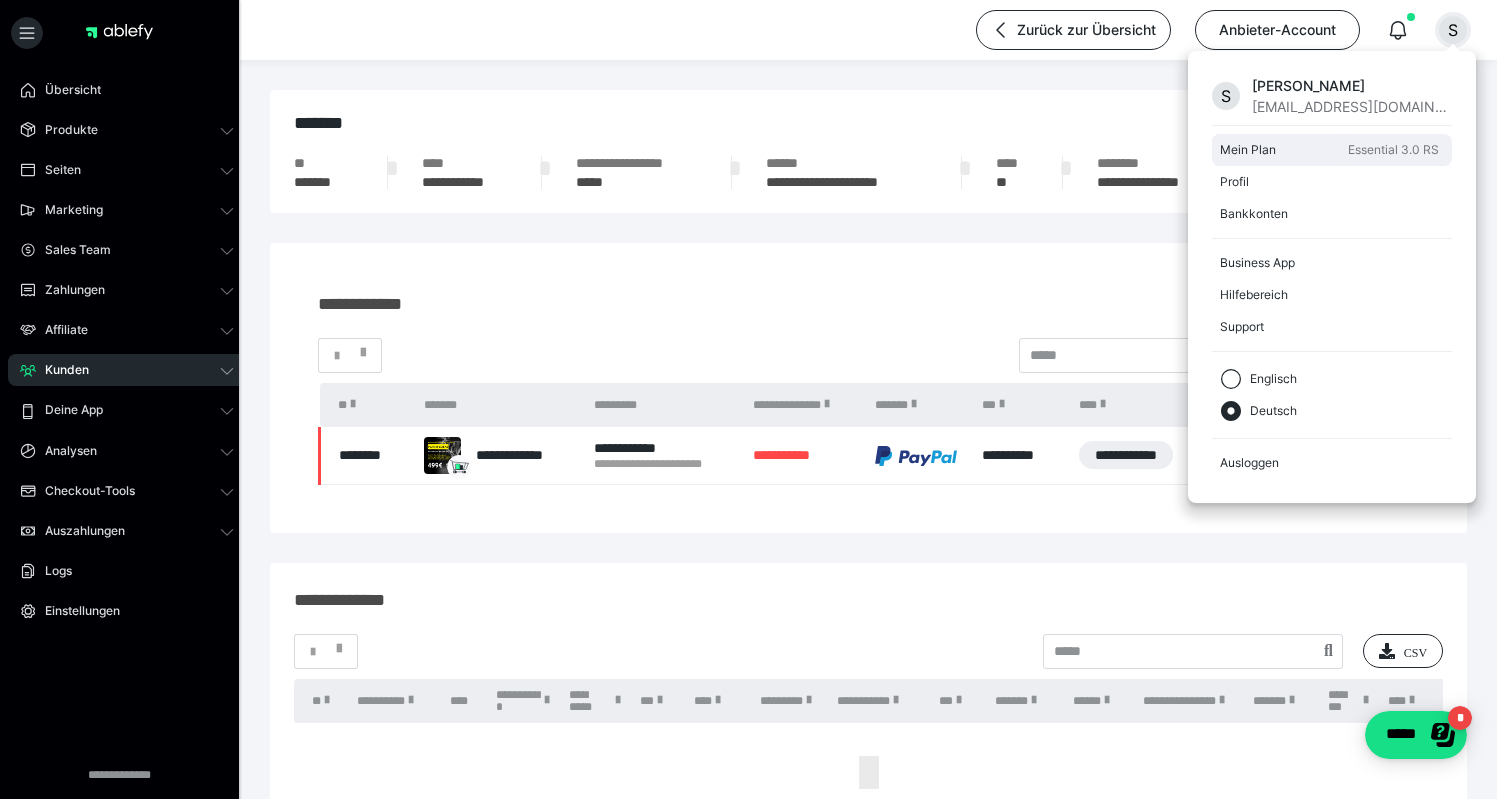 click on "Mein Plan" at bounding box center (1280, 150) 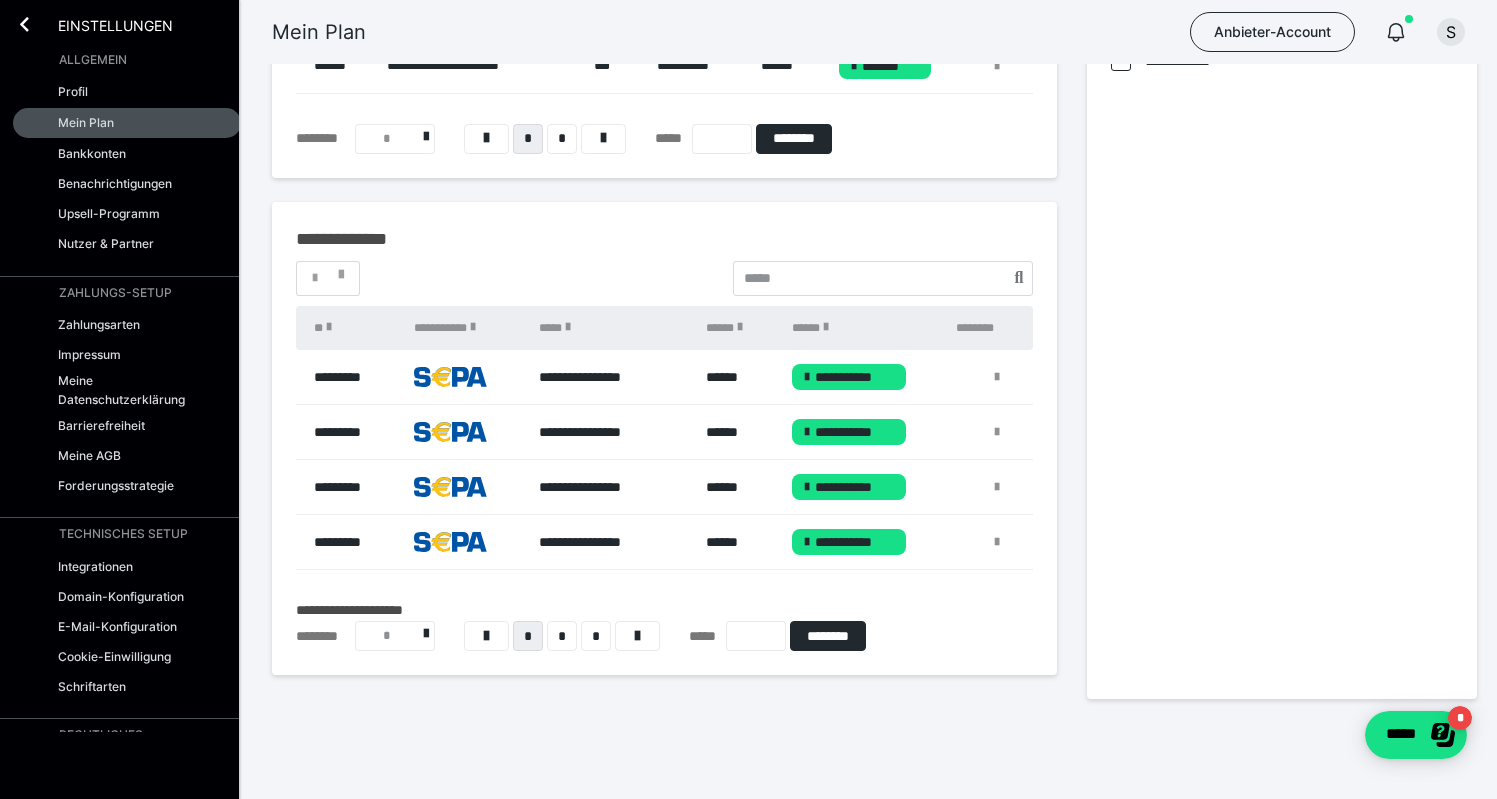 scroll, scrollTop: 0, scrollLeft: 0, axis: both 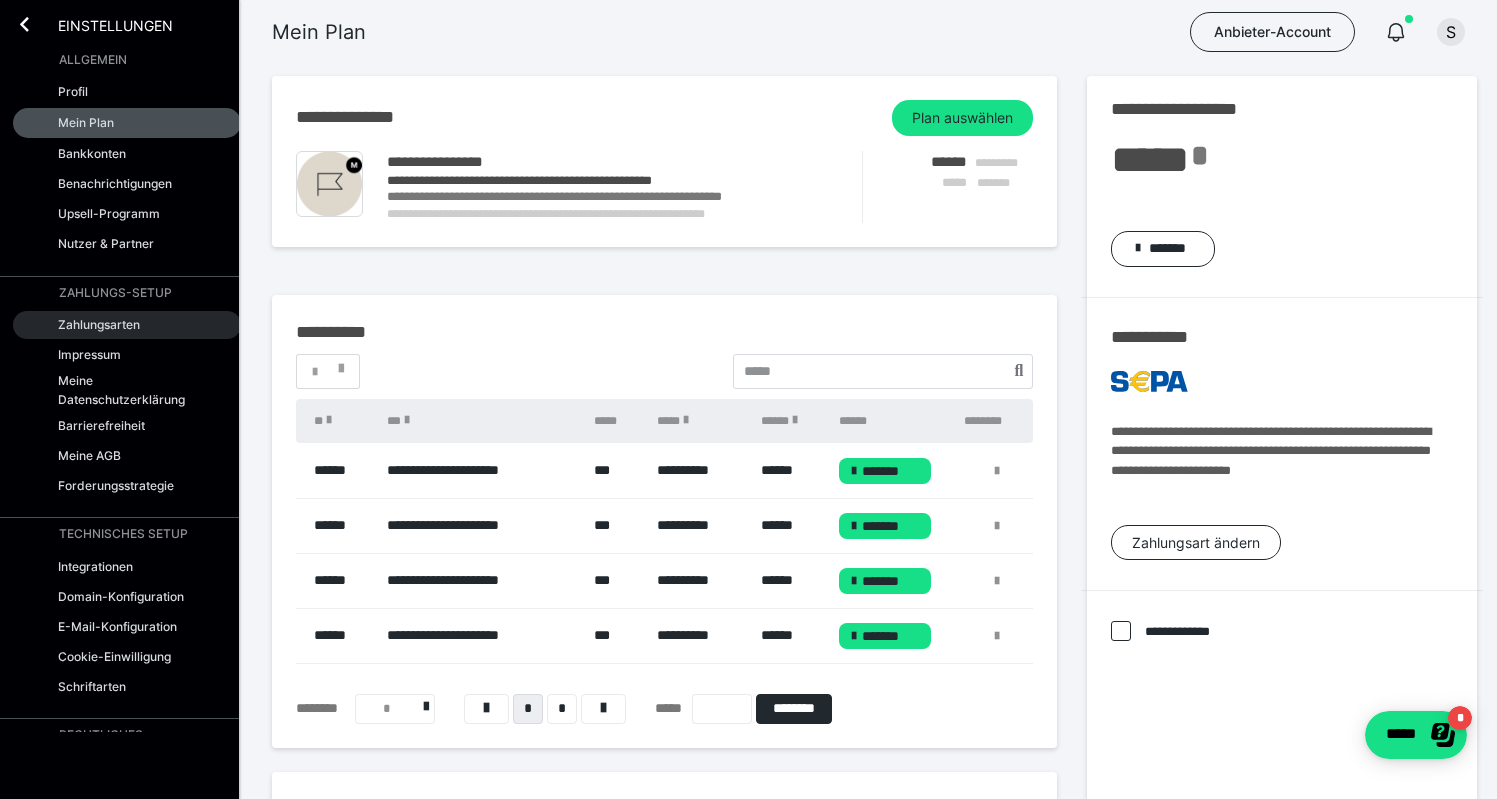 click on "Zahlungsarten" at bounding box center (127, 325) 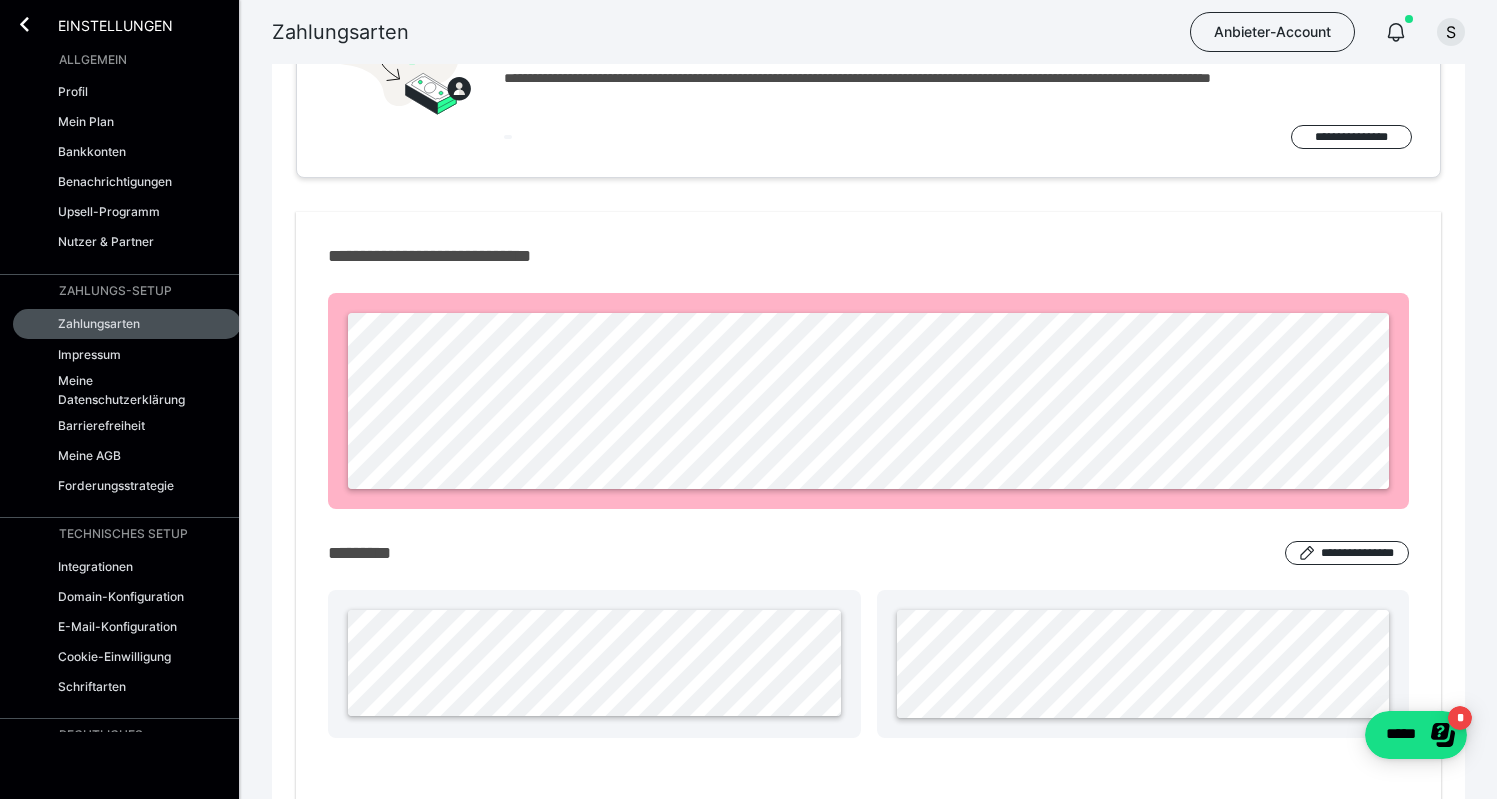 scroll, scrollTop: 0, scrollLeft: 0, axis: both 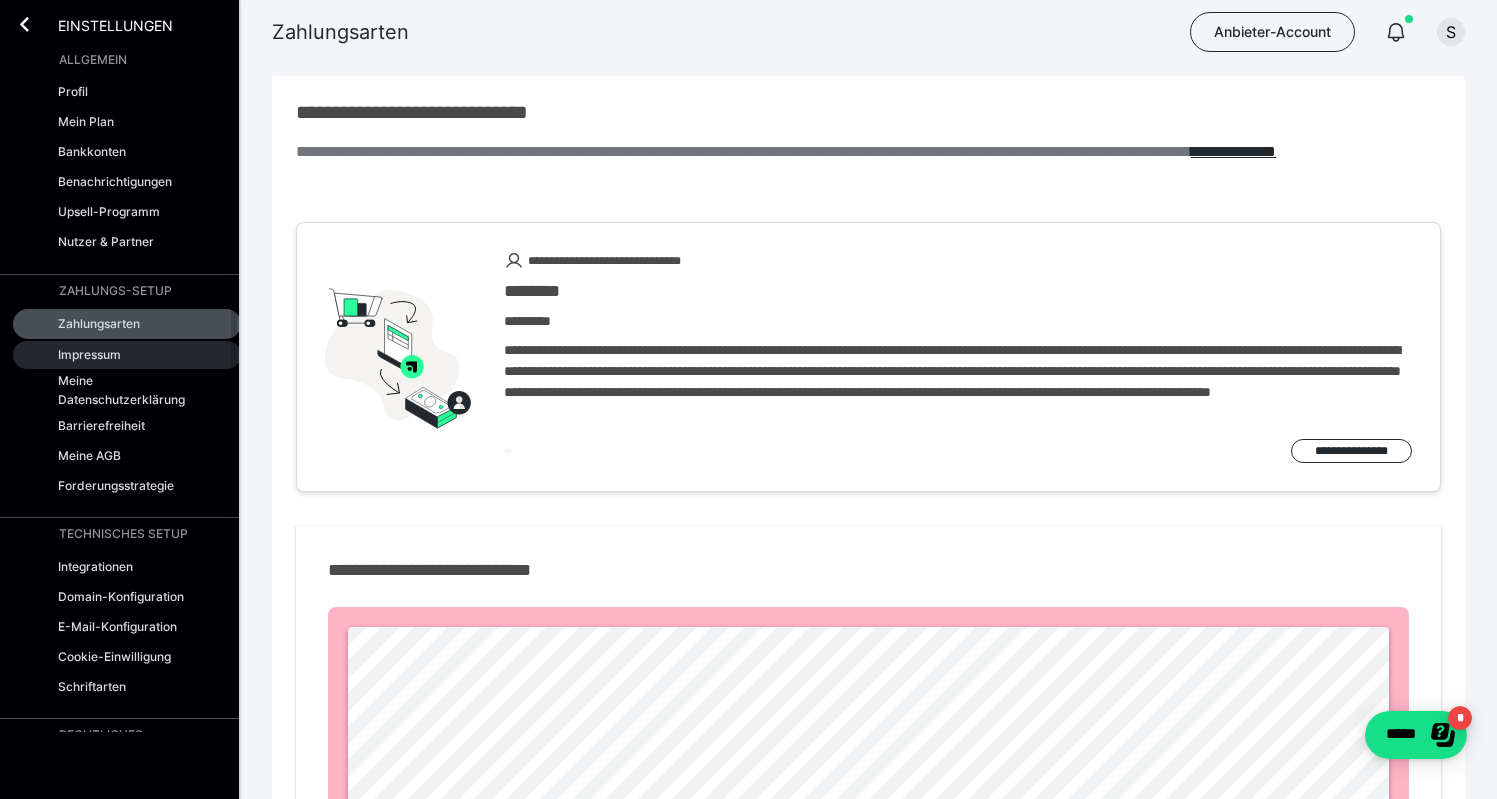 click on "Impressum" at bounding box center (127, 355) 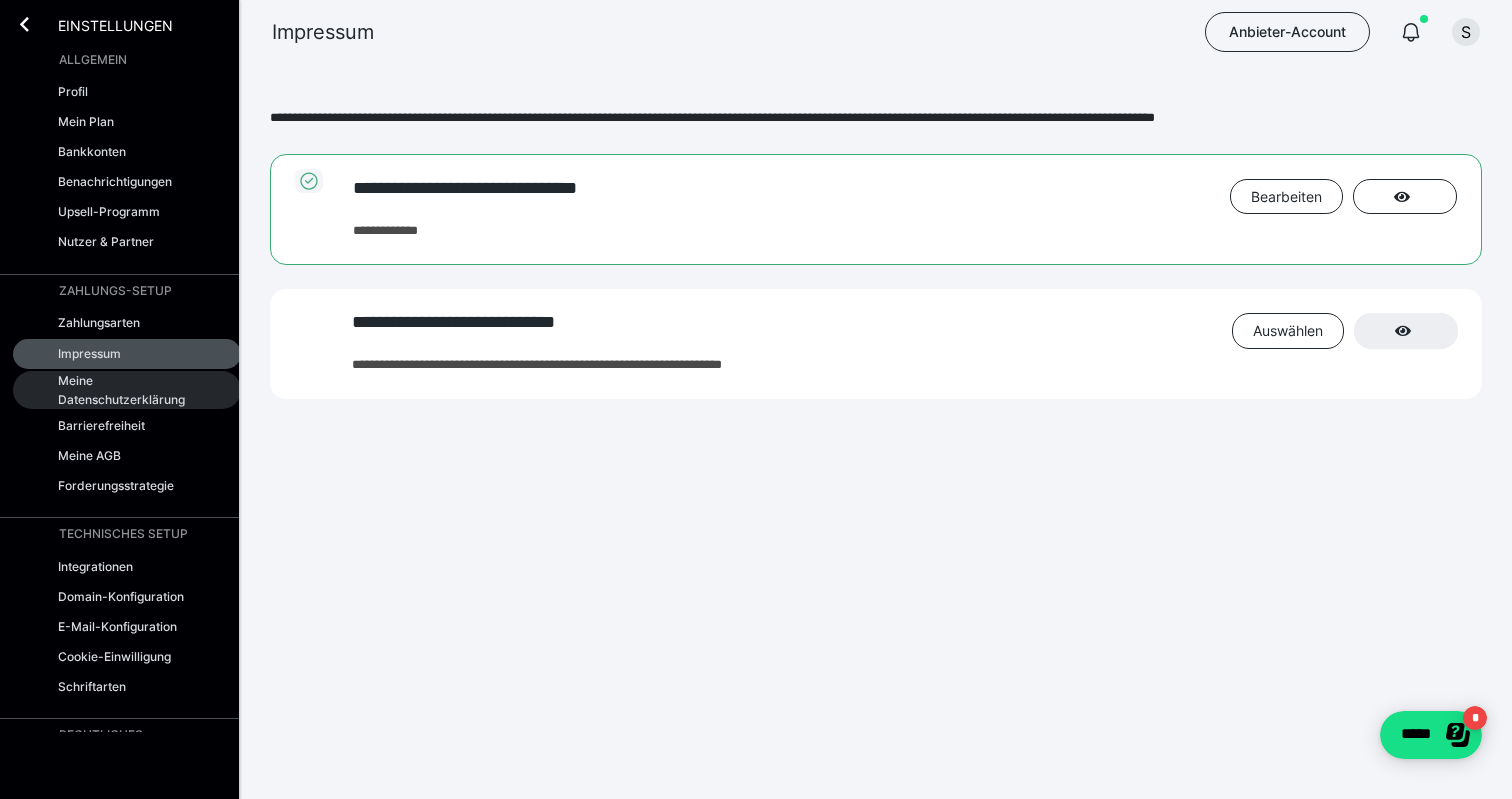 click on "Meine Datenschutzerklärung" at bounding box center [125, 390] 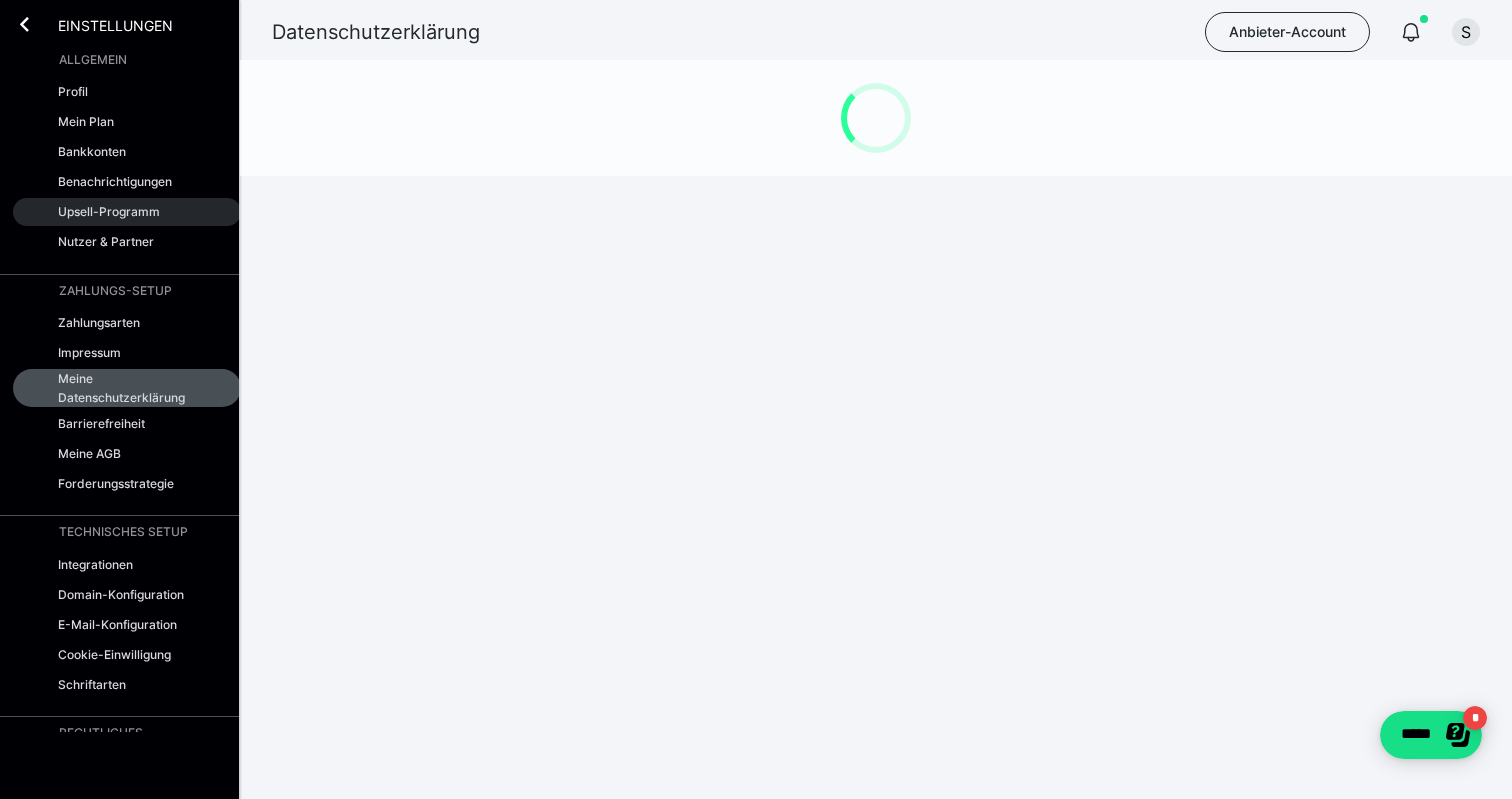 click on "Upsell-Programm" at bounding box center [109, 211] 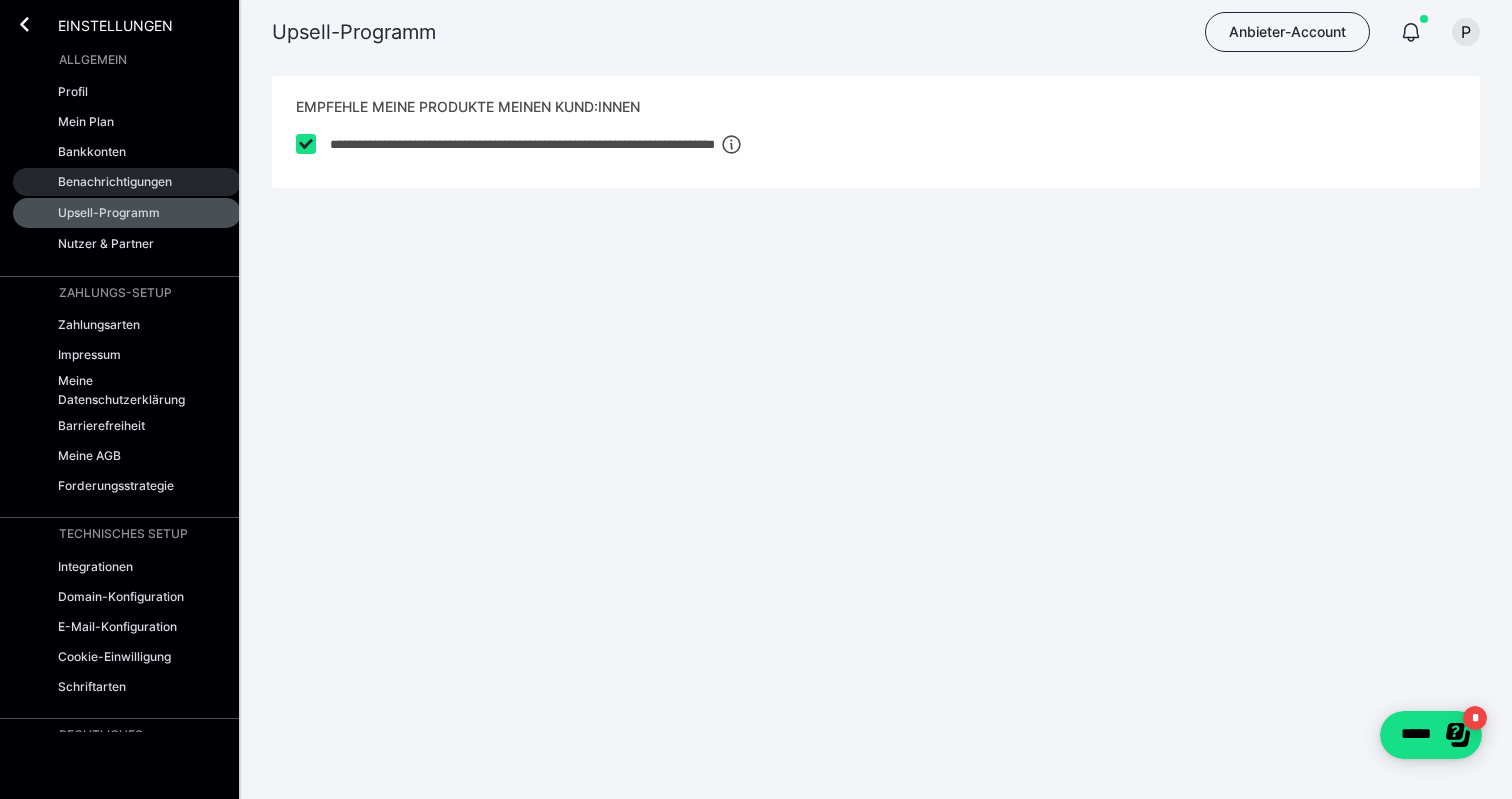 click on "Benachrichtigungen" at bounding box center (115, 181) 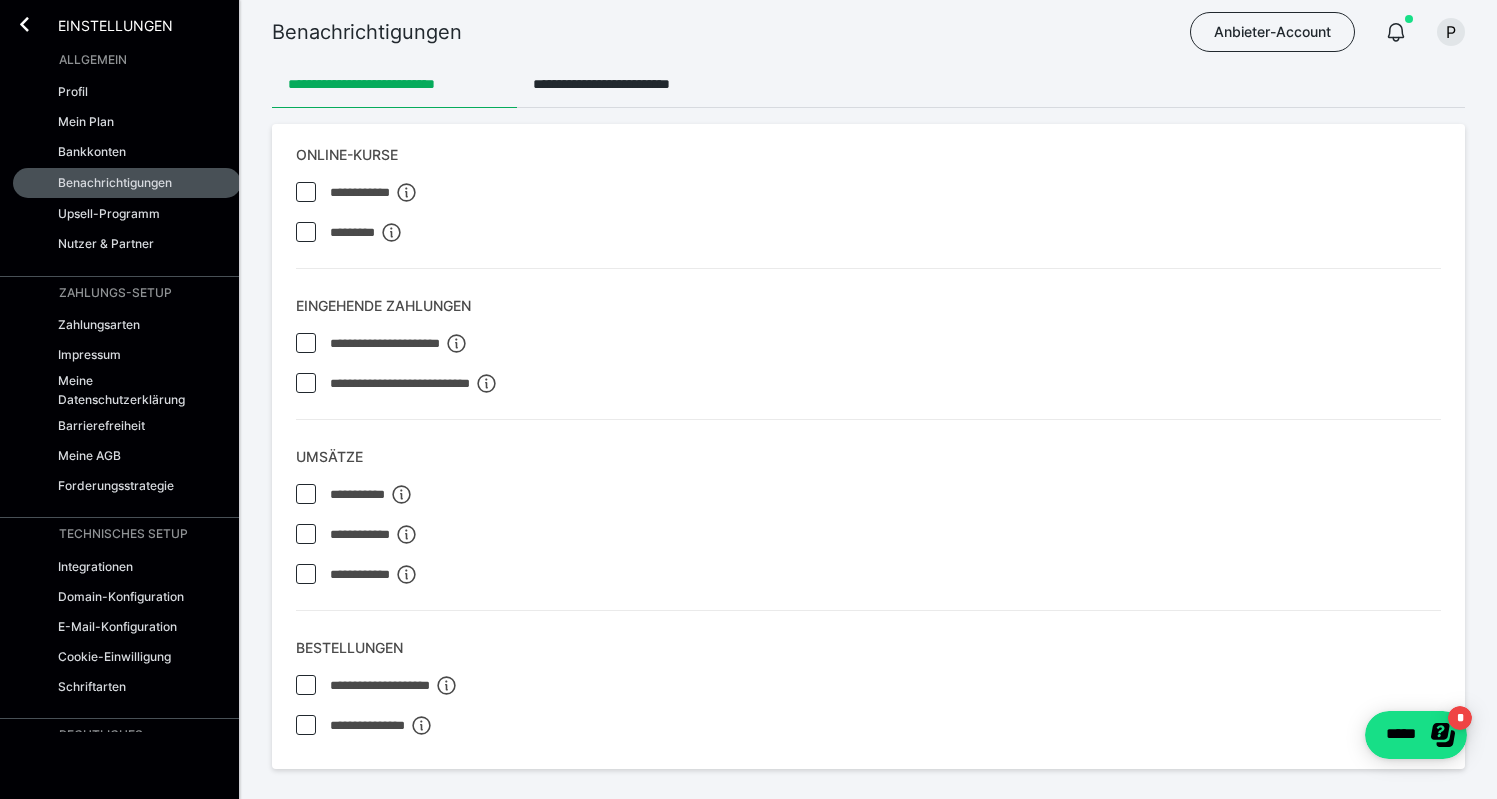 click on "Profil Mein Plan Bankkonten Benachrichtigungen Upsell-Programm Nutzer & Partner" at bounding box center (127, 168) 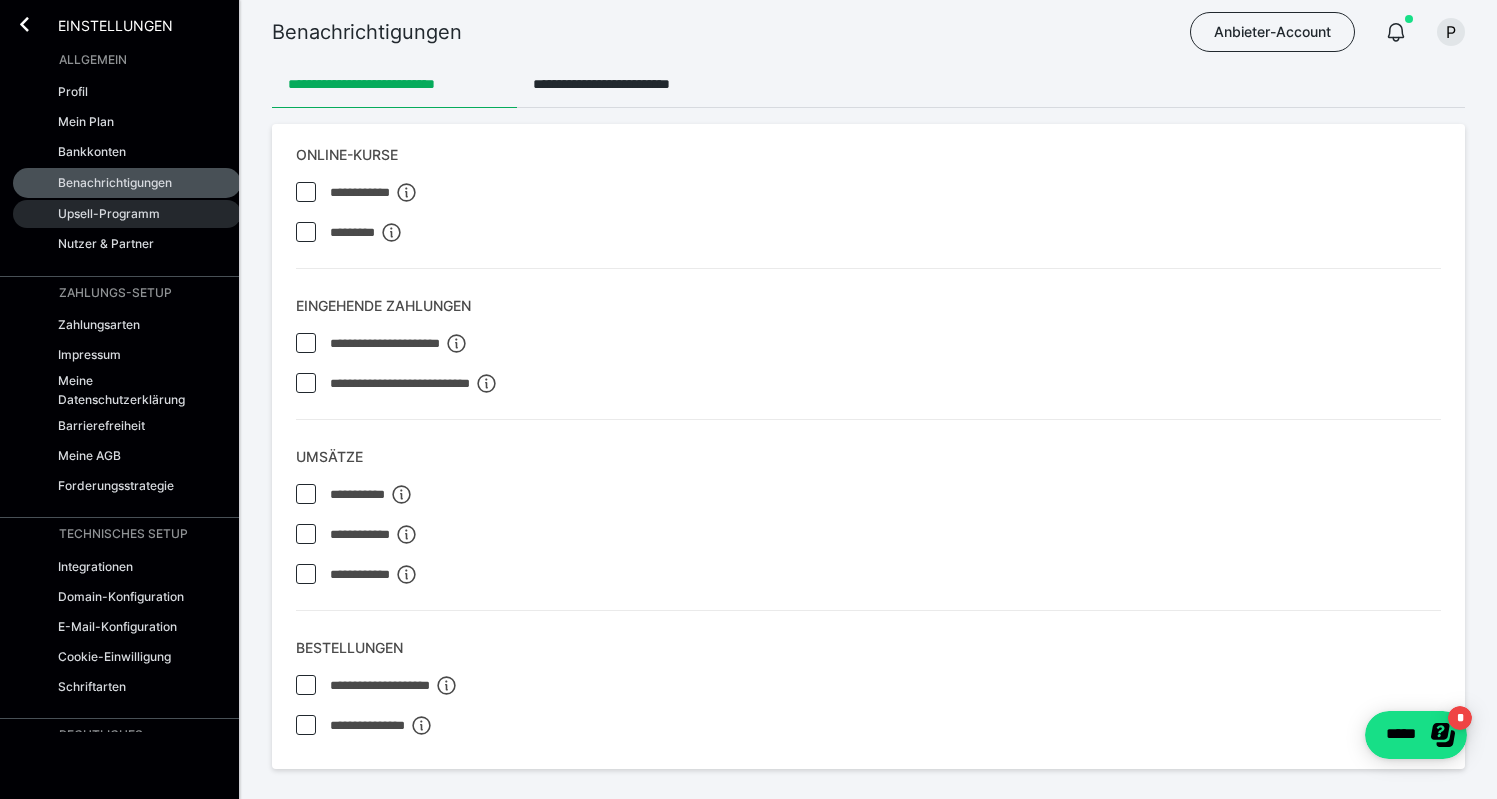 click on "Upsell-Programm" at bounding box center [127, 214] 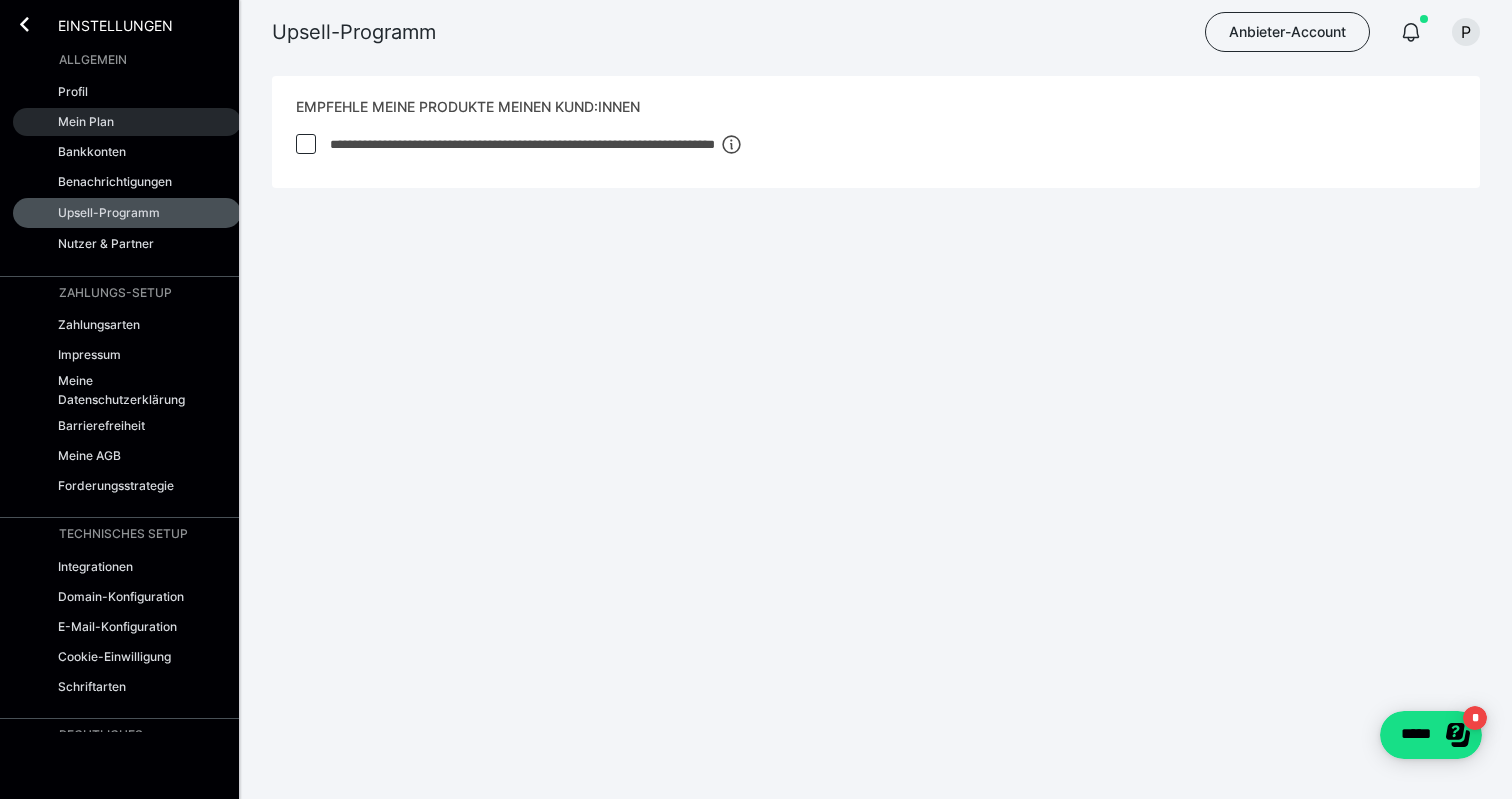 click on "Mein Plan" at bounding box center [127, 122] 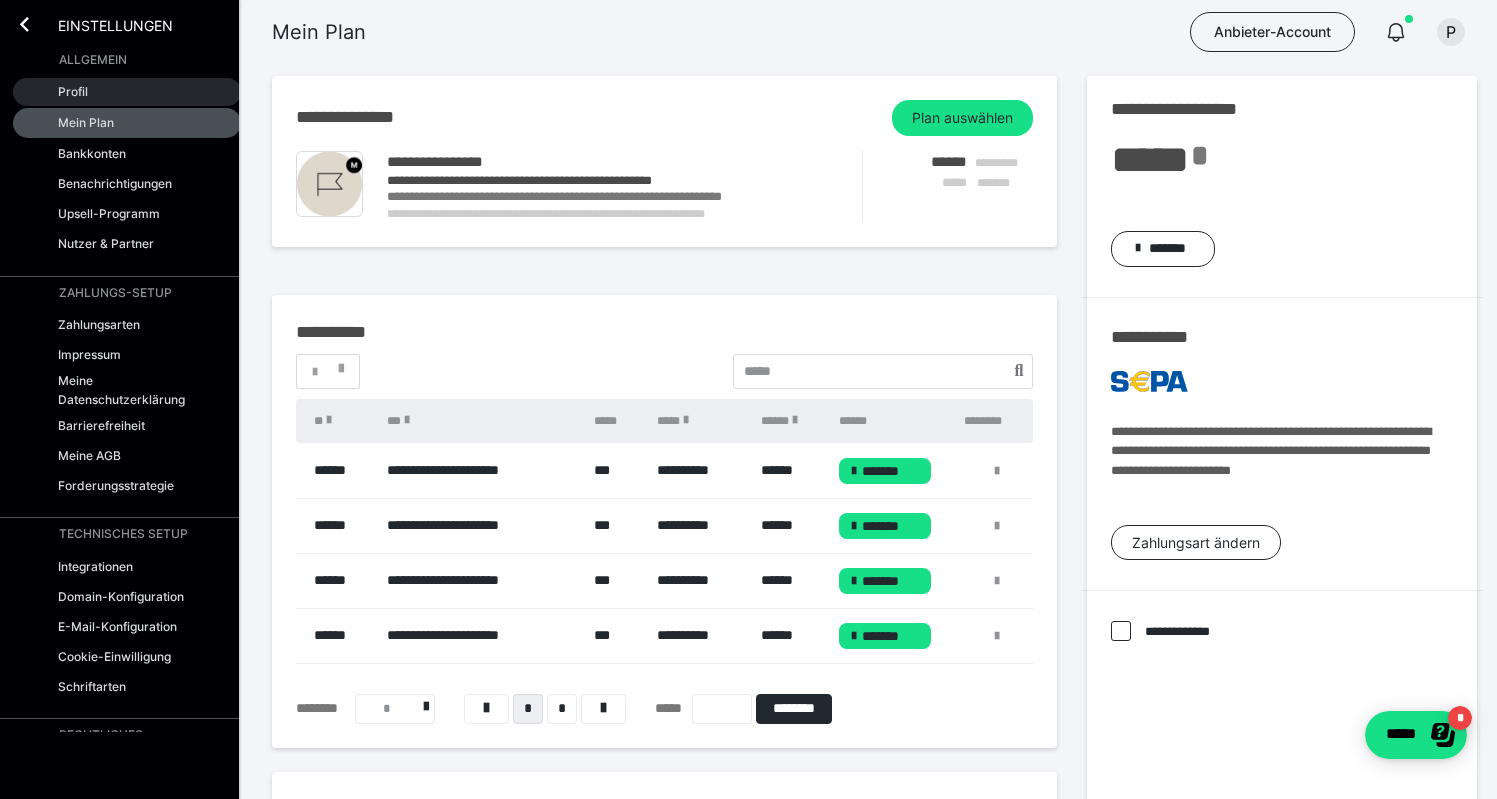 click on "Profil" at bounding box center (127, 92) 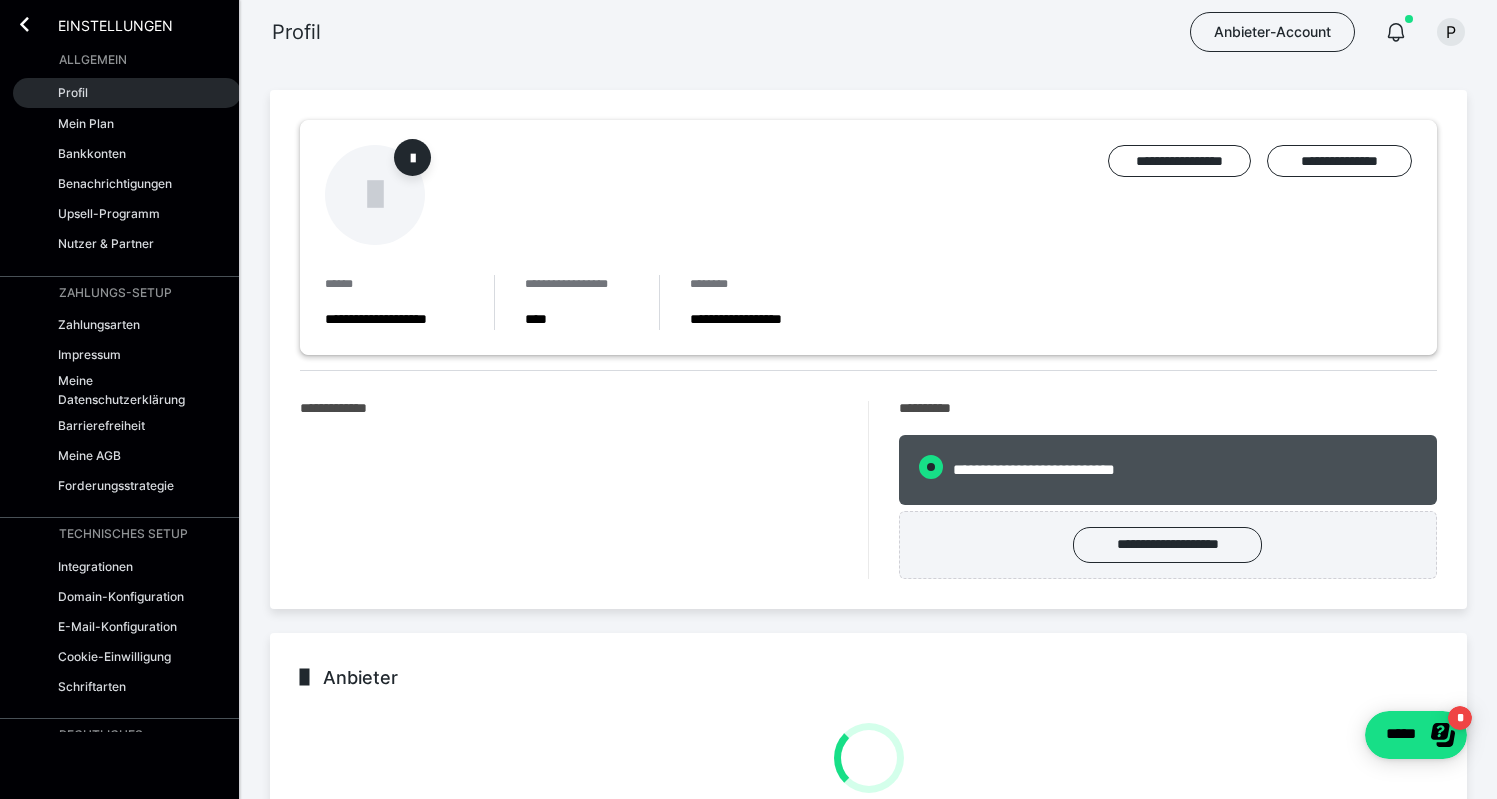 radio on "****" 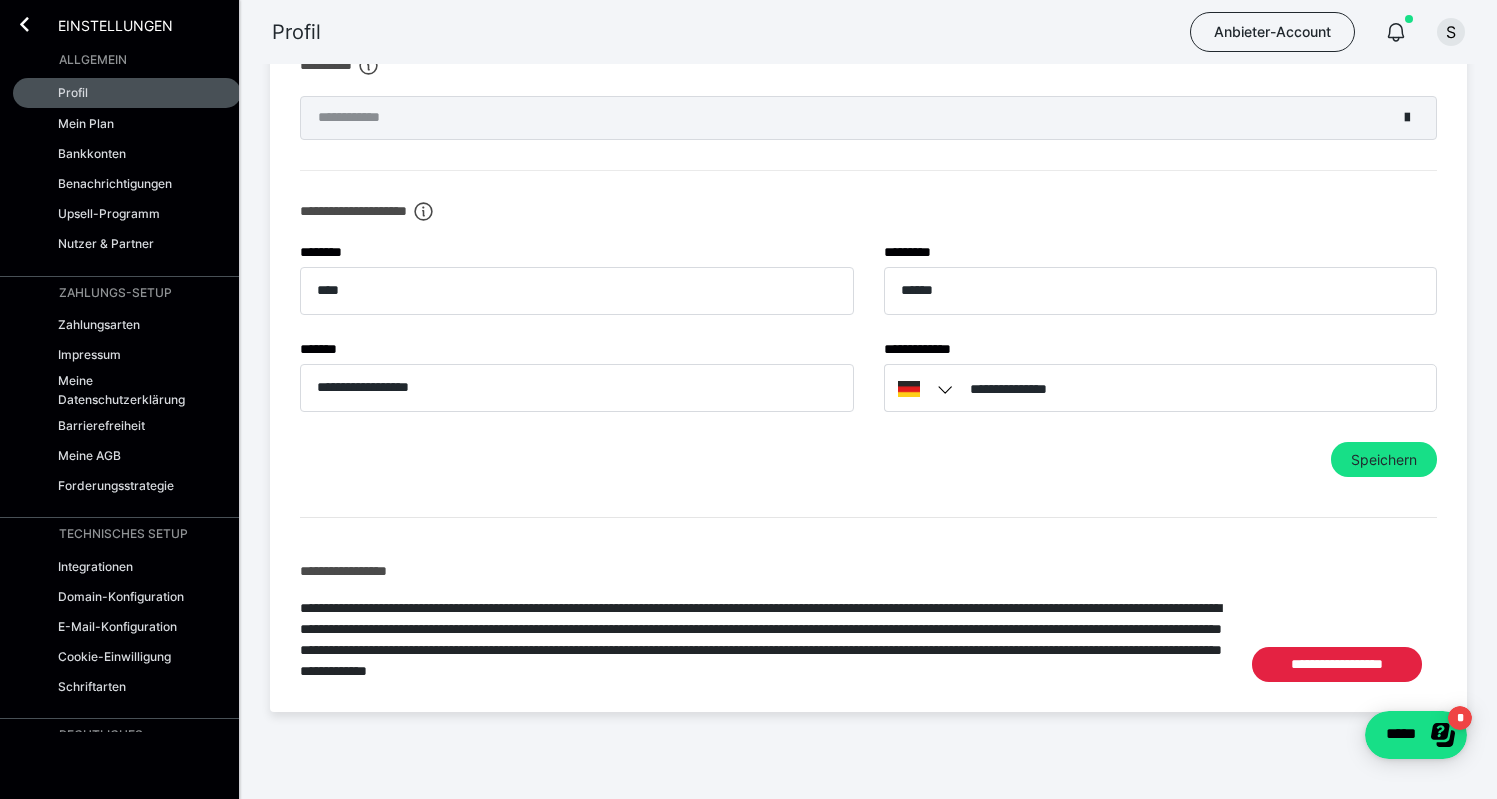 scroll, scrollTop: 660, scrollLeft: 0, axis: vertical 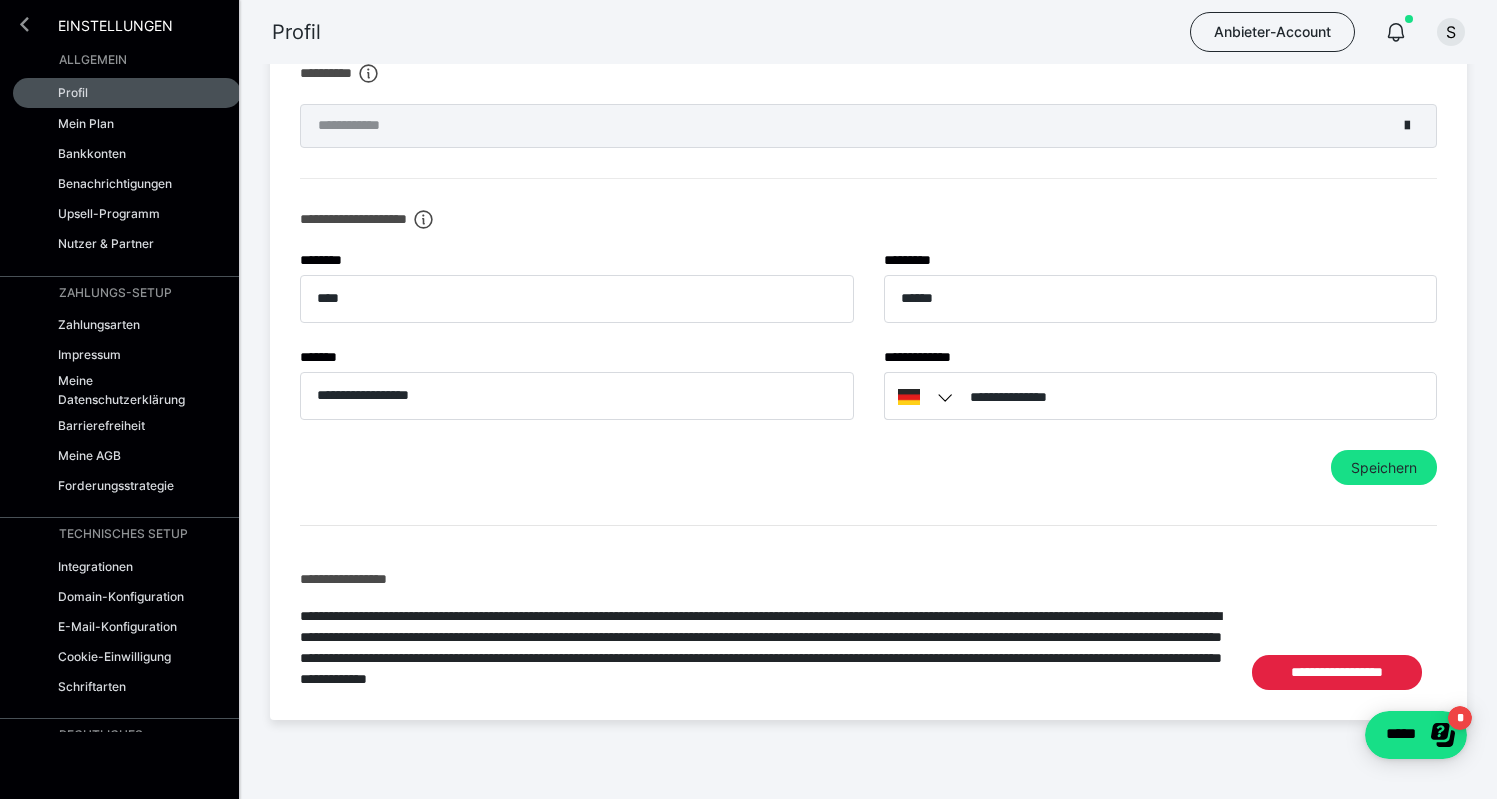 click at bounding box center (24, 24) 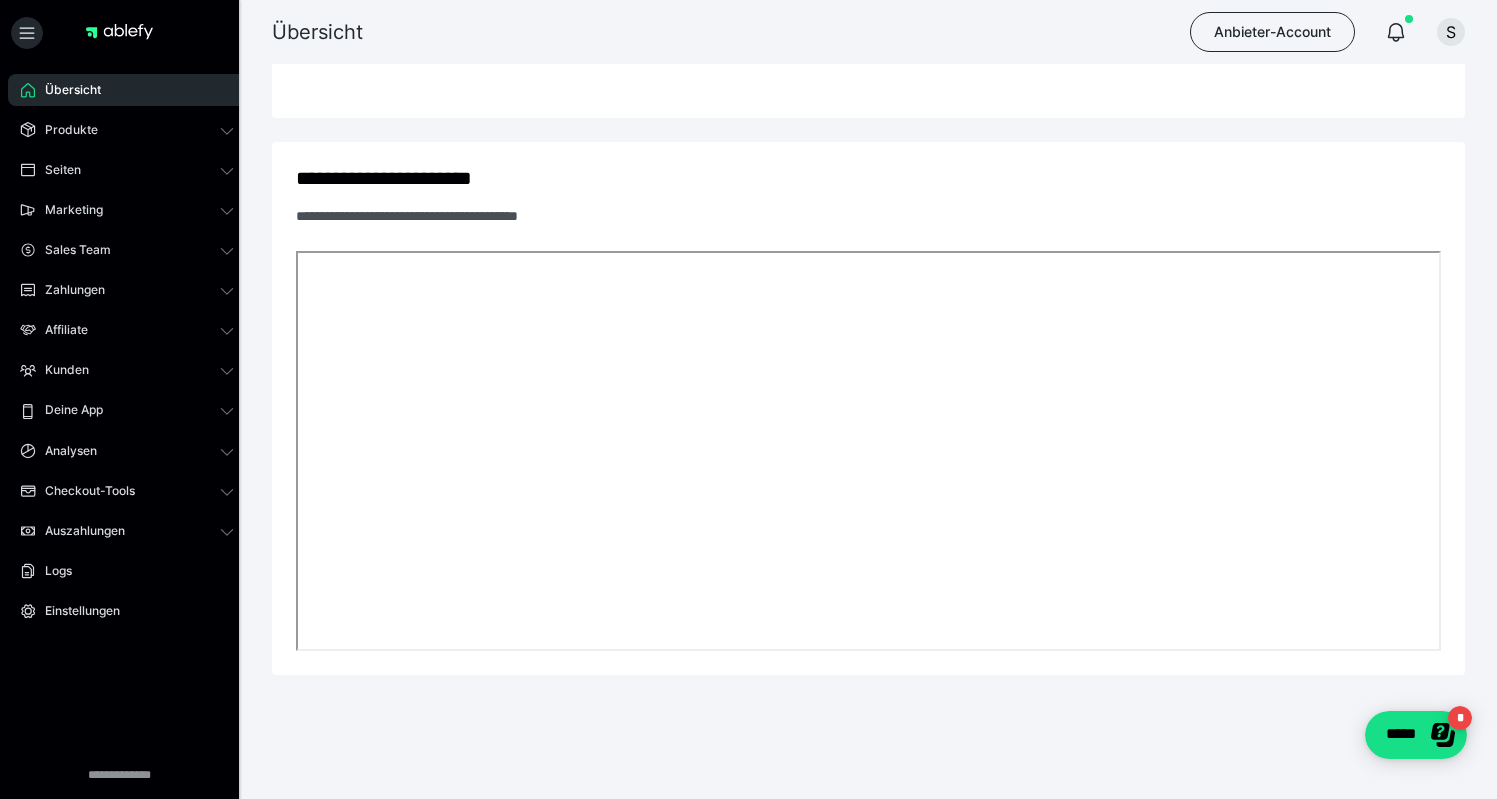 scroll, scrollTop: 660, scrollLeft: 0, axis: vertical 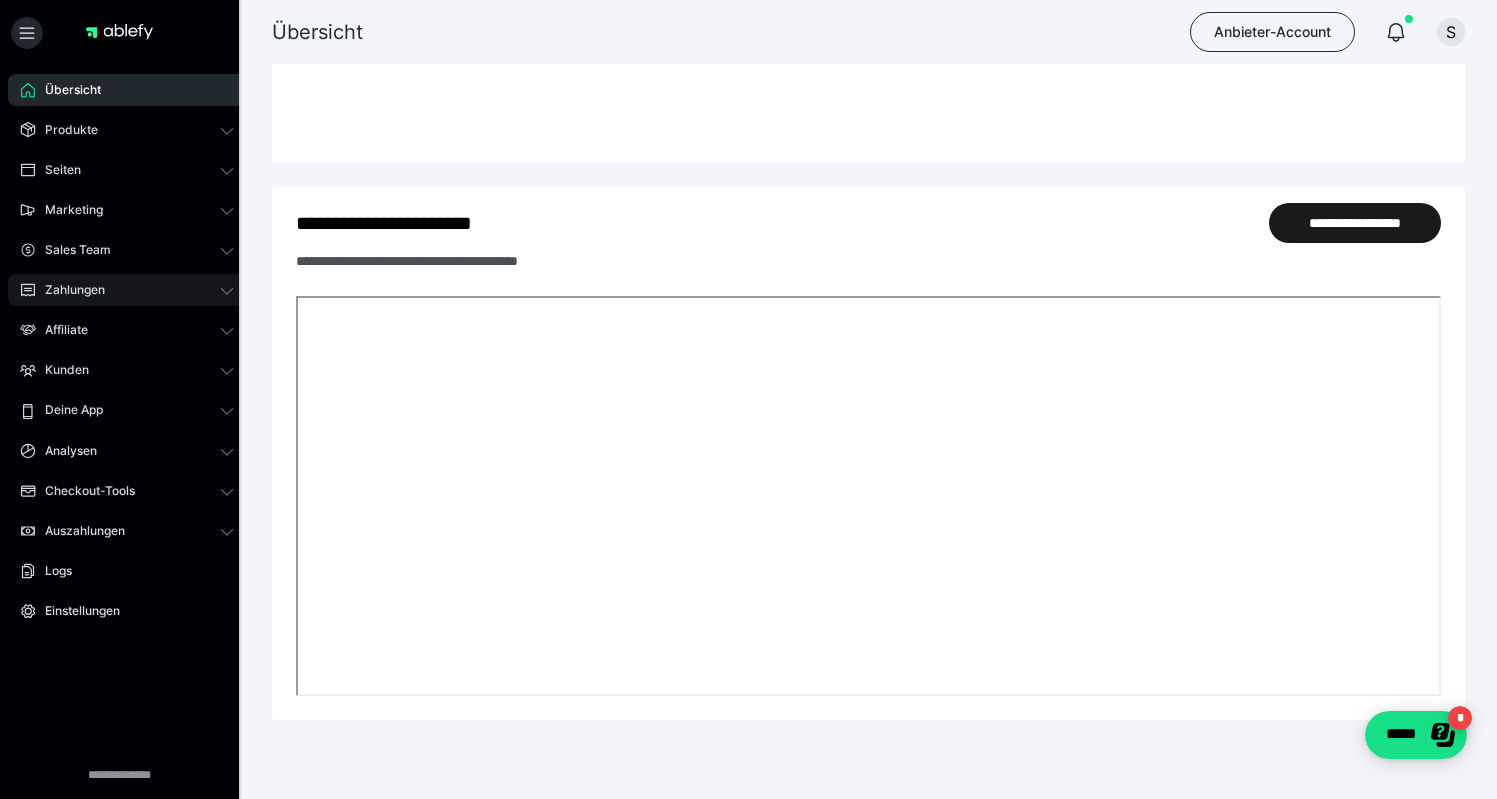 click on "Zahlungen" at bounding box center (68, 290) 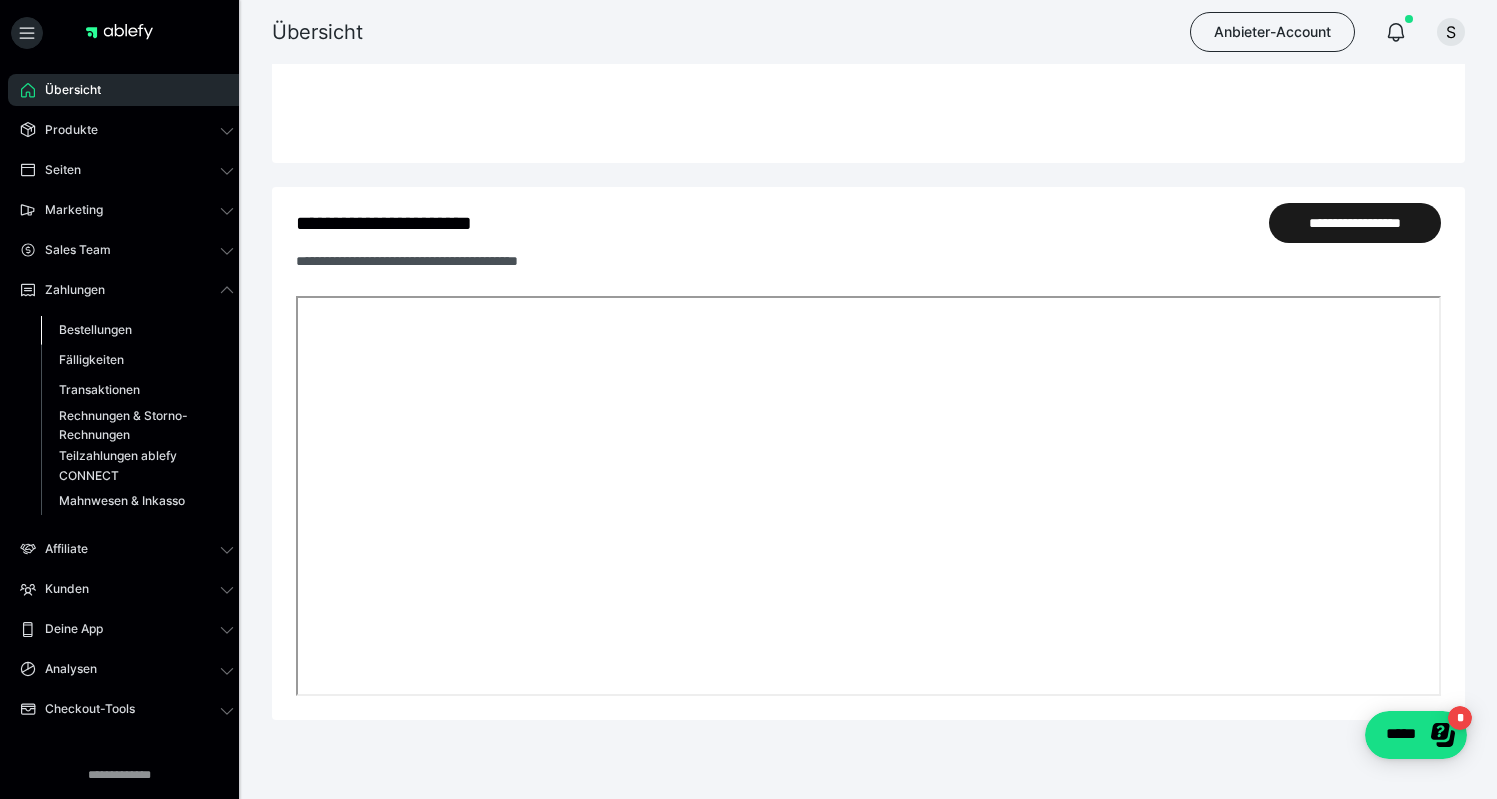 click on "Bestellungen" at bounding box center (137, 330) 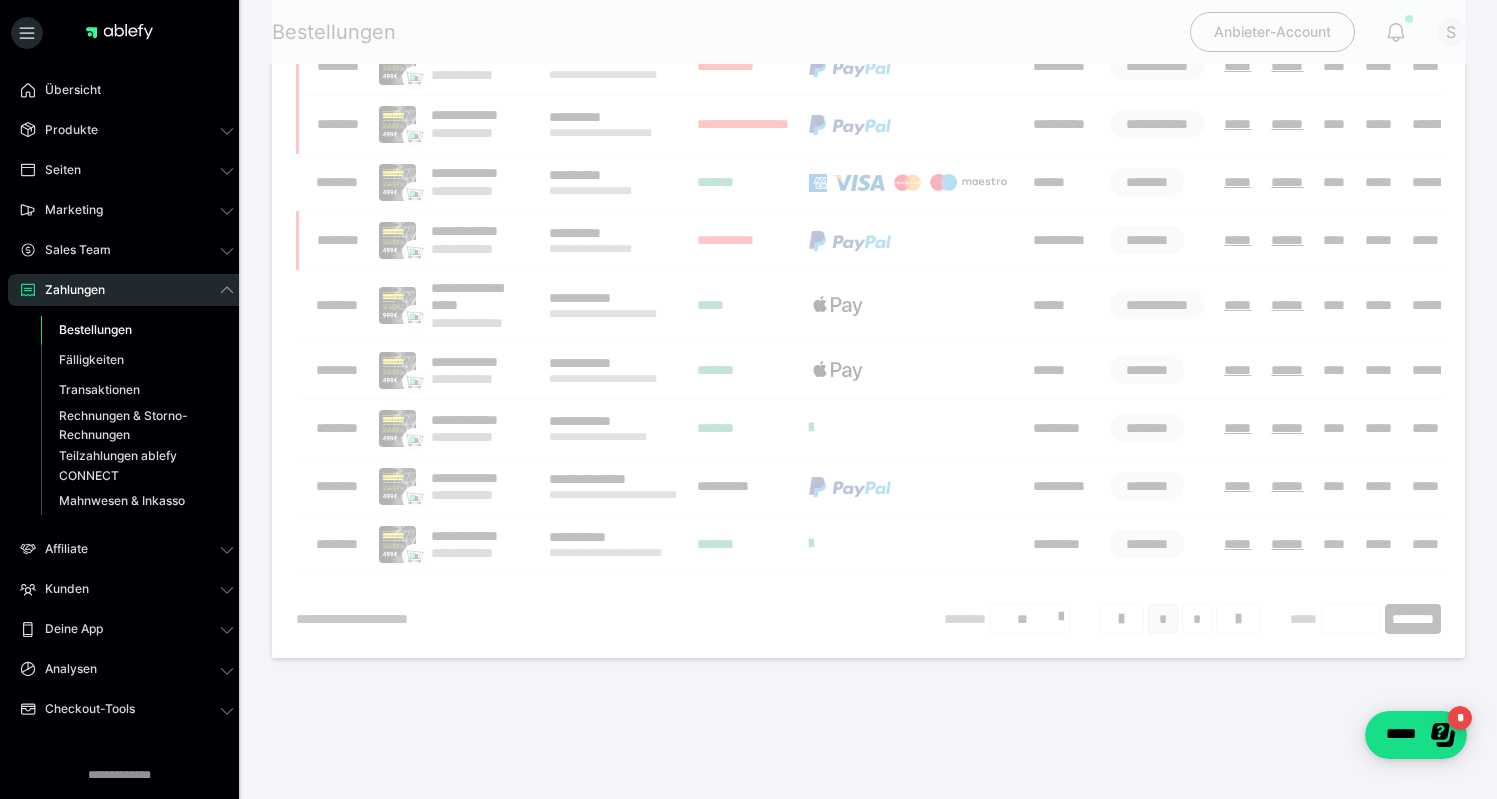 click on "Bestellungen" at bounding box center [137, 330] 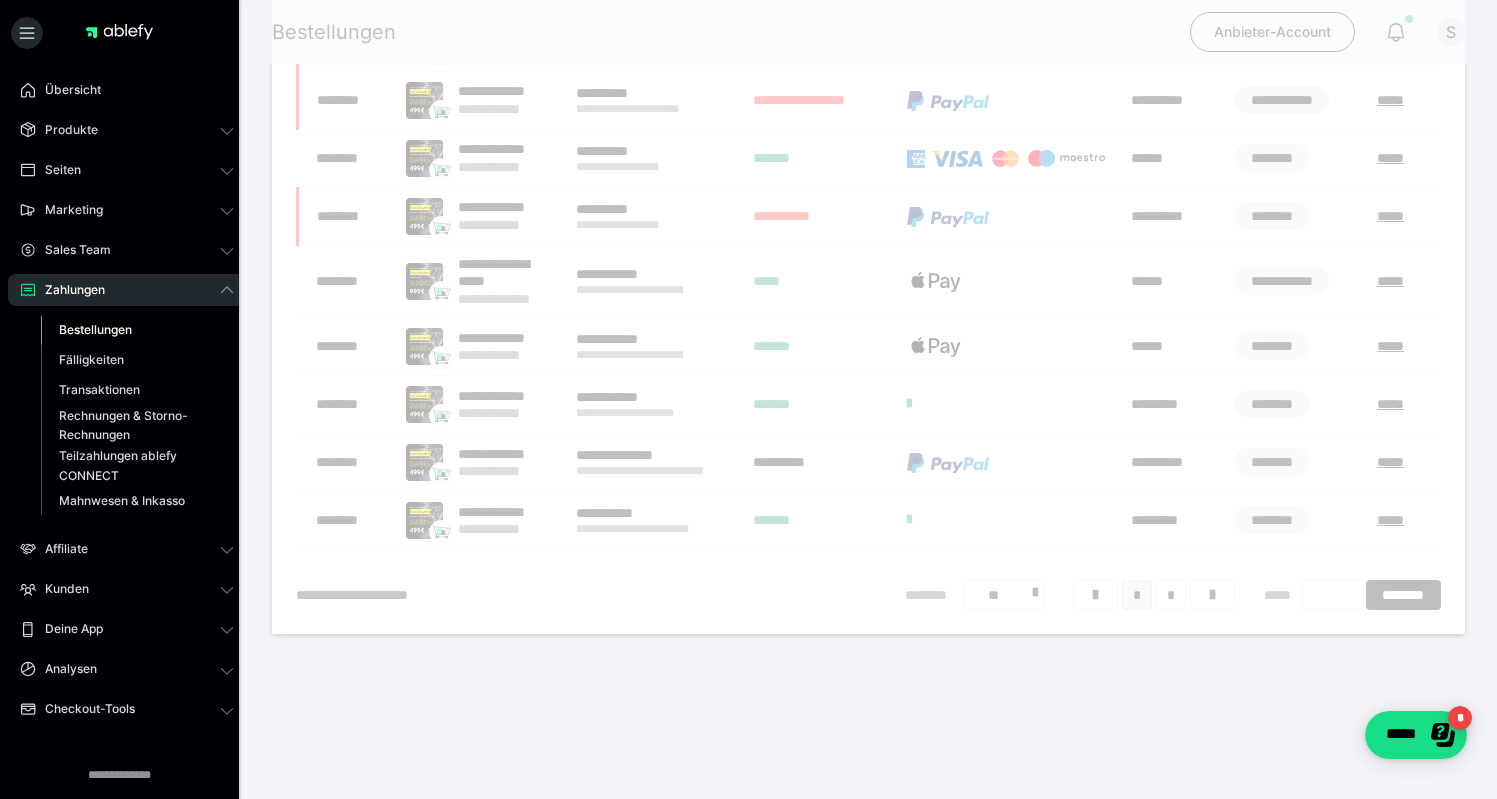 scroll, scrollTop: 0, scrollLeft: 0, axis: both 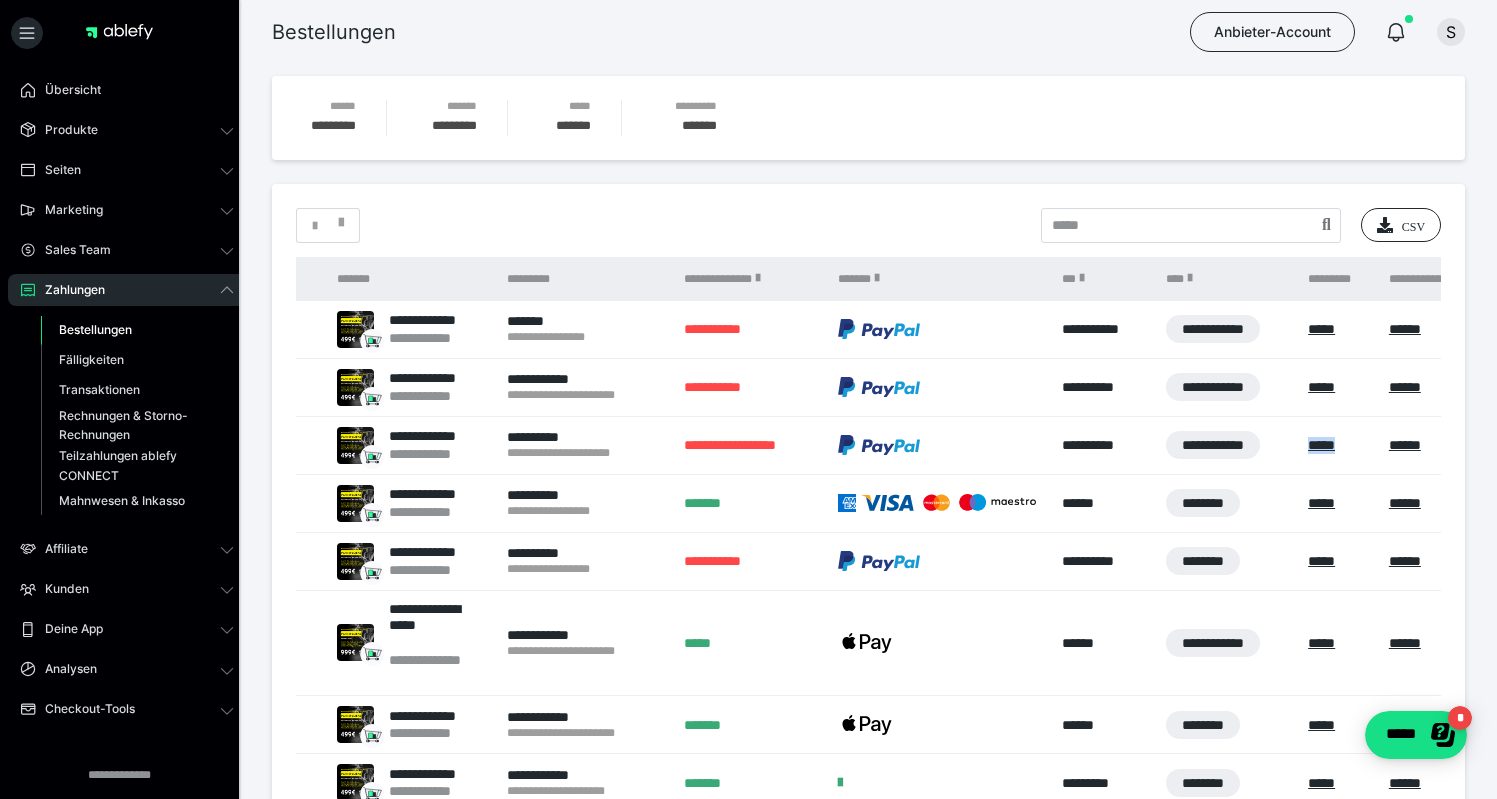 drag, startPoint x: 1367, startPoint y: 441, endPoint x: 1270, endPoint y: 441, distance: 97 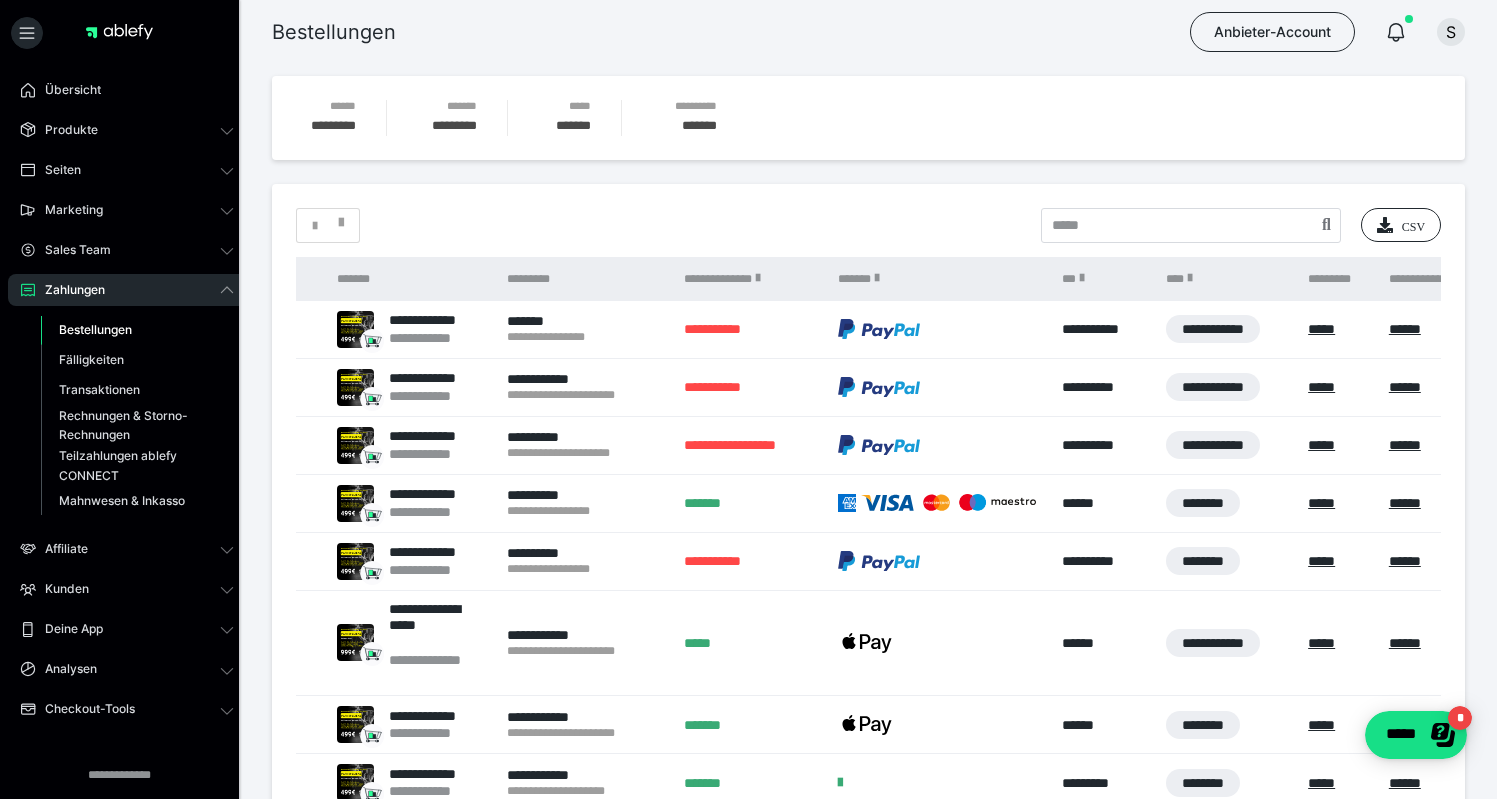 click on "*****" at bounding box center [1338, 445] 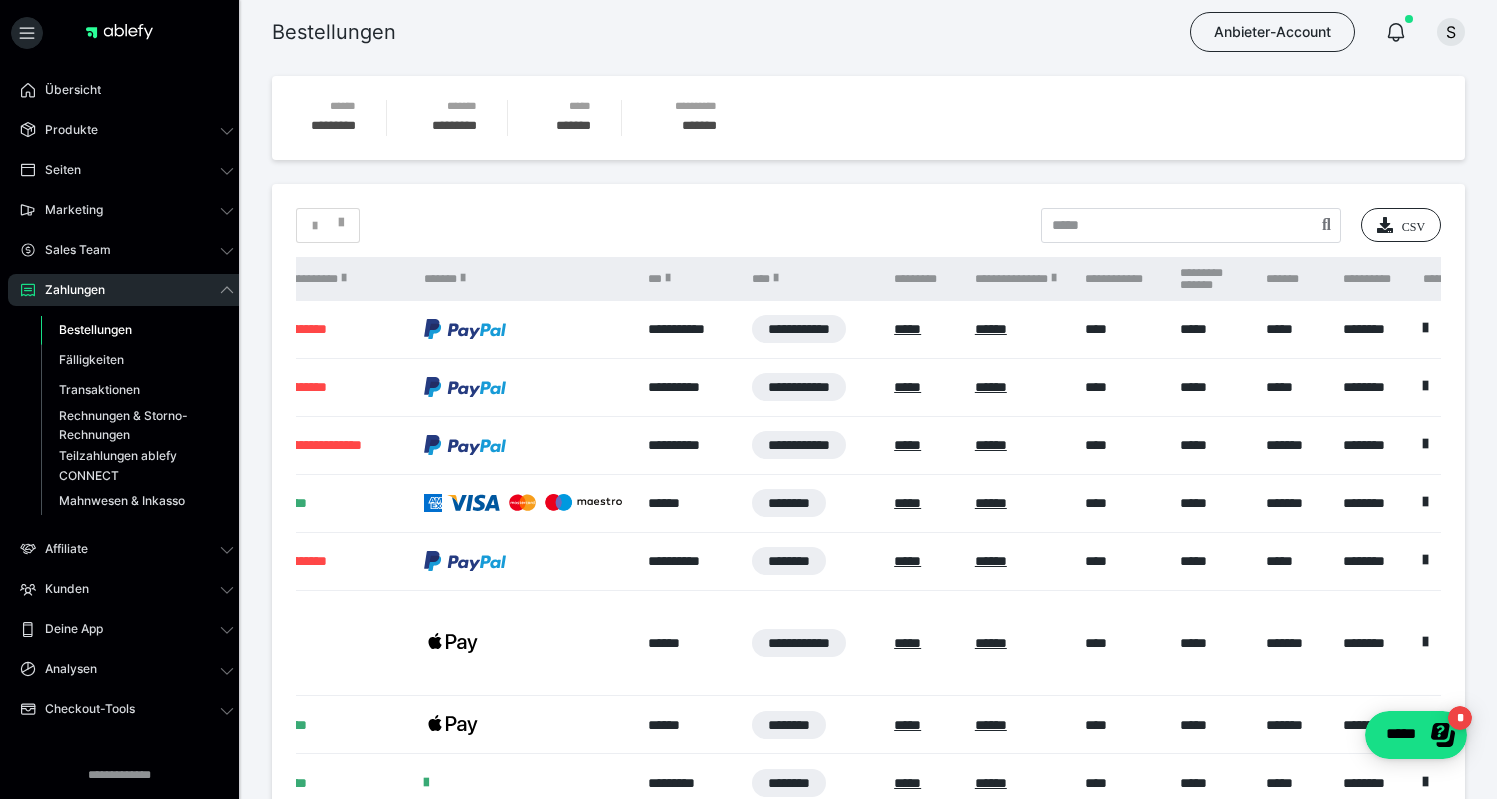 scroll, scrollTop: 0, scrollLeft: 0, axis: both 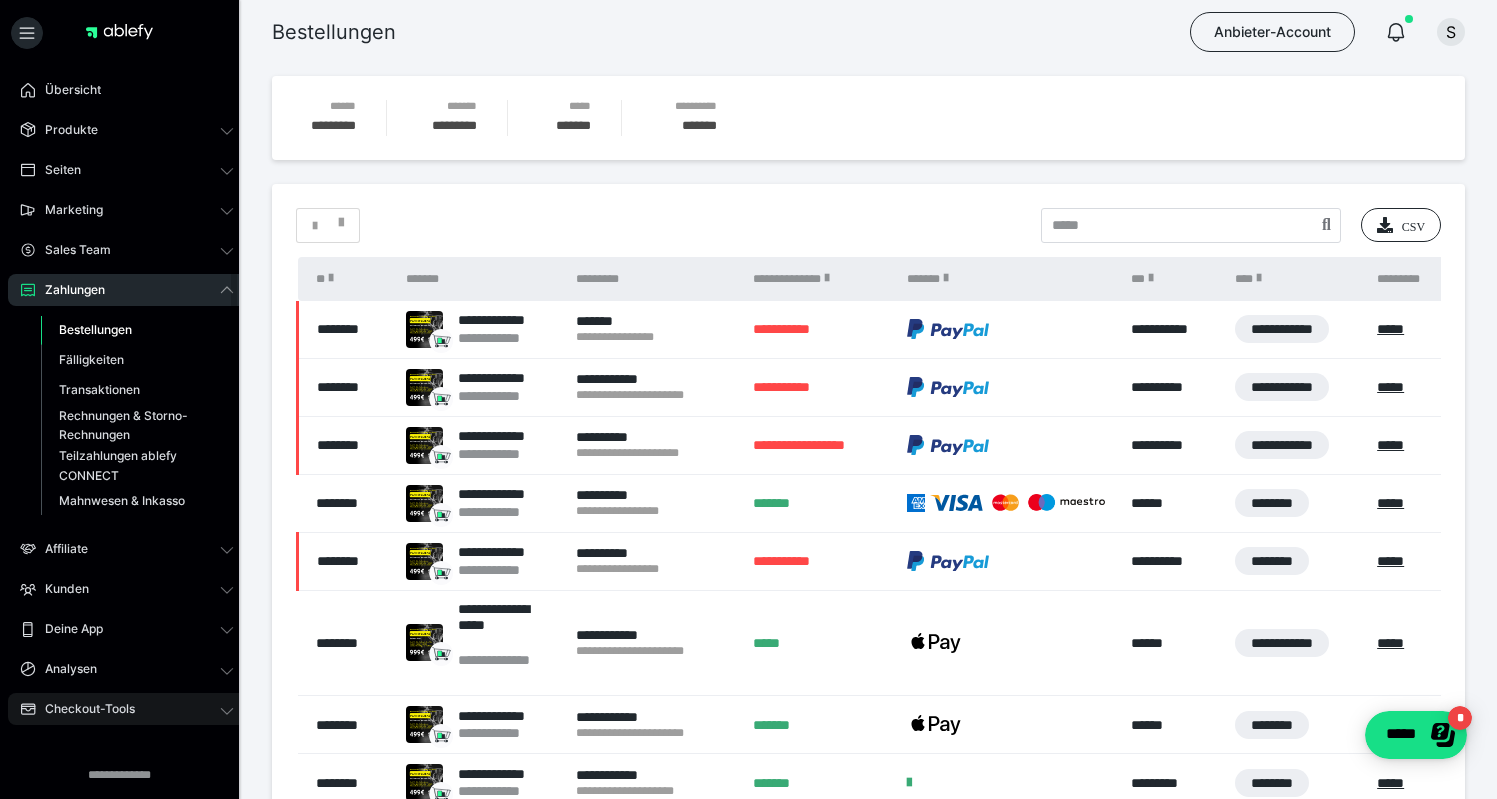 click on "Checkout-Tools" at bounding box center (127, 709) 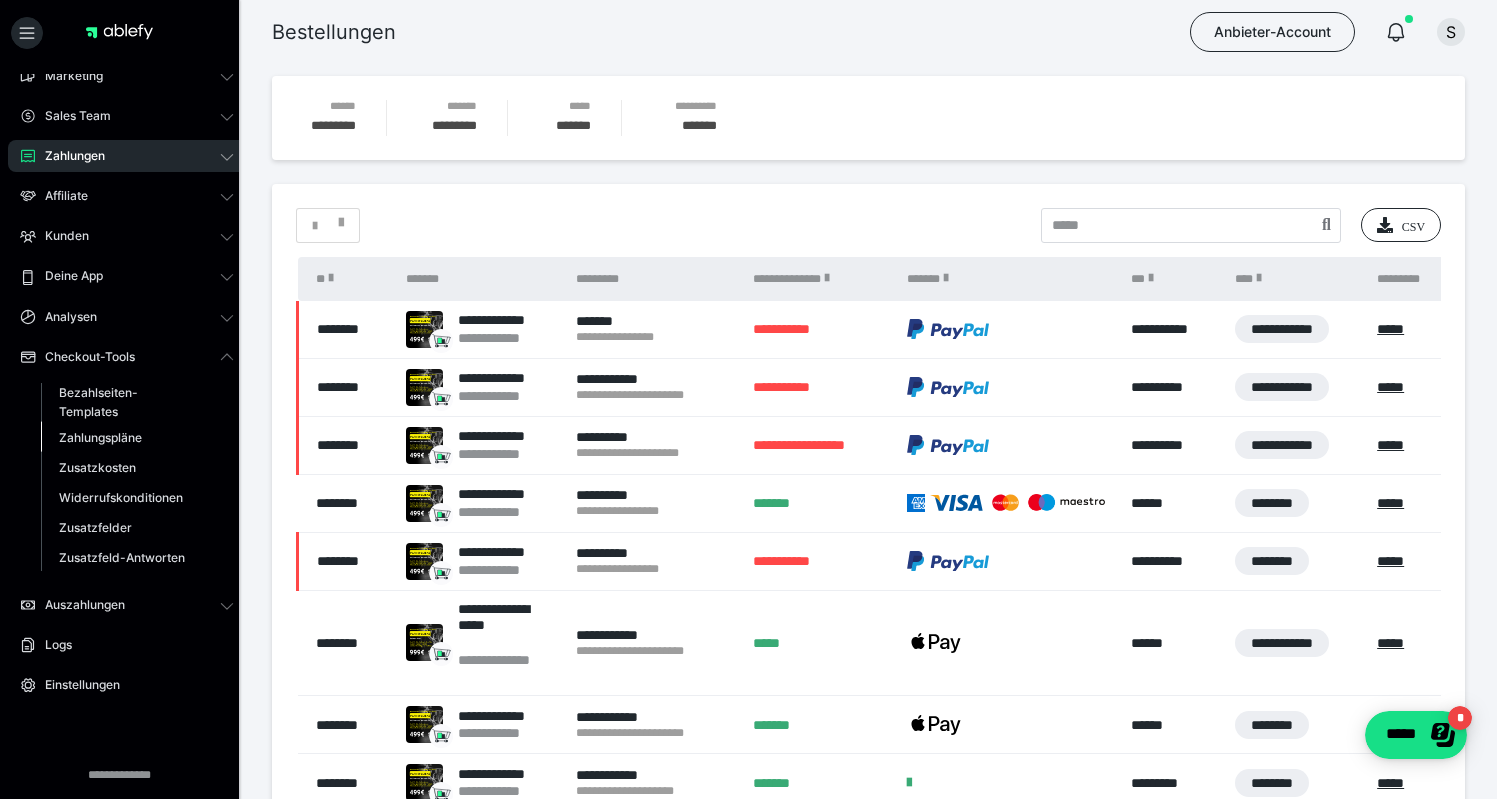 scroll, scrollTop: 148, scrollLeft: 0, axis: vertical 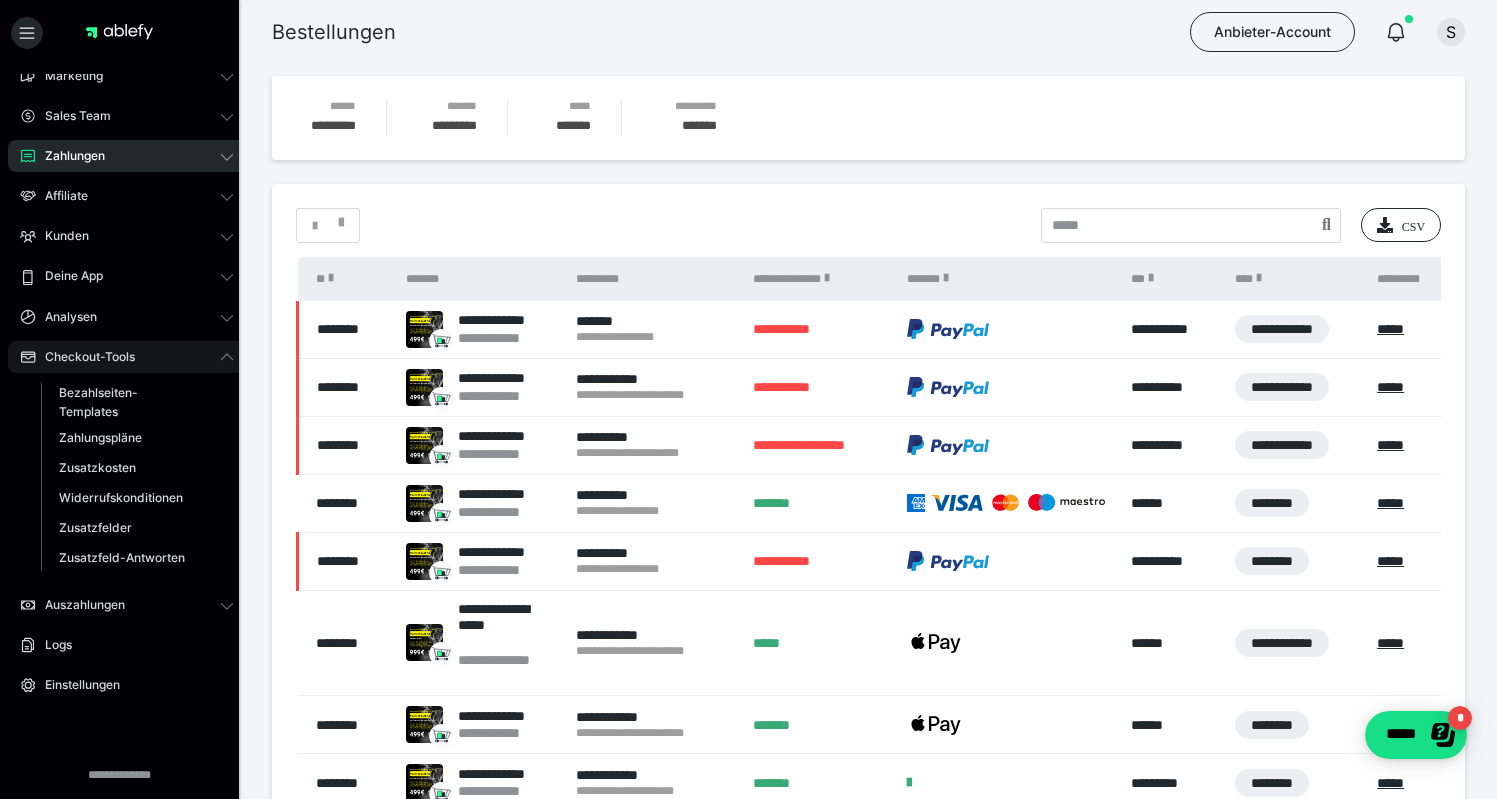 click on "Checkout-Tools" at bounding box center (127, 357) 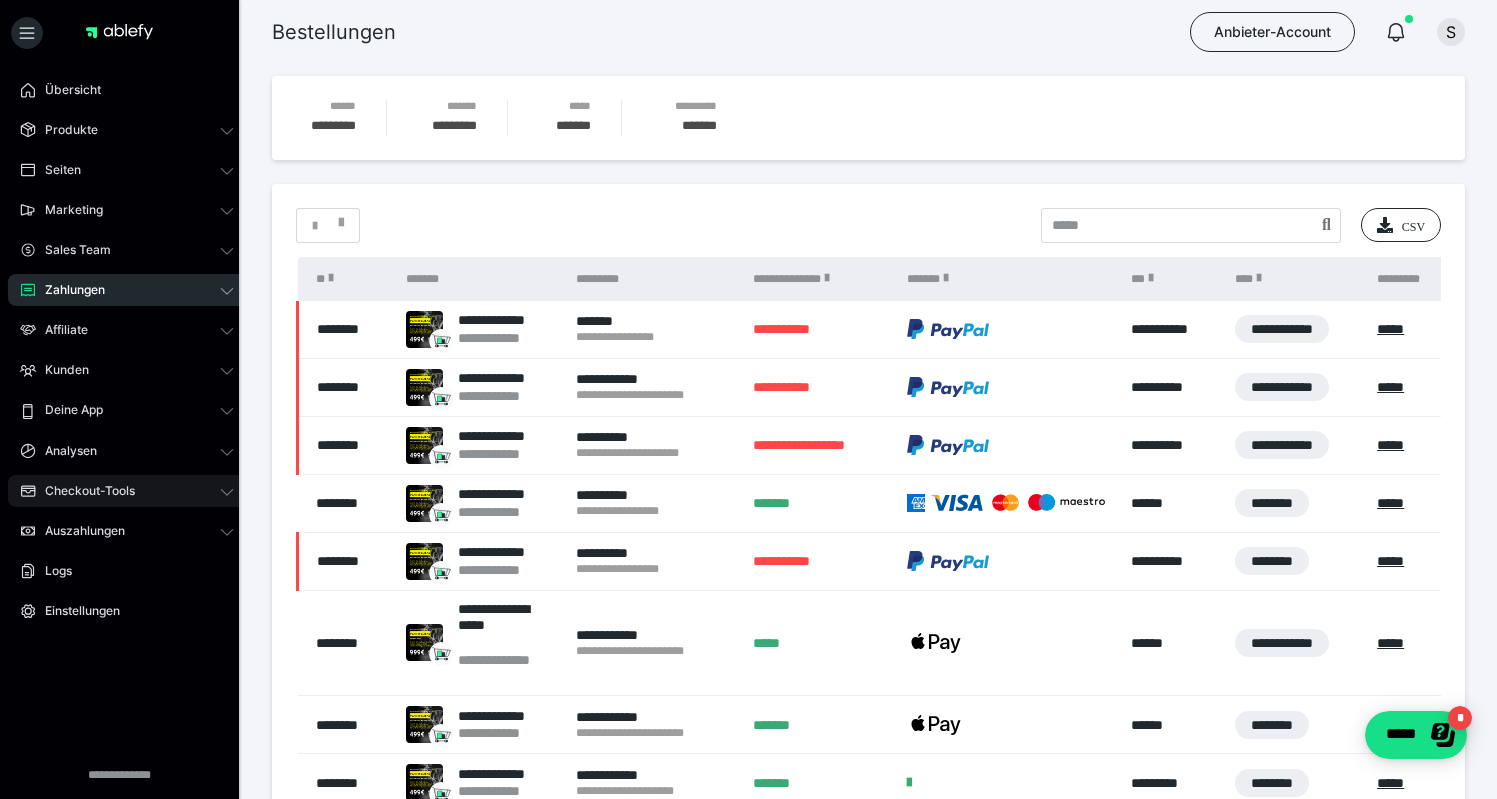 scroll, scrollTop: 0, scrollLeft: 0, axis: both 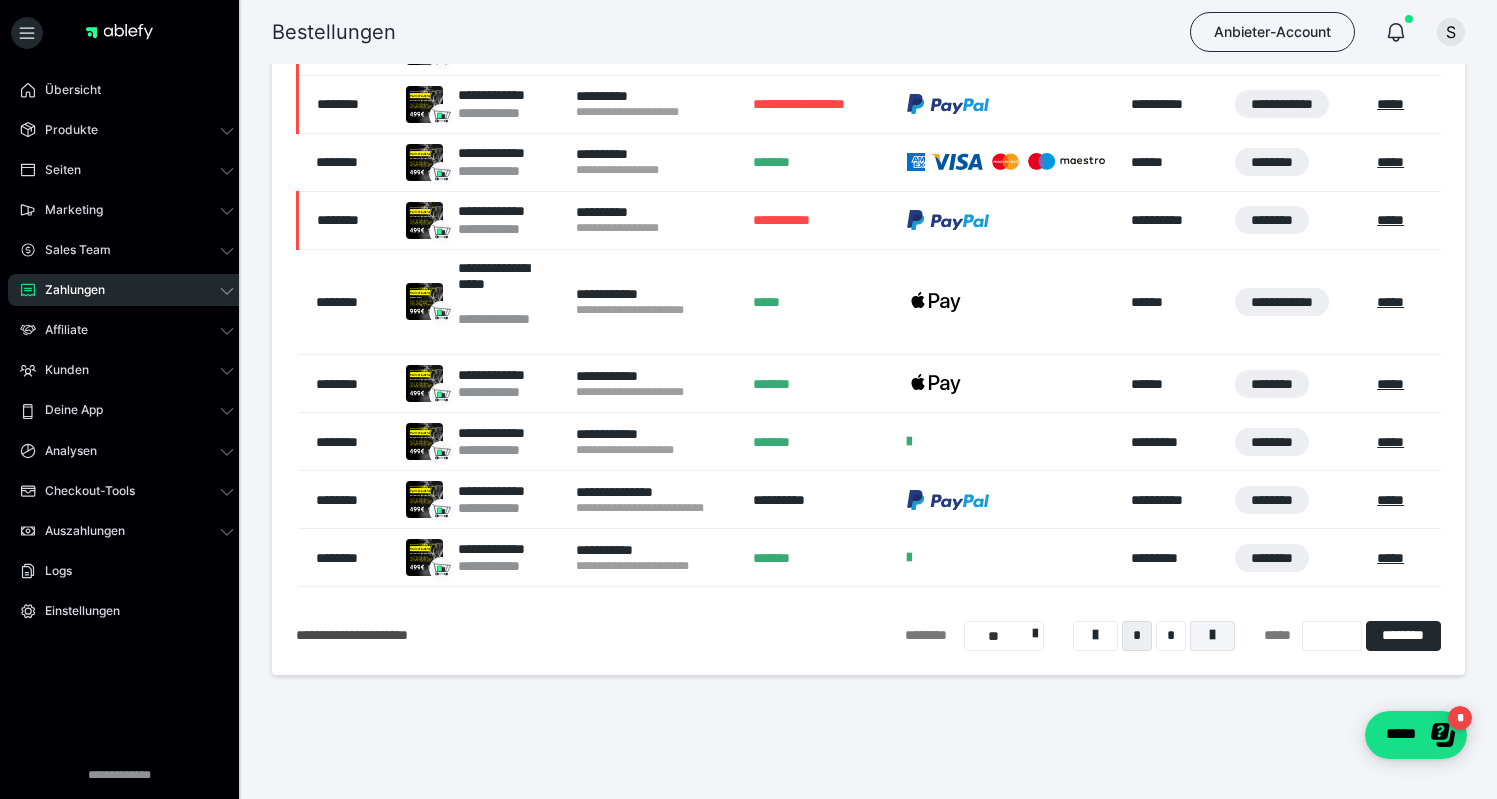 click at bounding box center (1212, 636) 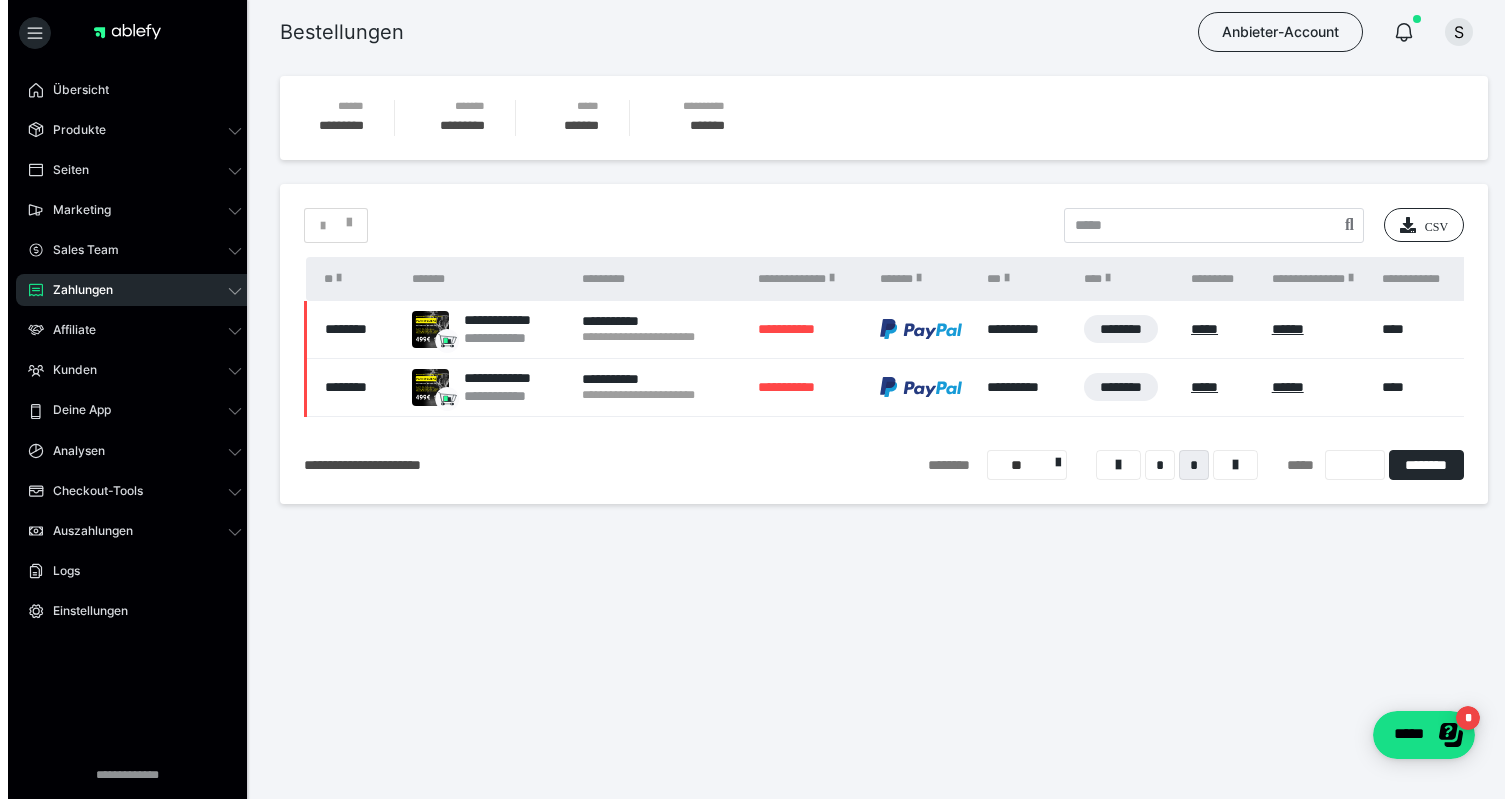 scroll, scrollTop: 0, scrollLeft: 0, axis: both 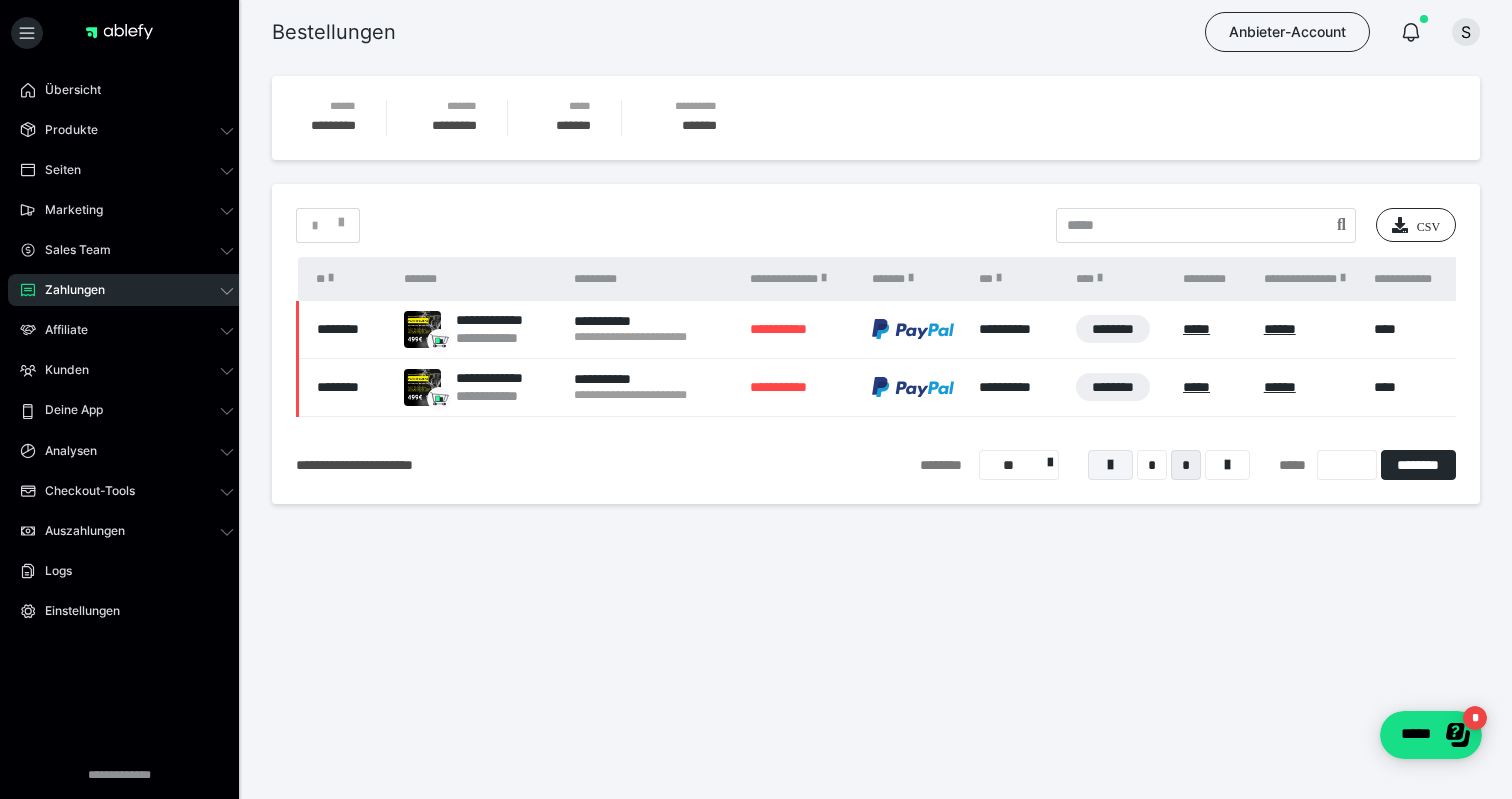 click at bounding box center (1110, 465) 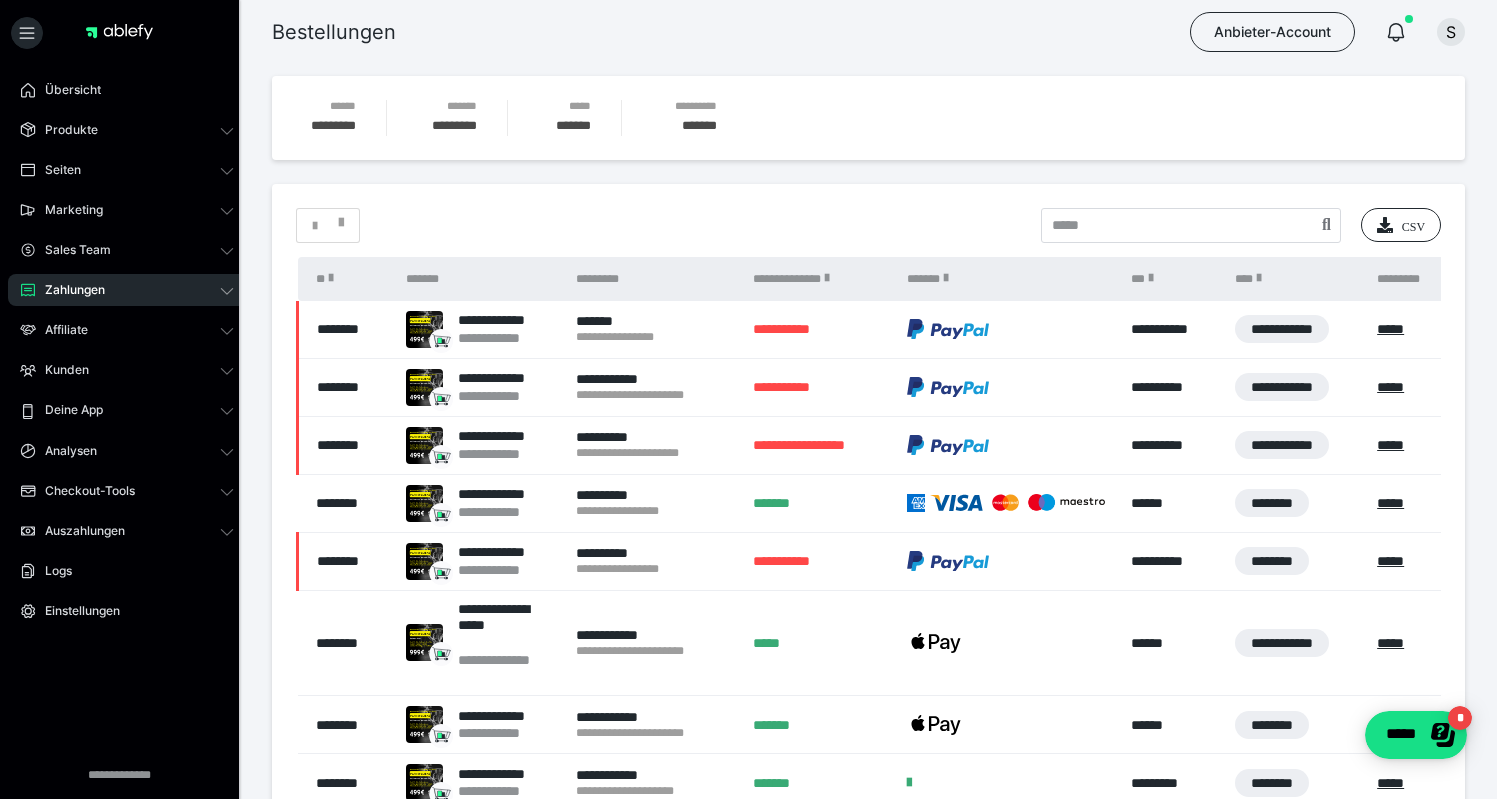 click at bounding box center (119, 37) 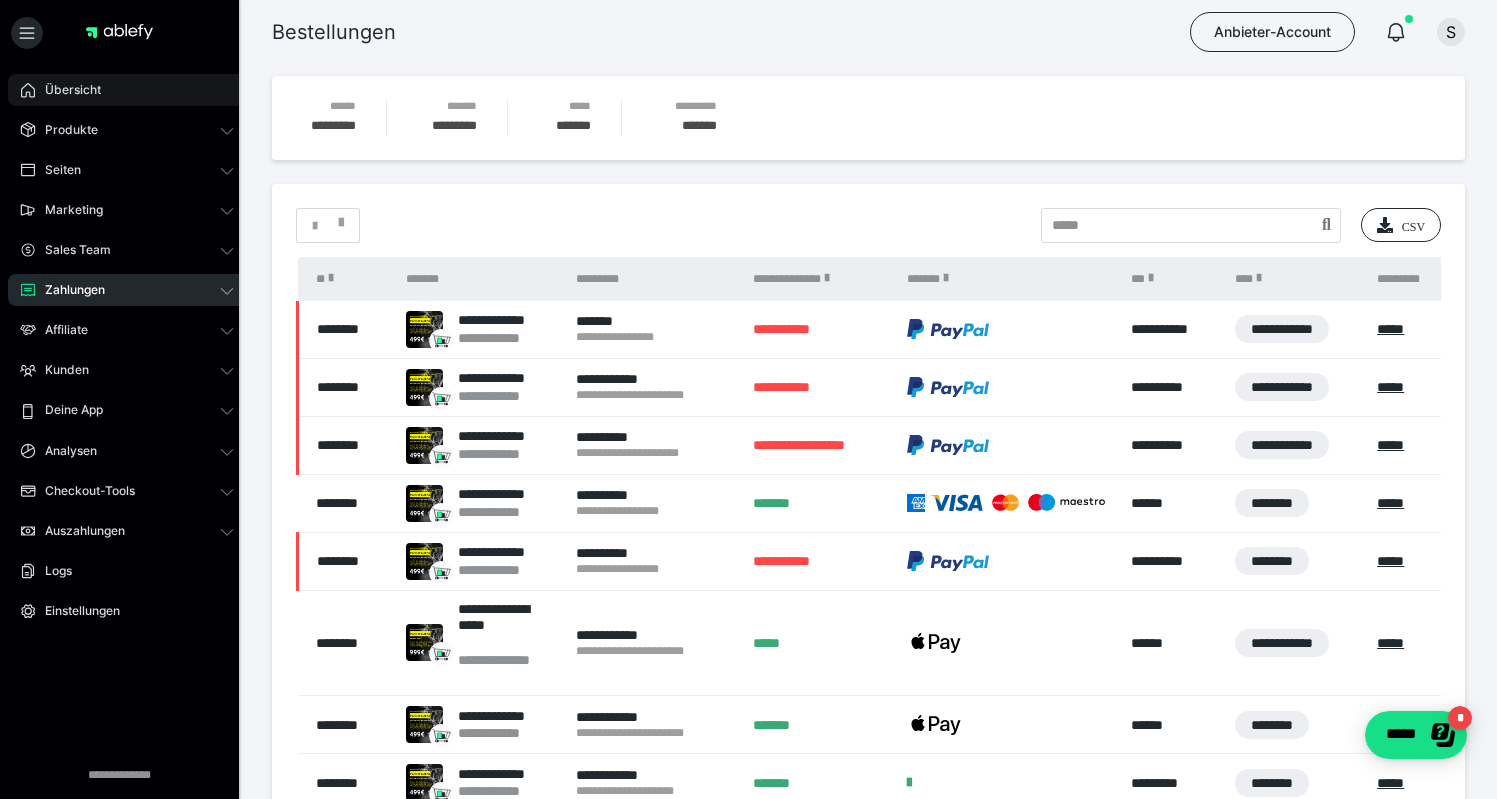 click on "Übersicht" at bounding box center (127, 90) 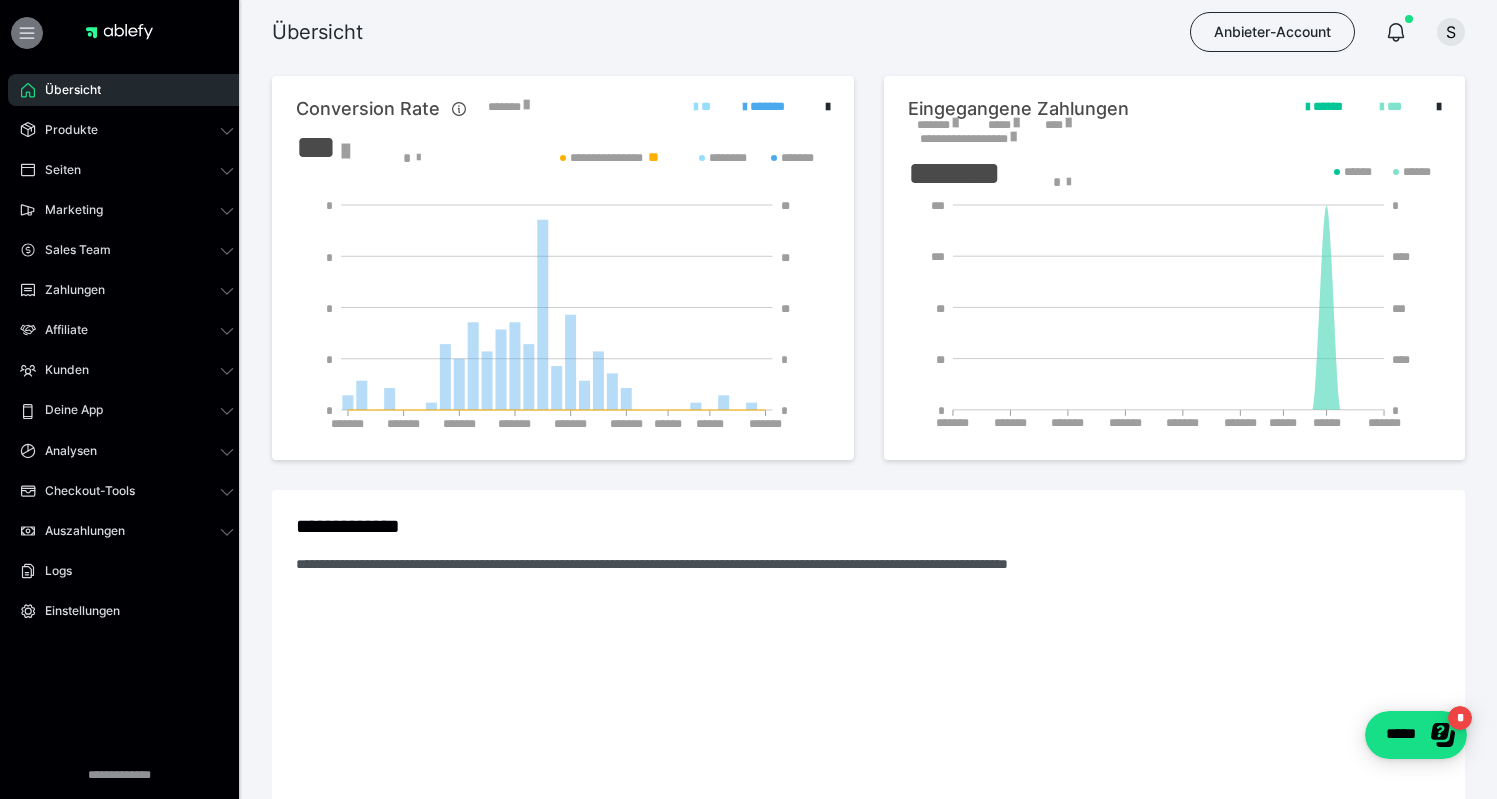 click 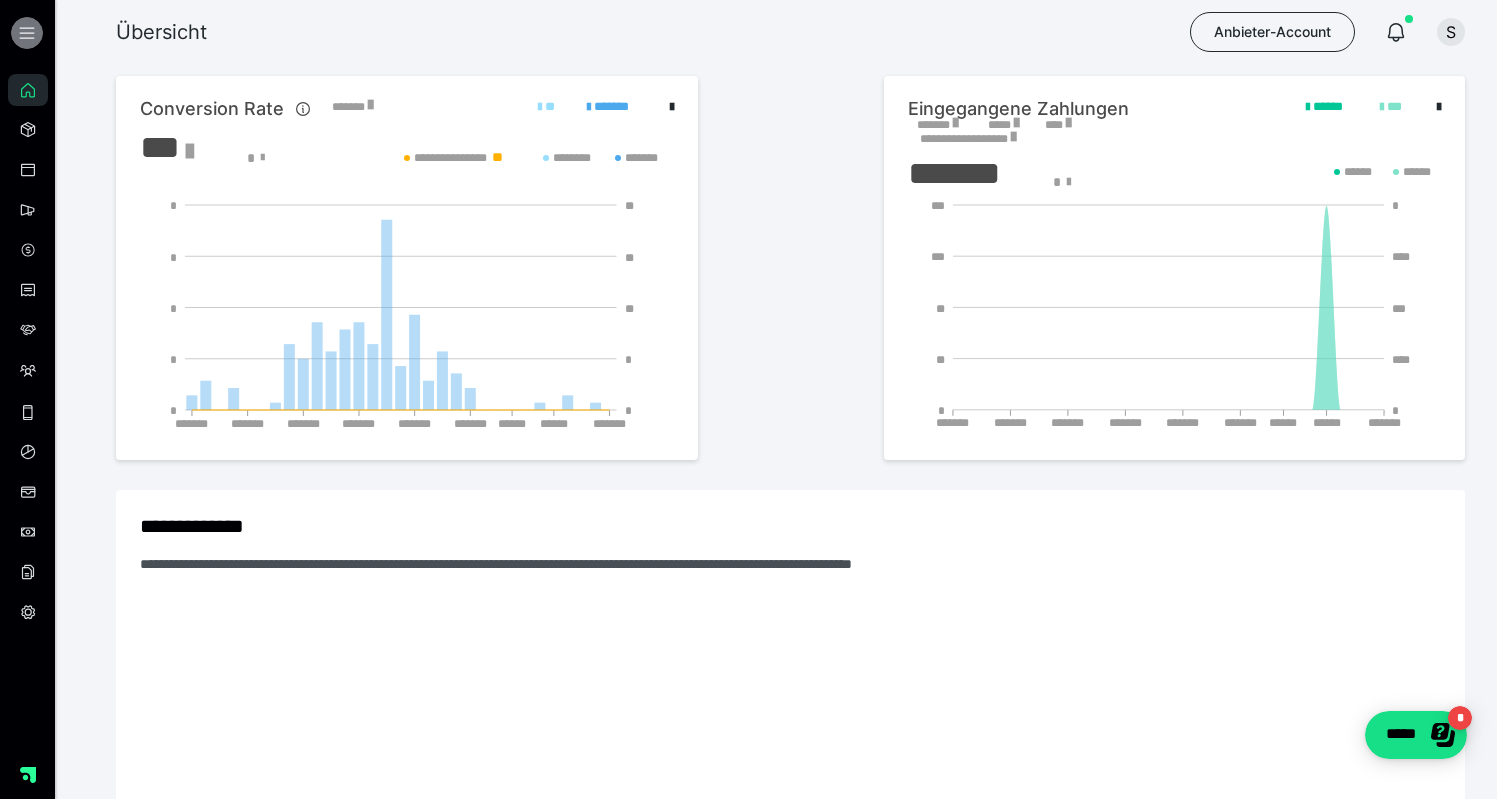 click 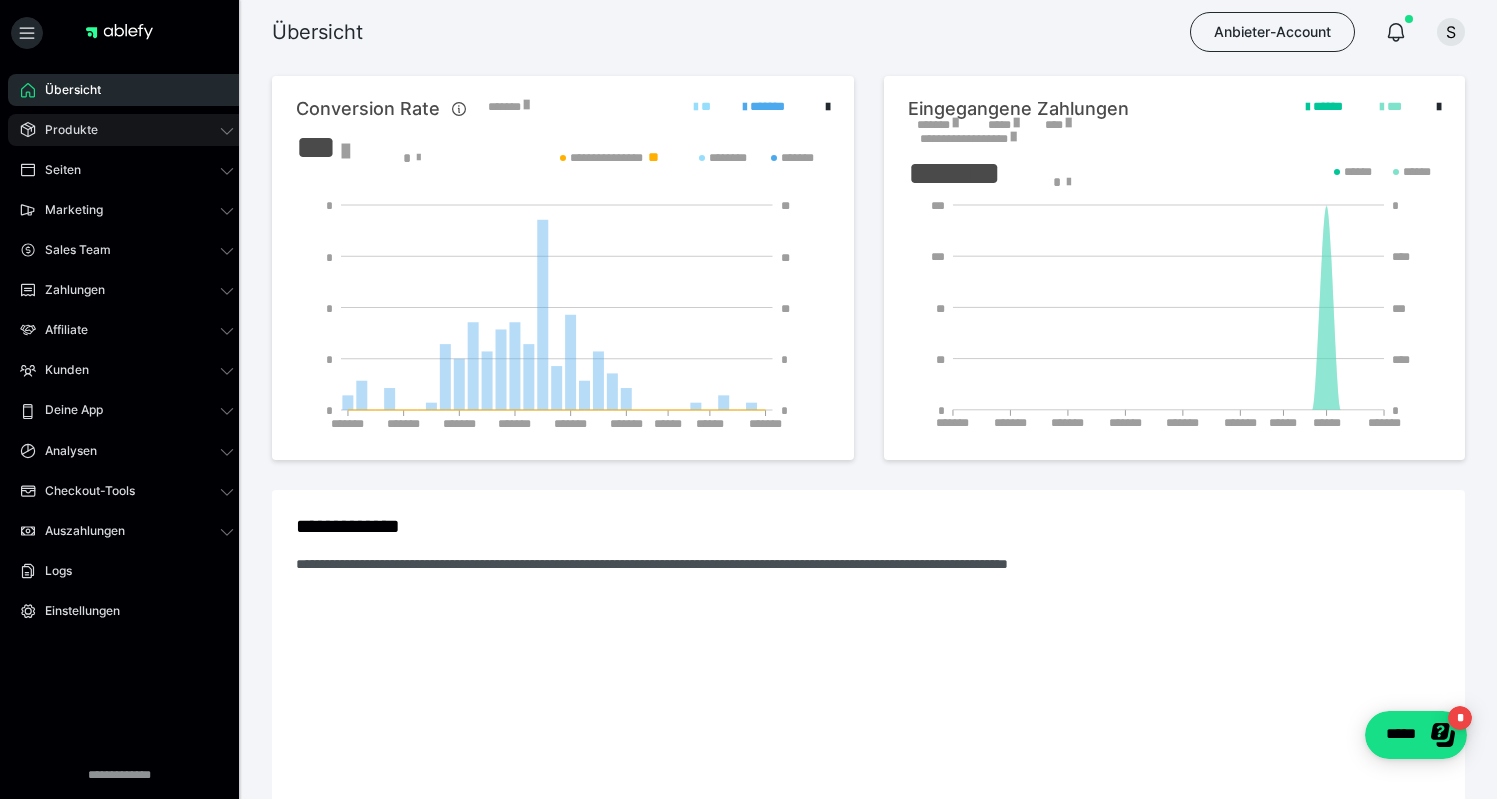 click on "Produkte" at bounding box center (127, 130) 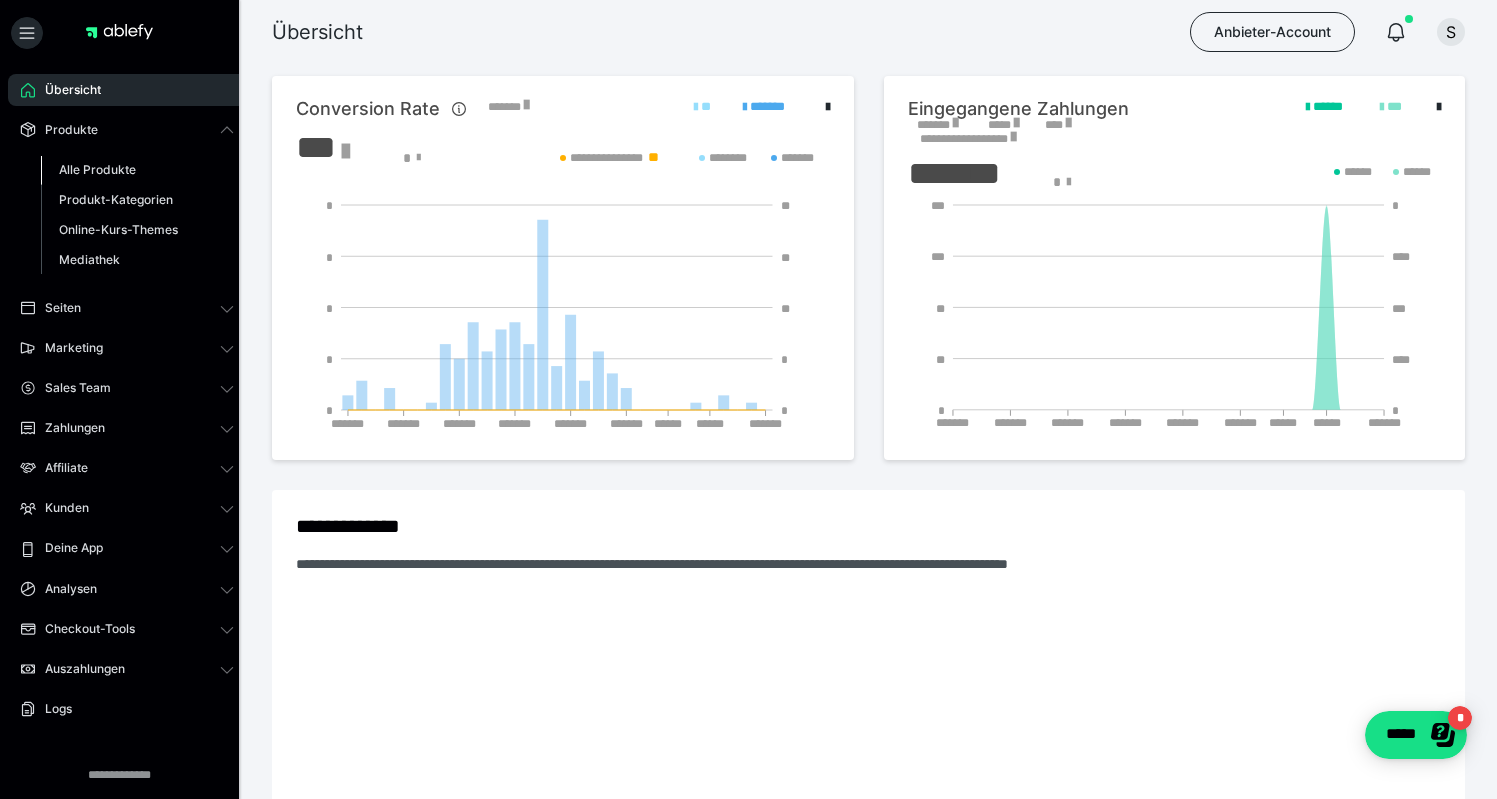 click on "Alle Produkte" at bounding box center (137, 170) 